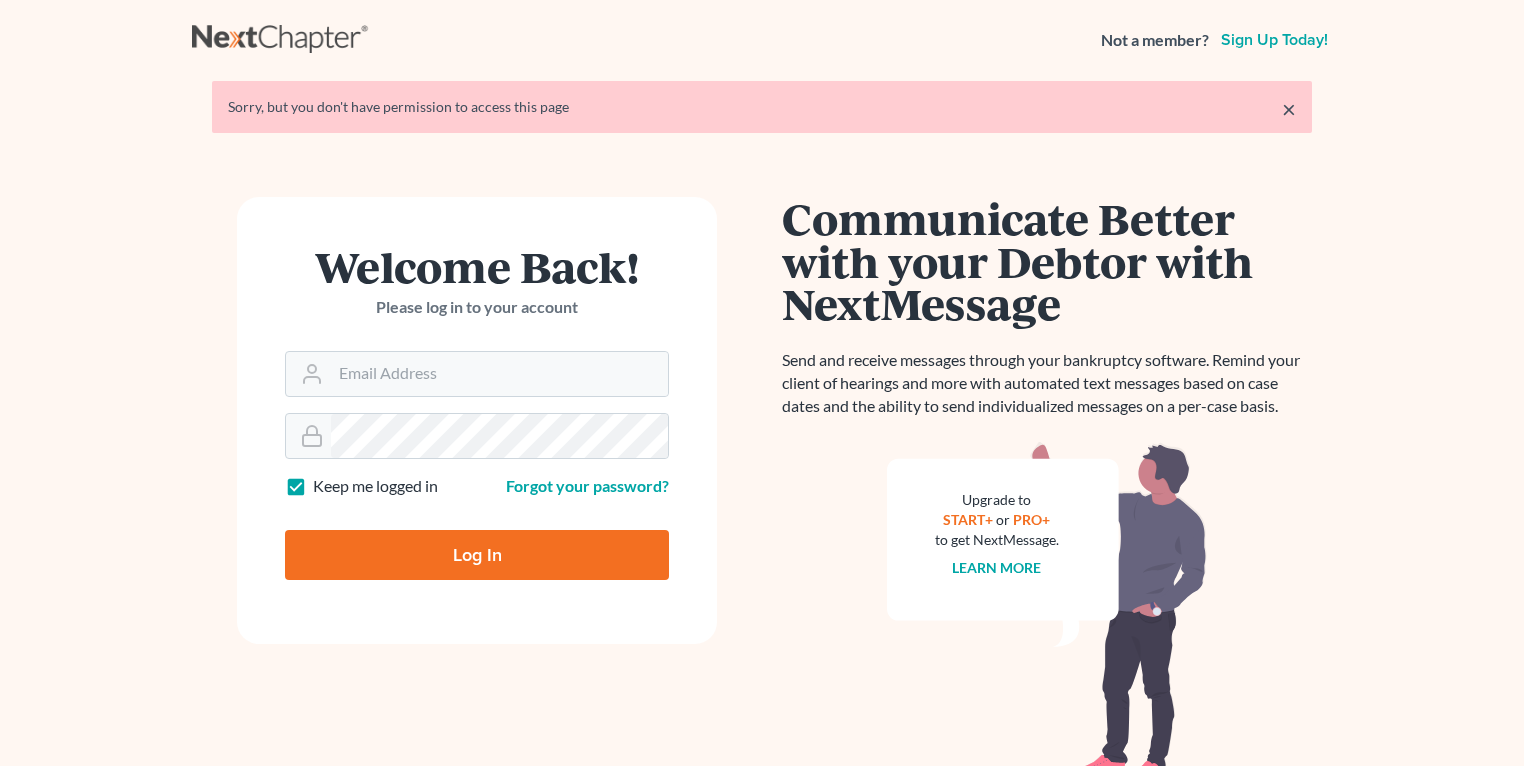 scroll, scrollTop: 0, scrollLeft: 0, axis: both 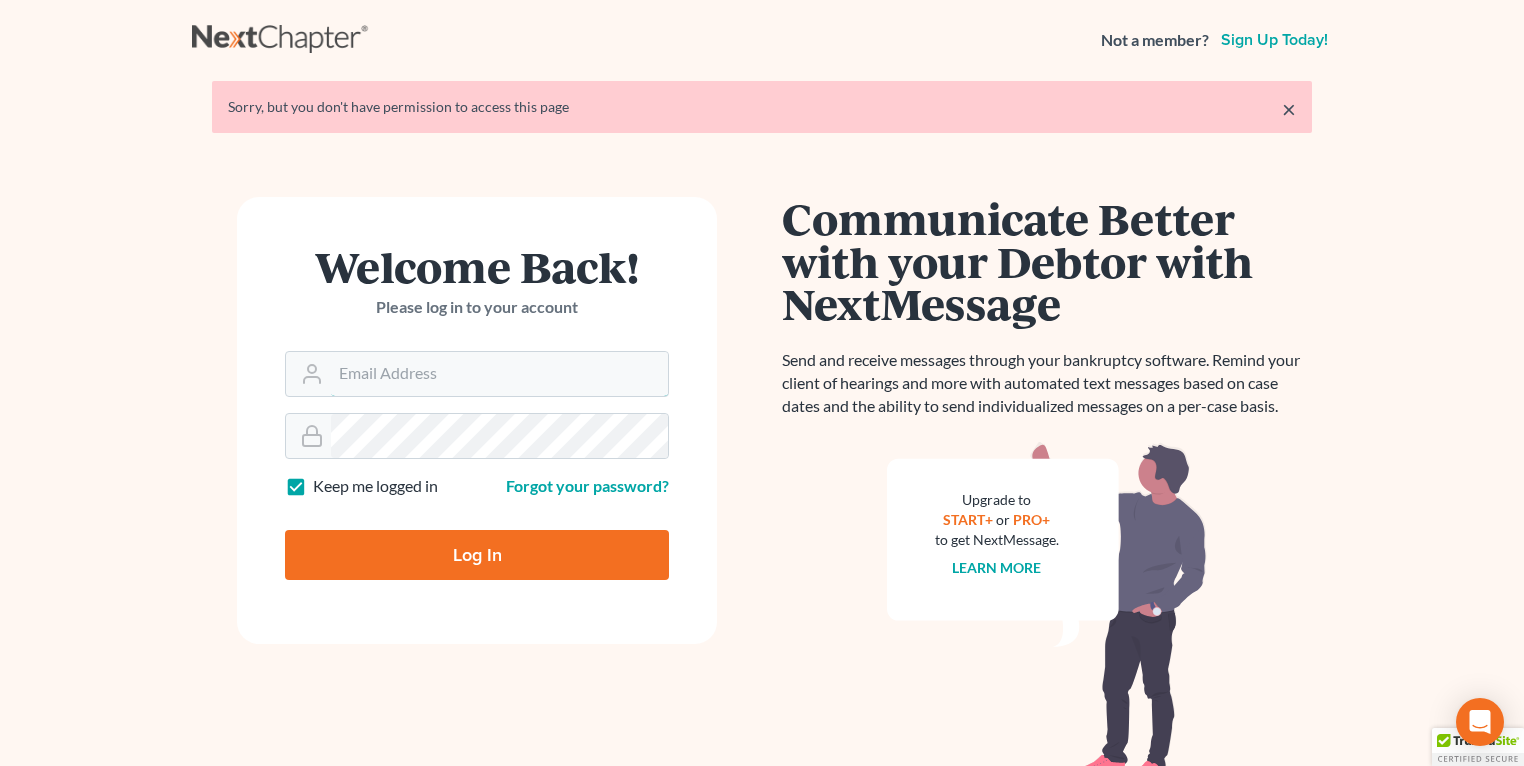 type on "[EMAIL]" 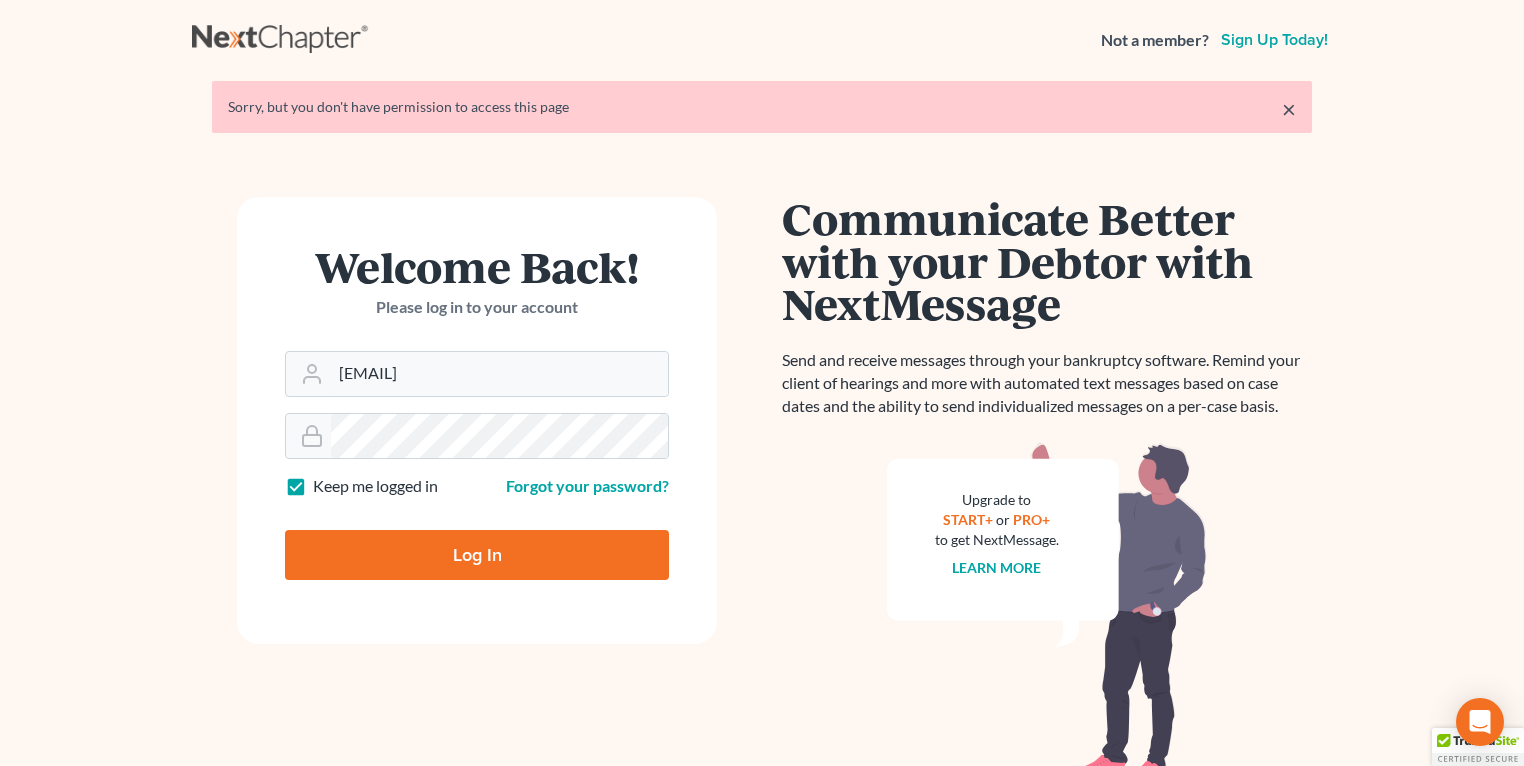 click on "Log In" at bounding box center (477, 547) 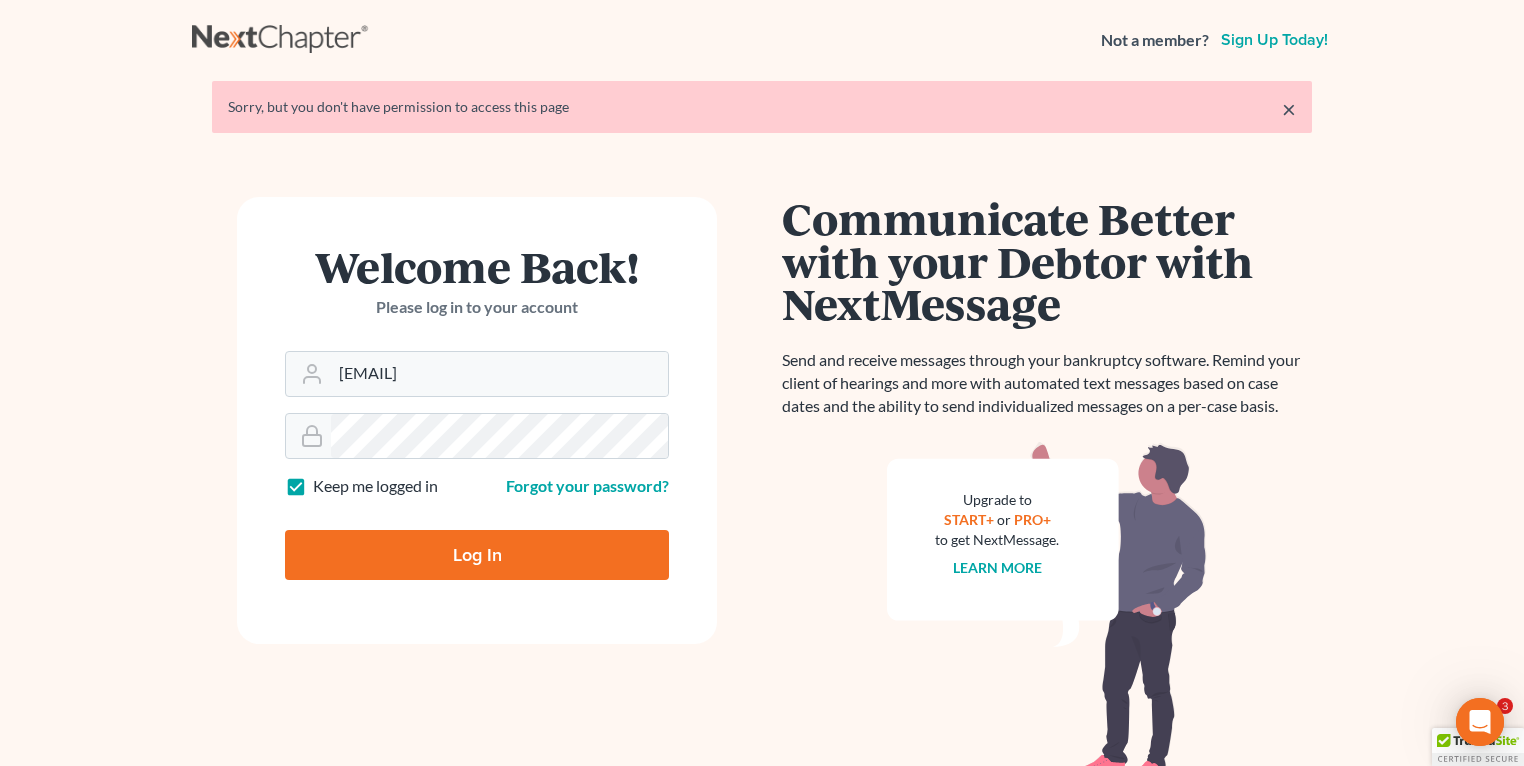scroll, scrollTop: 0, scrollLeft: 0, axis: both 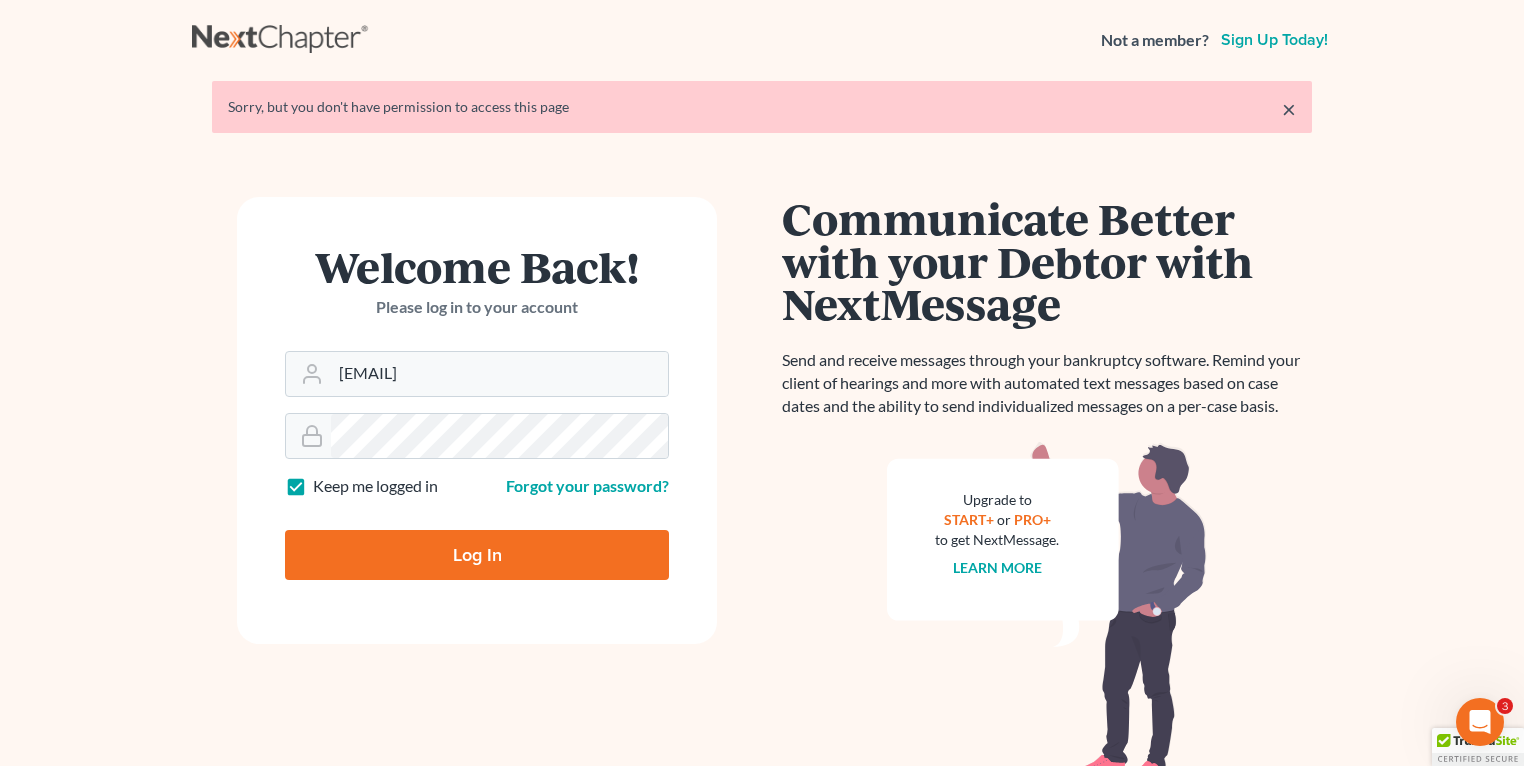 click on "Log In" at bounding box center (477, 555) 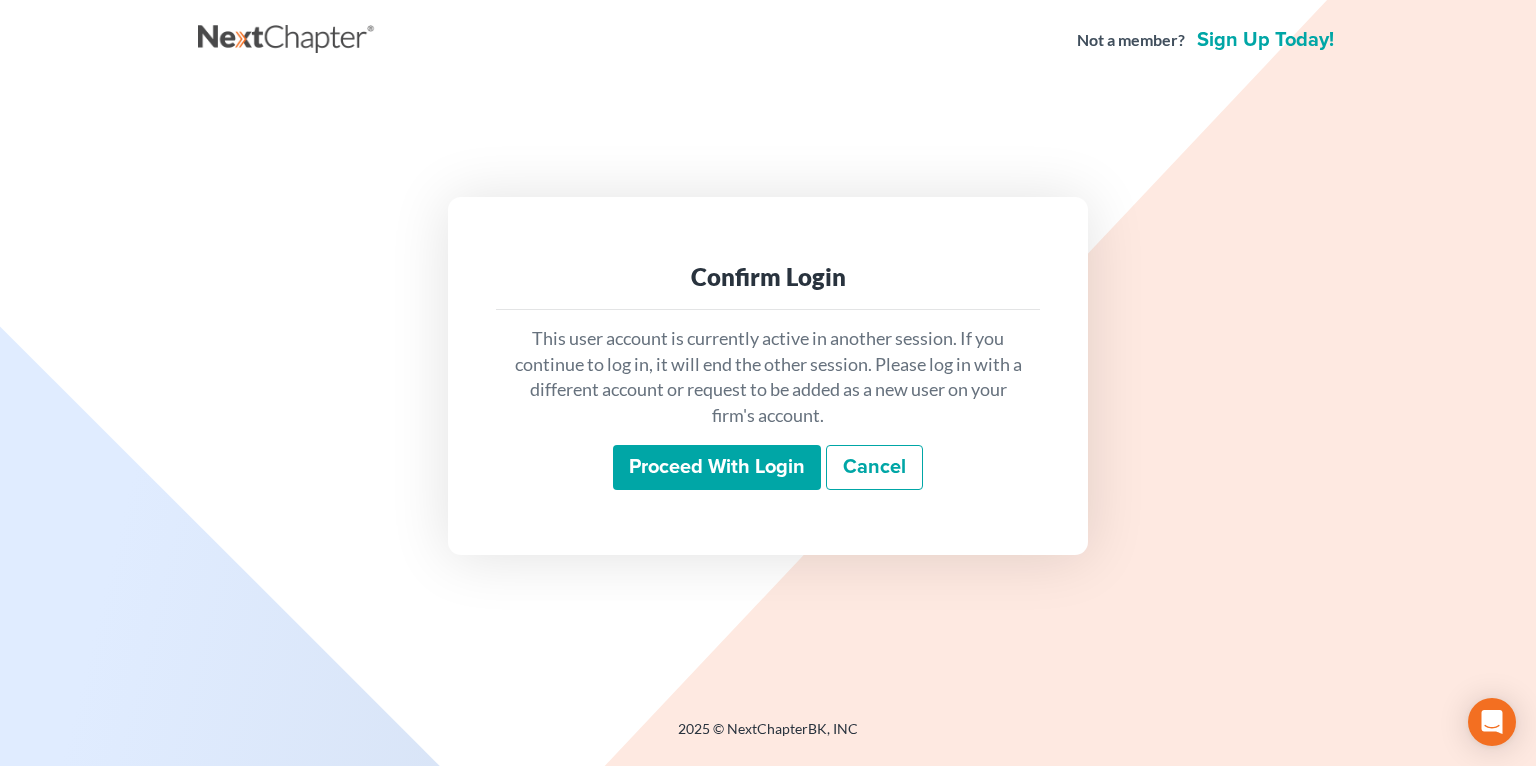 scroll, scrollTop: 0, scrollLeft: 0, axis: both 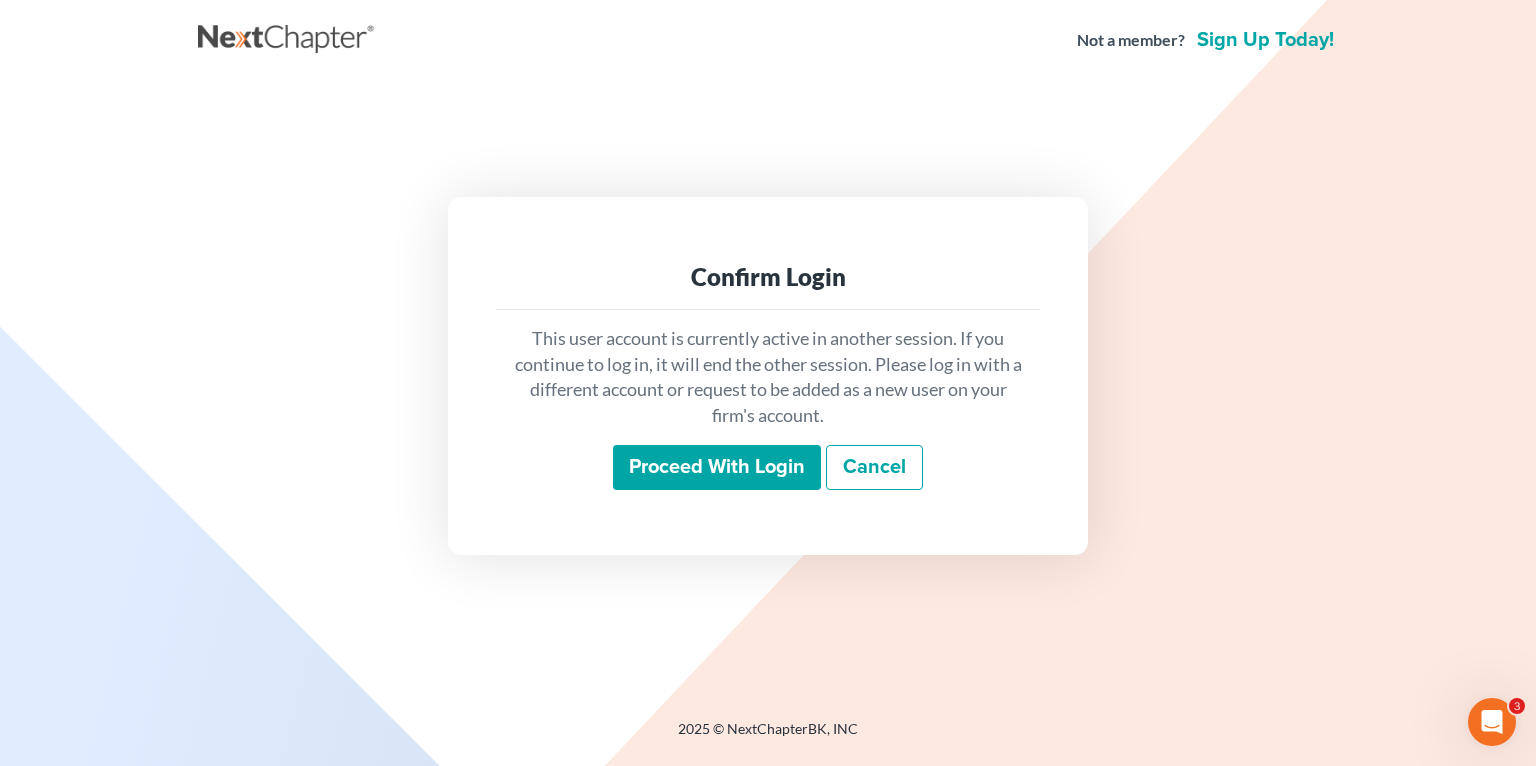 click on "Proceed with login" at bounding box center (717, 468) 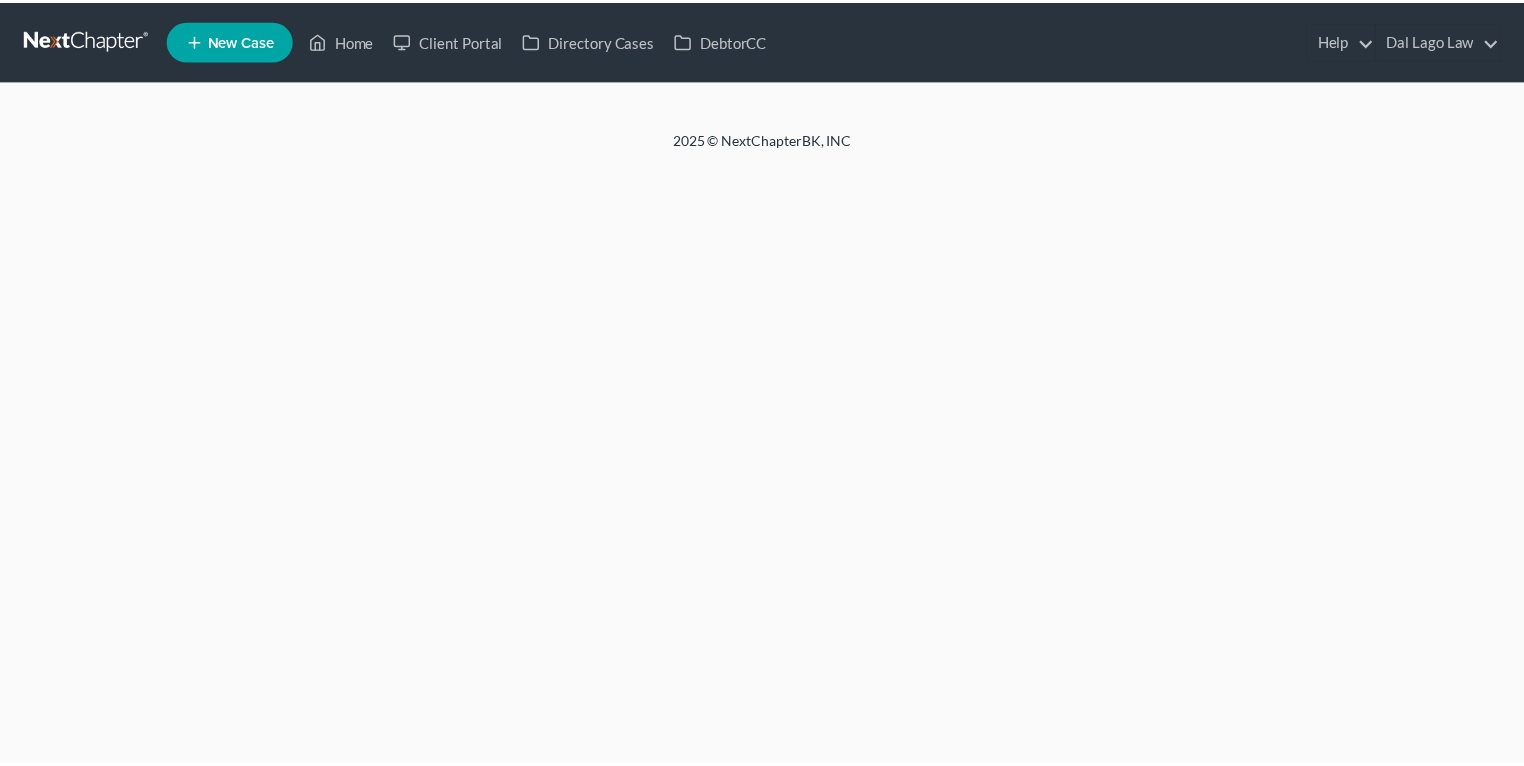scroll, scrollTop: 0, scrollLeft: 0, axis: both 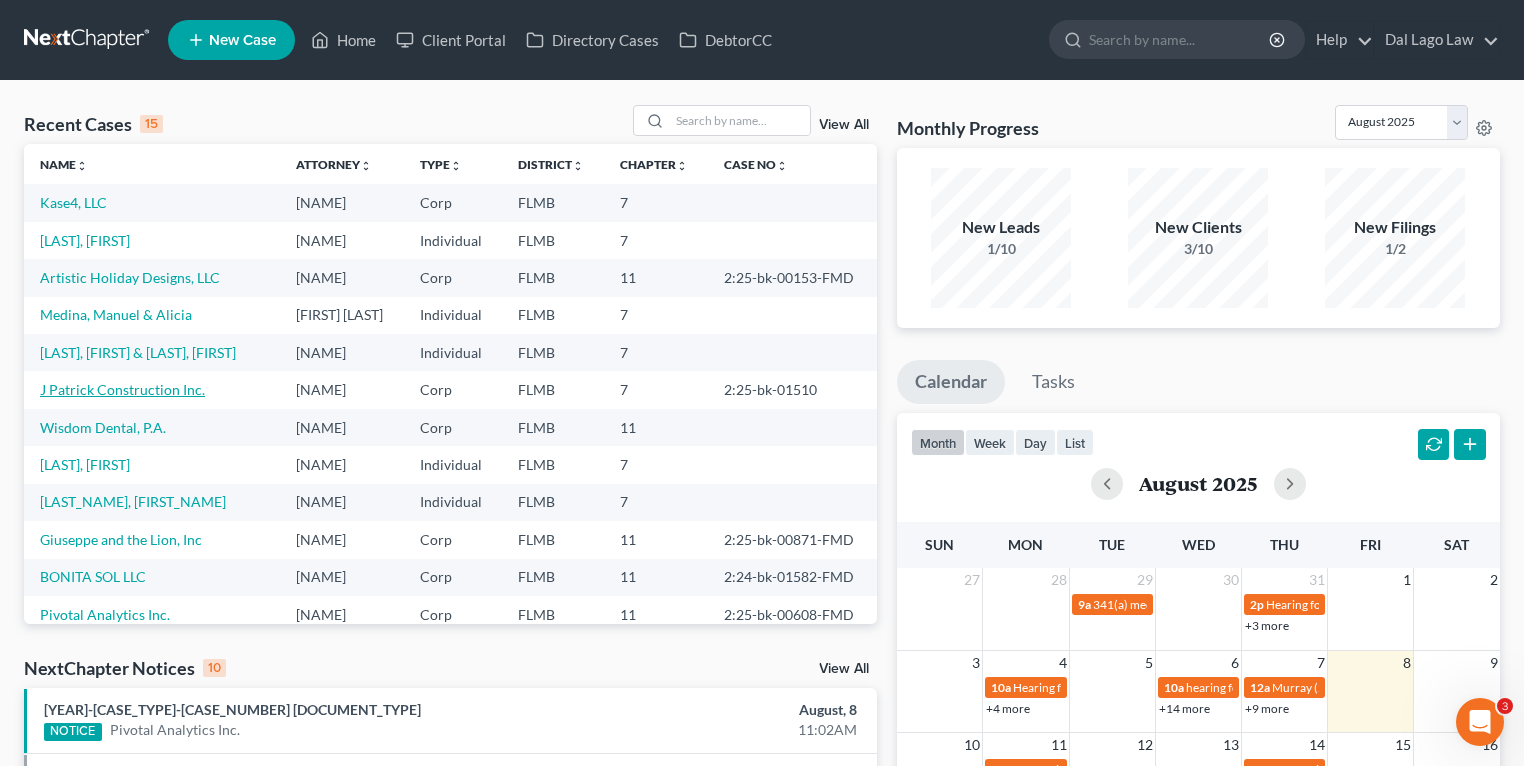 click on "J Patrick Construction Inc." at bounding box center [122, 389] 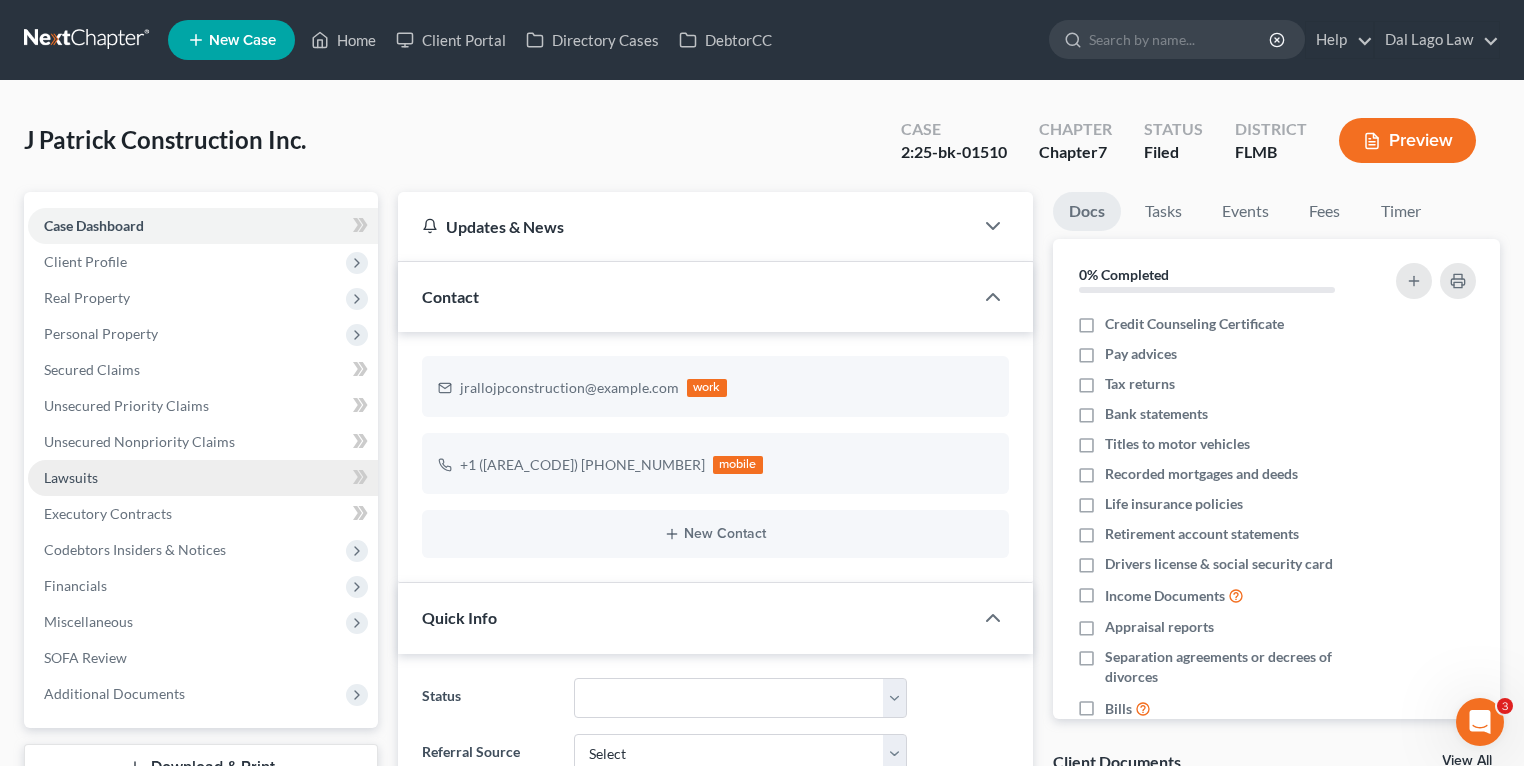 click on "Lawsuits" at bounding box center (203, 478) 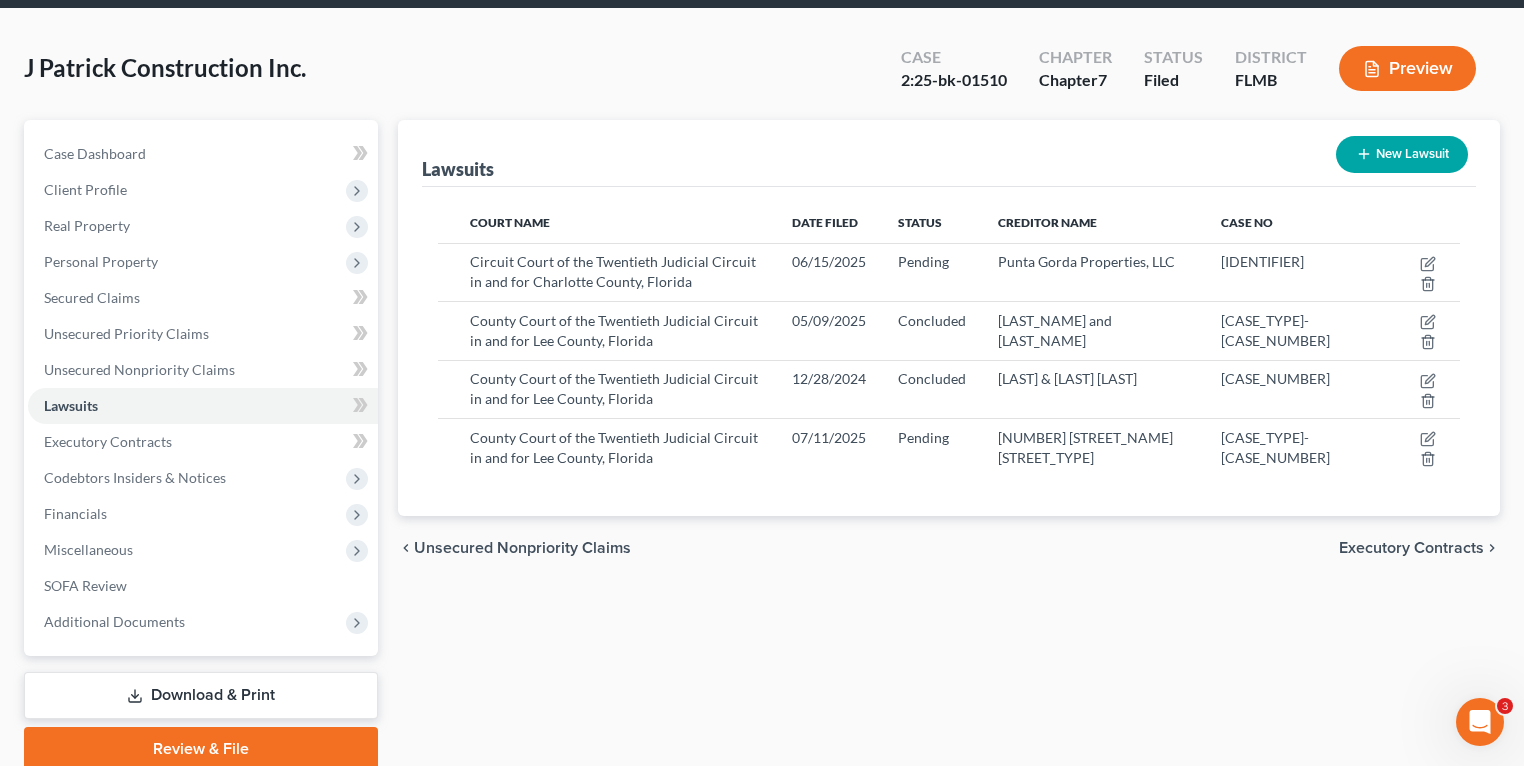 scroll, scrollTop: 0, scrollLeft: 0, axis: both 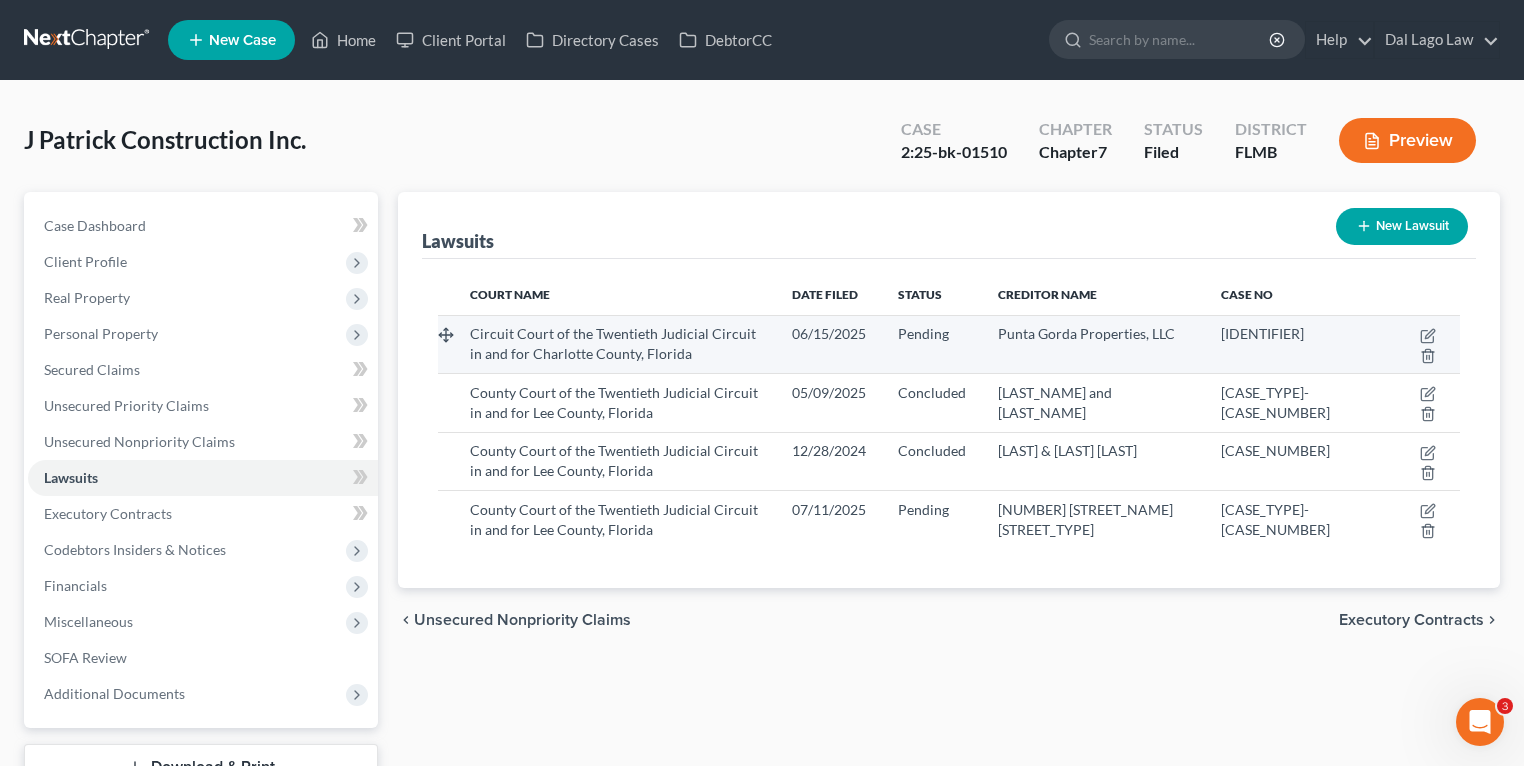 click on "Circuit Court of the Twentieth Judicial Circuit  in and for Charlotte County, Florida" at bounding box center (613, 343) 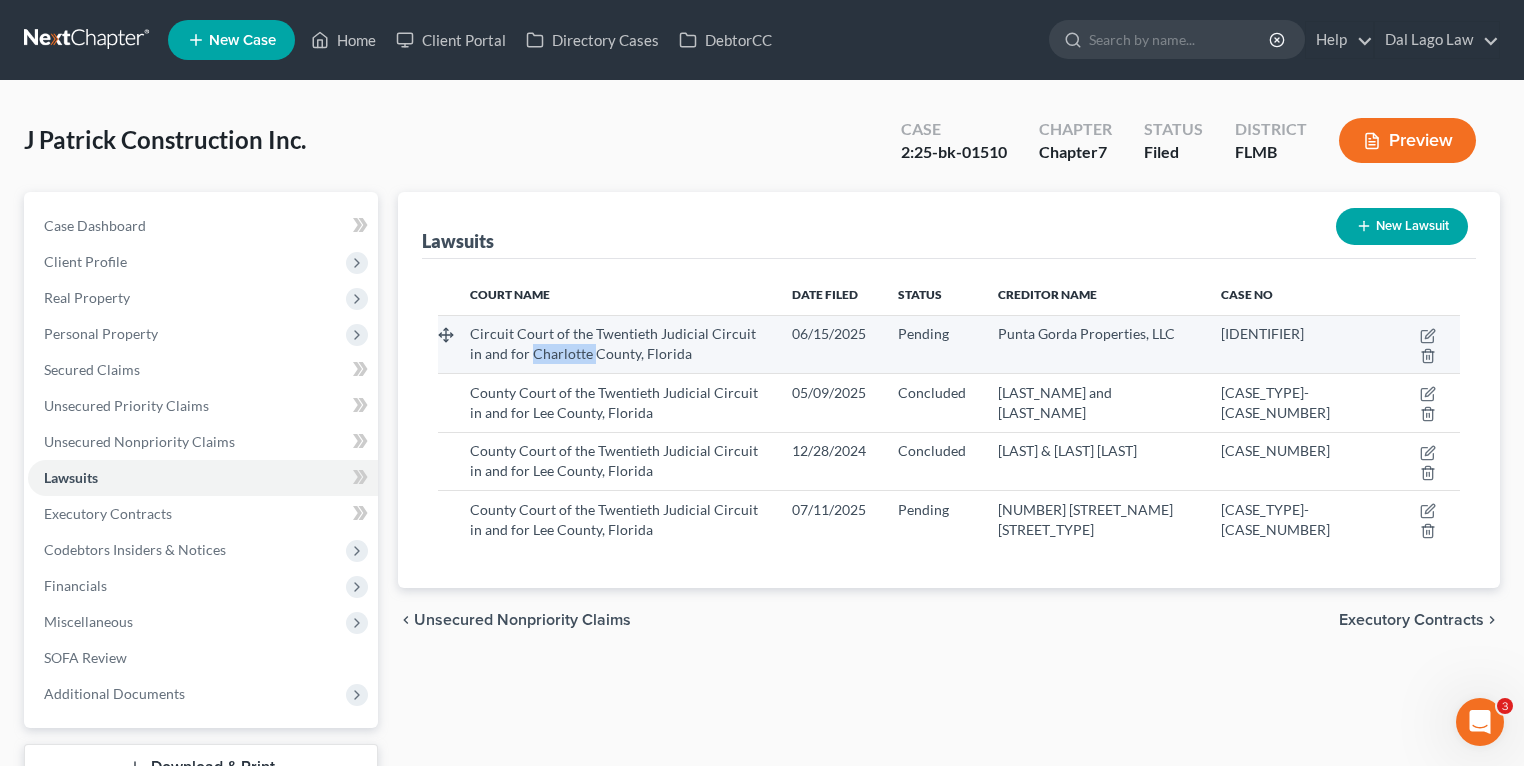 click on "Circuit Court of the Twentieth Judicial Circuit  in and for Charlotte County, Florida" at bounding box center (613, 343) 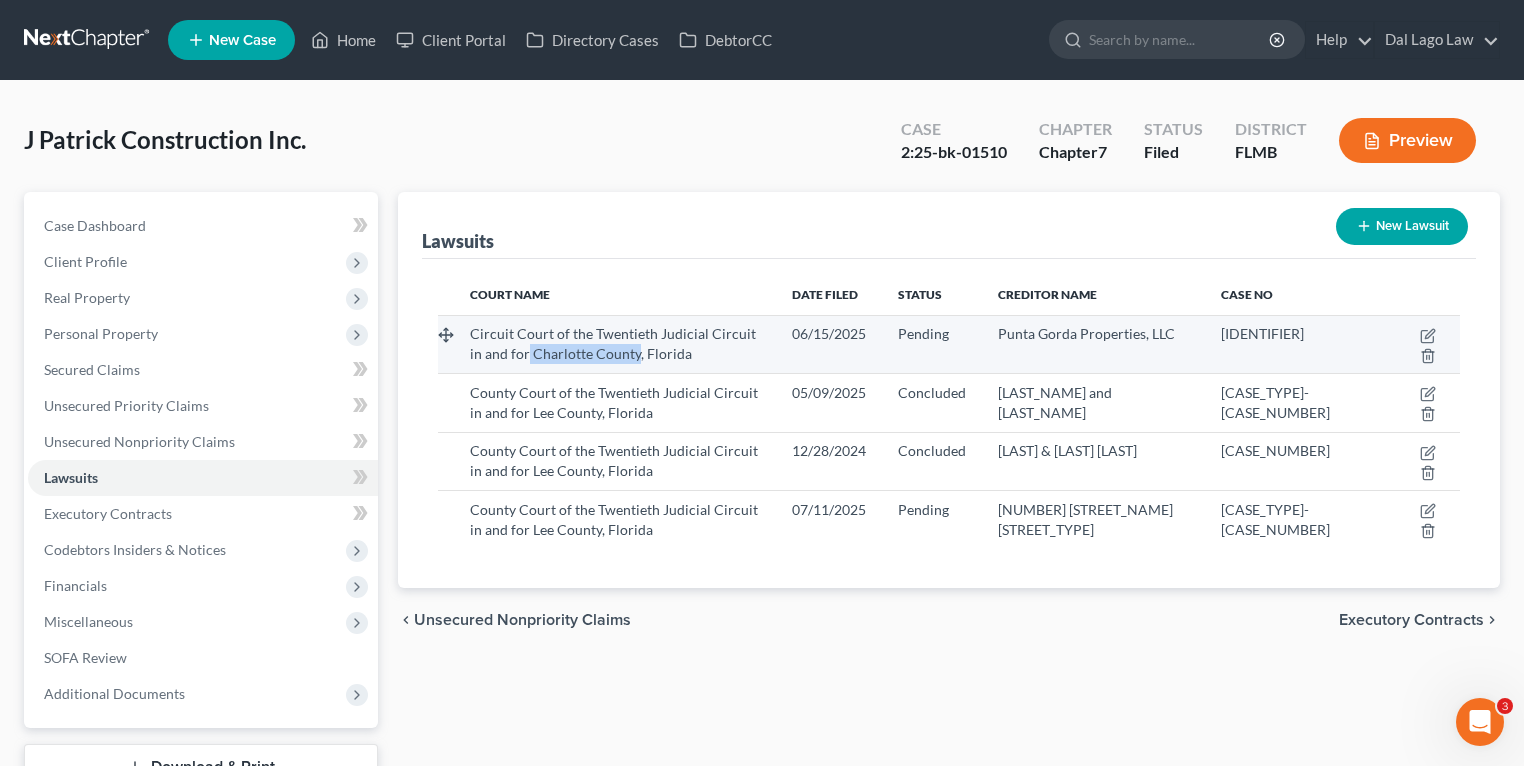 drag, startPoint x: 488, startPoint y: 352, endPoint x: 596, endPoint y: 354, distance: 108.01852 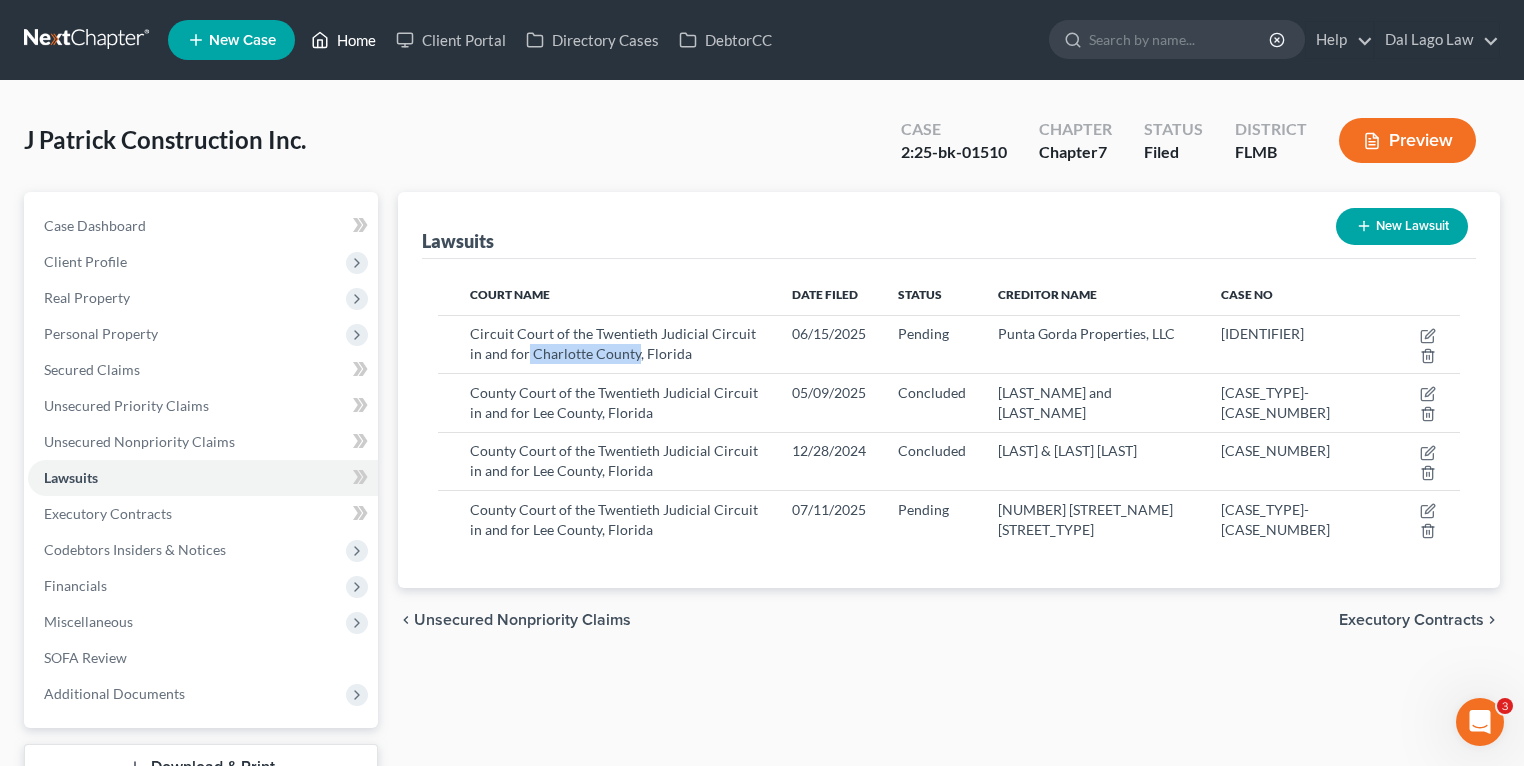 click on "Home" at bounding box center [343, 40] 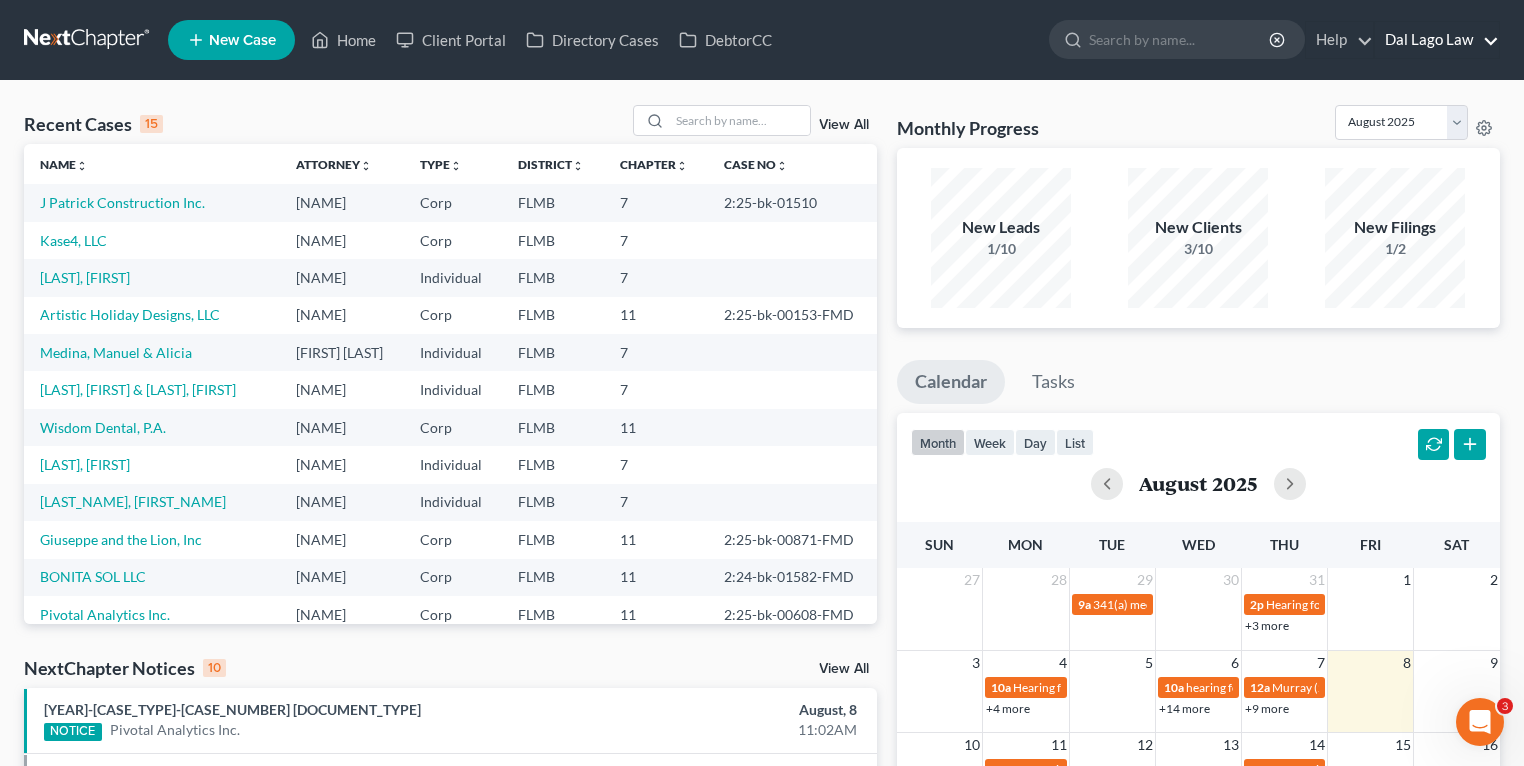click on "Dal Lago Law" at bounding box center (1437, 40) 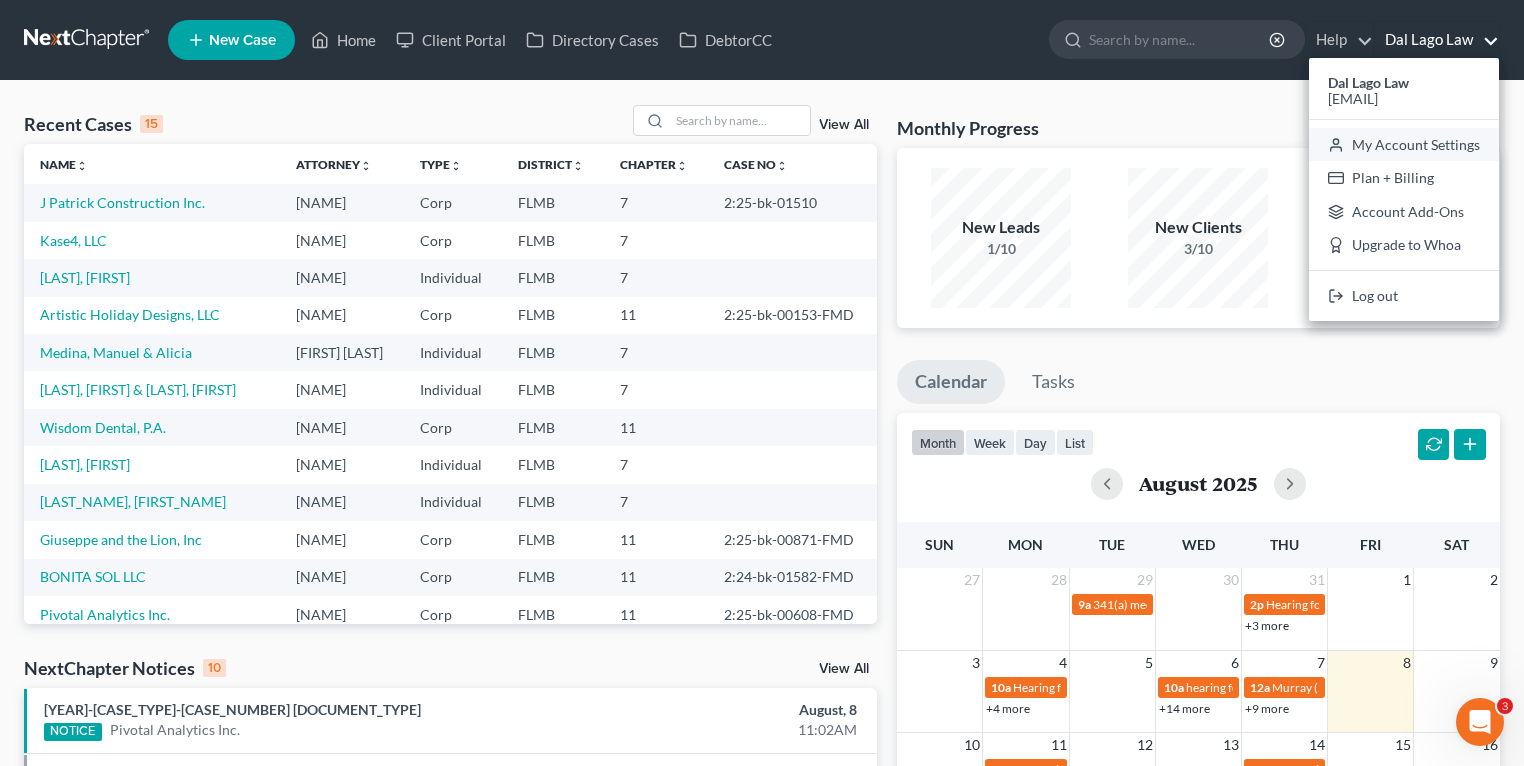 click on "My Account Settings" at bounding box center [1404, 145] 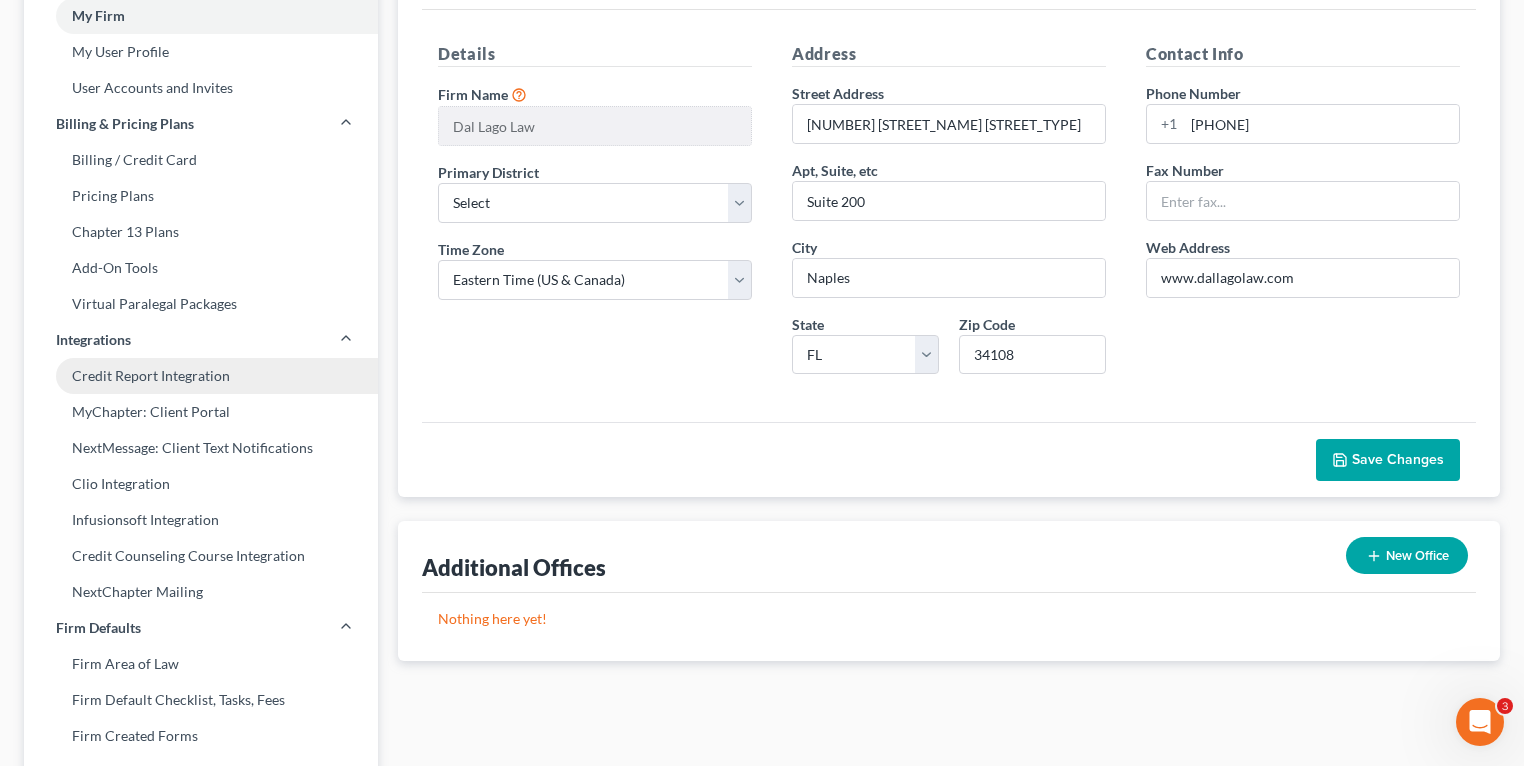 scroll, scrollTop: 160, scrollLeft: 0, axis: vertical 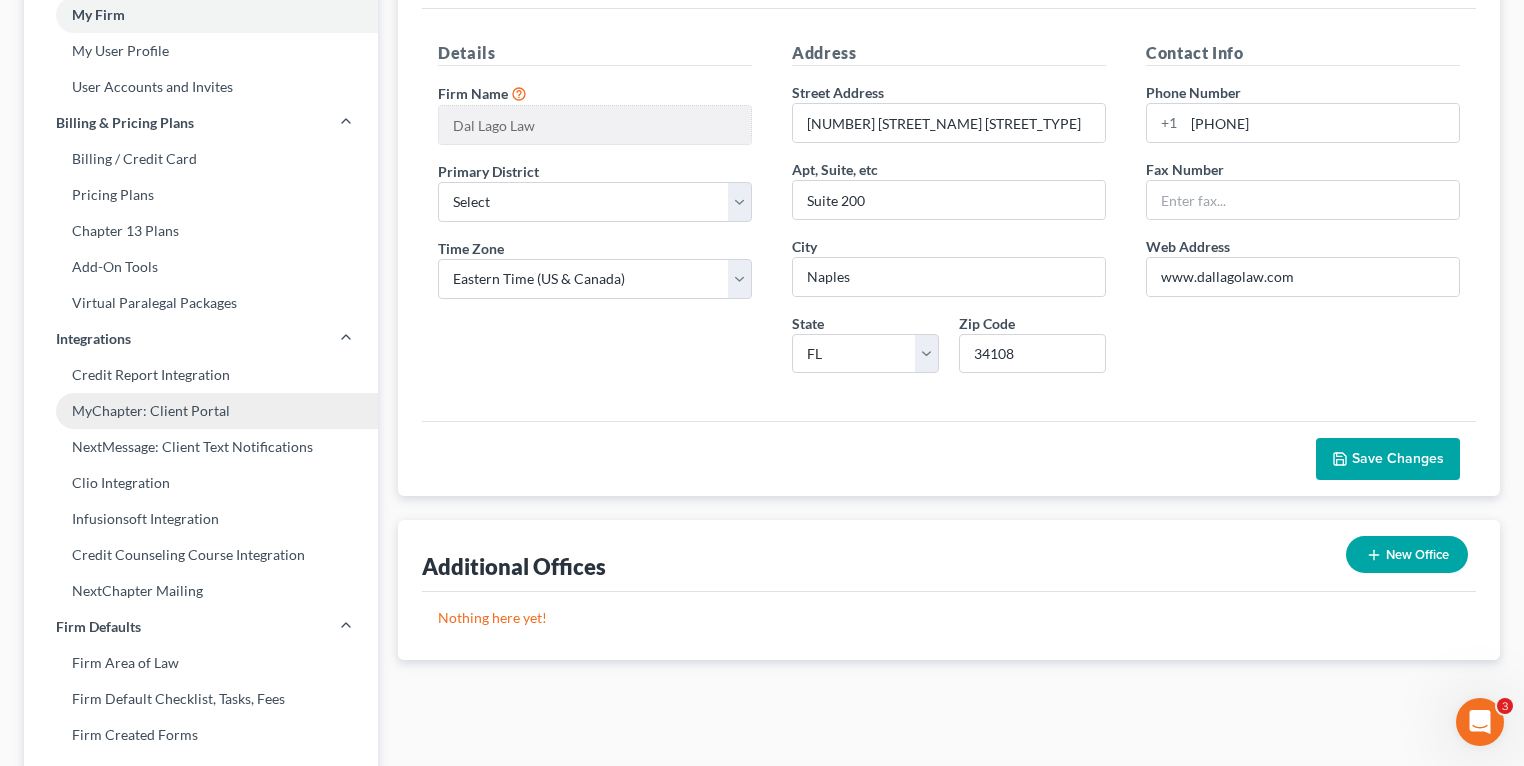 click on "MyChapter: Client Portal" at bounding box center (201, 411) 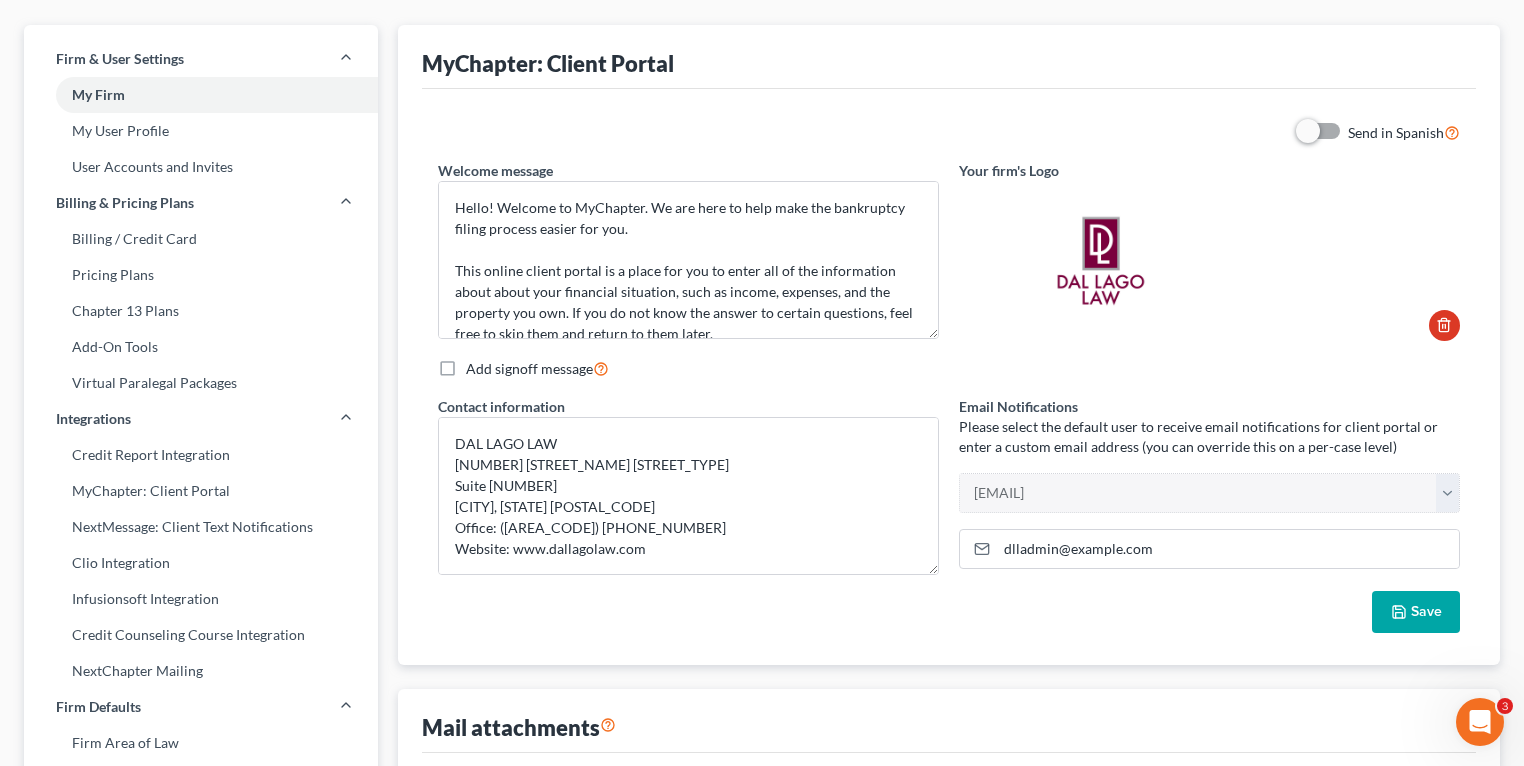 scroll, scrollTop: 240, scrollLeft: 0, axis: vertical 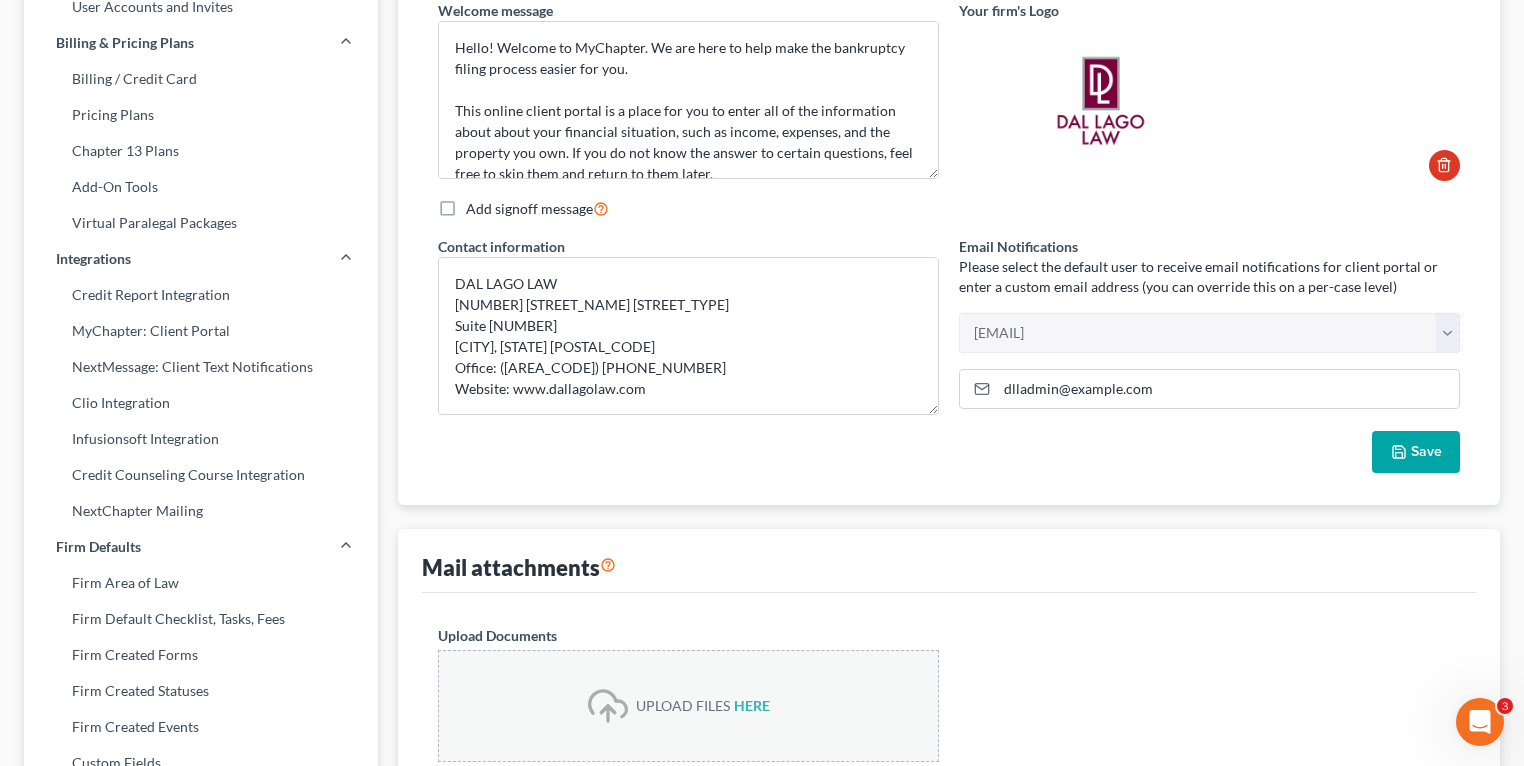 click on "Please select the default user to receive email notifications for client portal or enter a custom email address (you can override this on a per-case level)" at bounding box center [1209, 277] 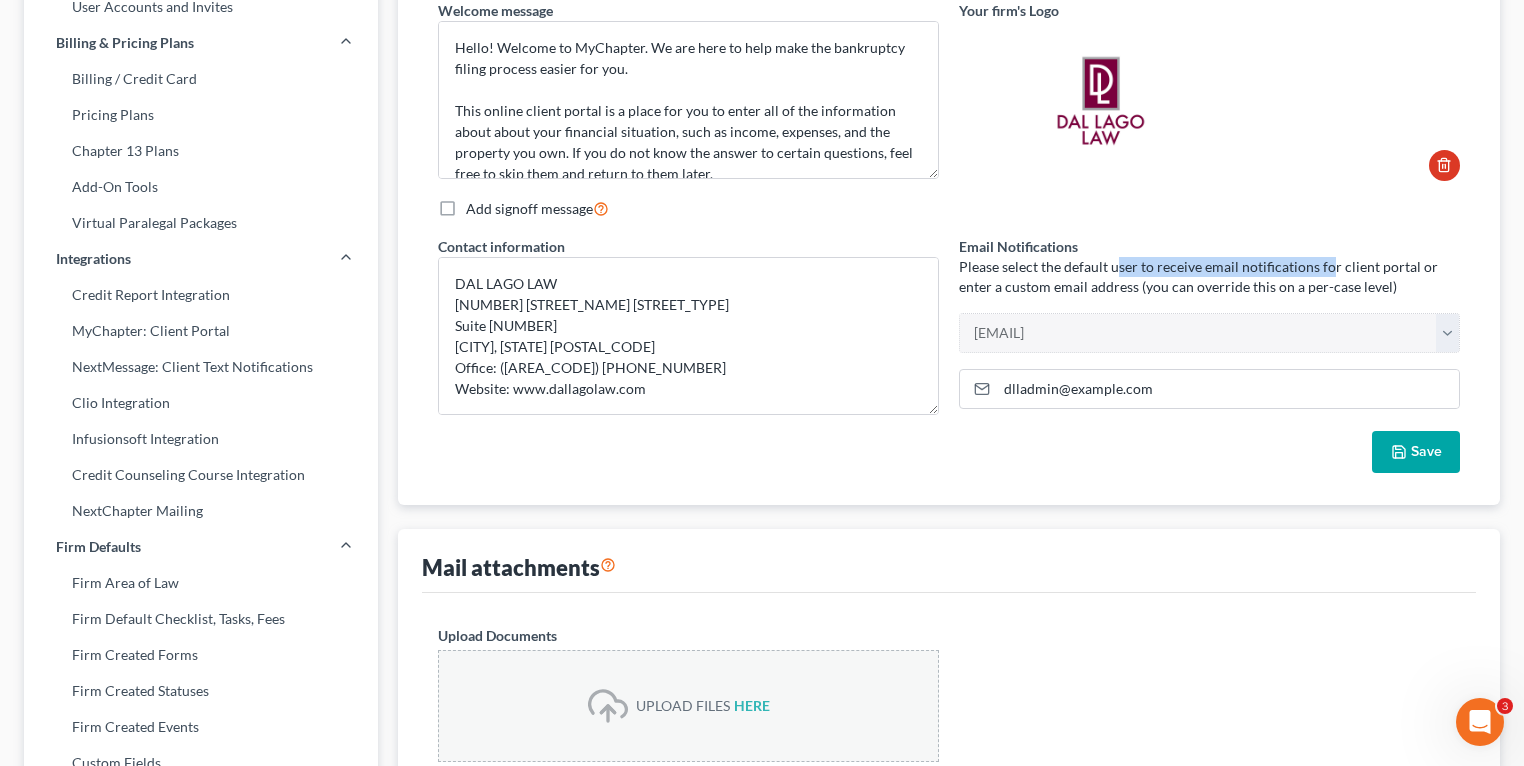 drag, startPoint x: 1170, startPoint y: 269, endPoint x: 1328, endPoint y: 272, distance: 158.02847 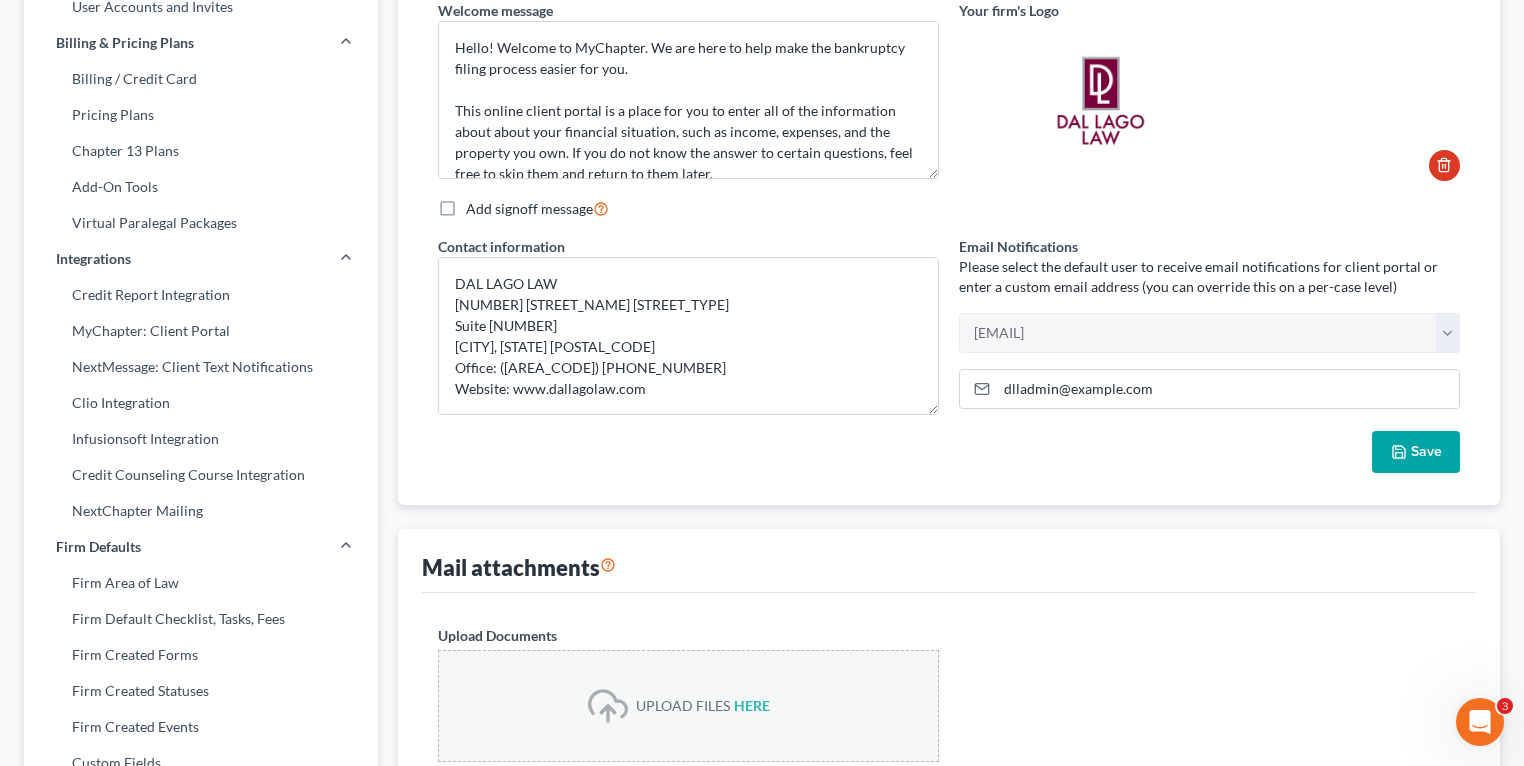 drag, startPoint x: 1328, startPoint y: 272, endPoint x: 1241, endPoint y: 279, distance: 87.28116 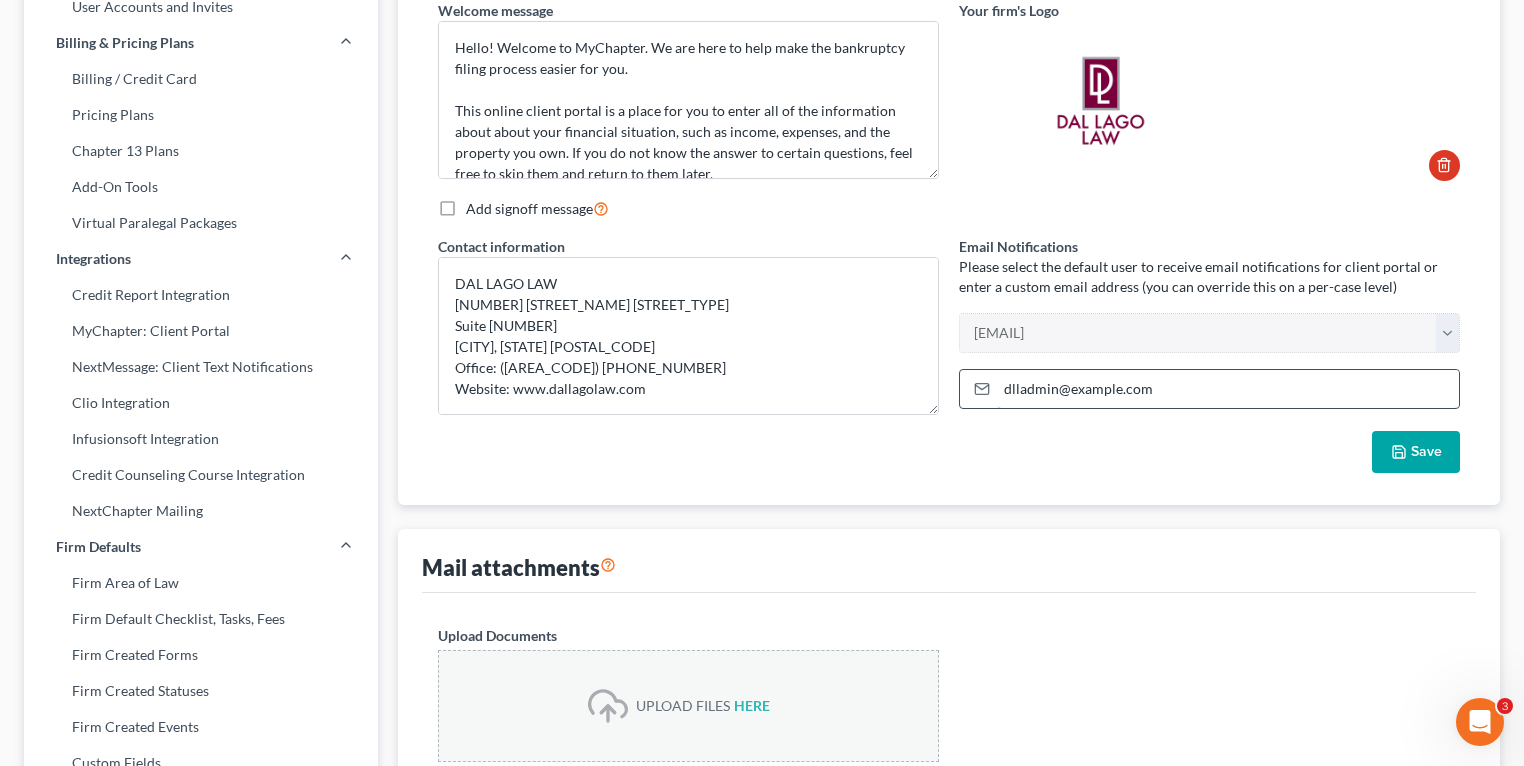 click on "dlladmin@example.com" at bounding box center (1228, 389) 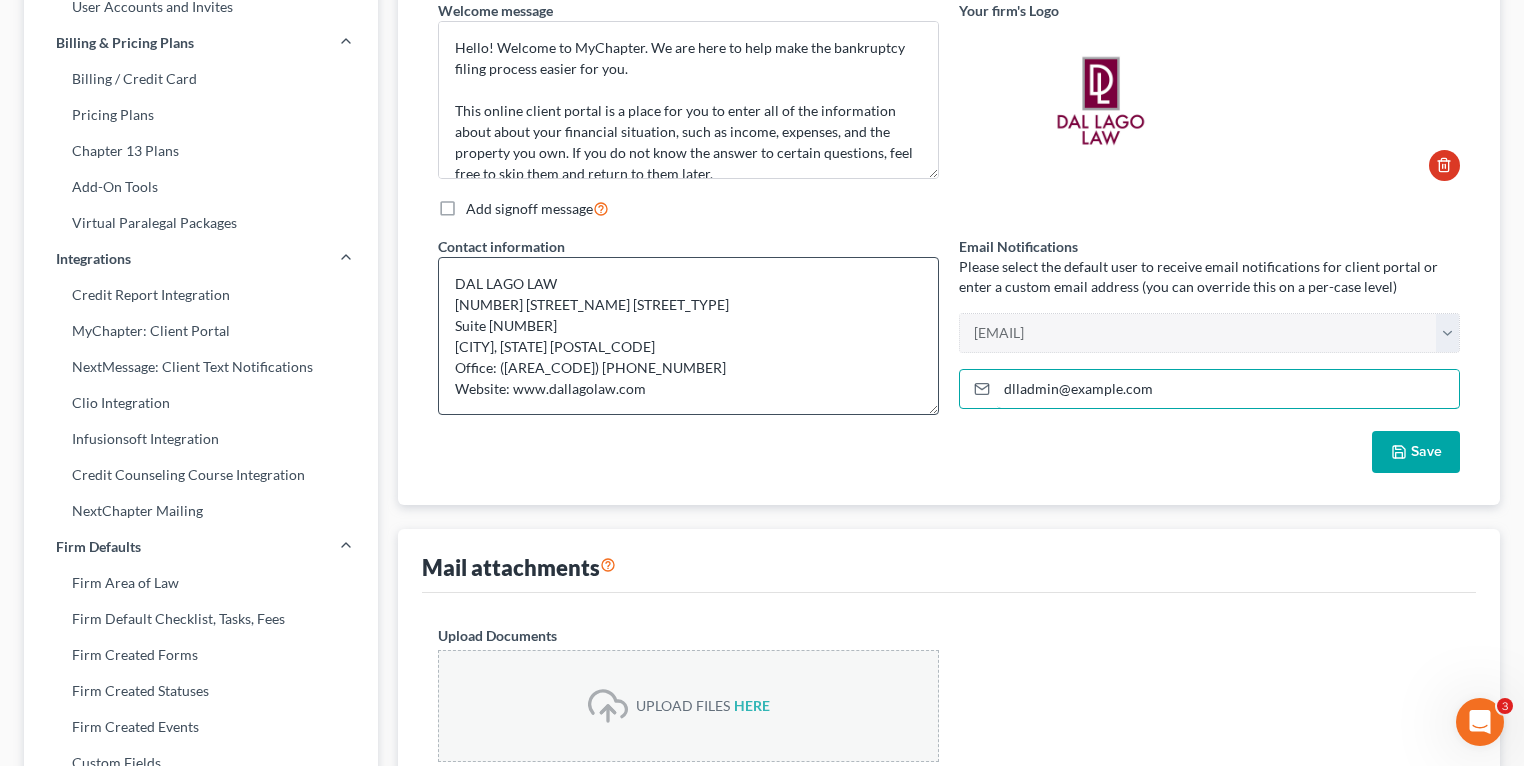 drag, startPoint x: 1372, startPoint y: 388, endPoint x: 880, endPoint y: 366, distance: 492.49164 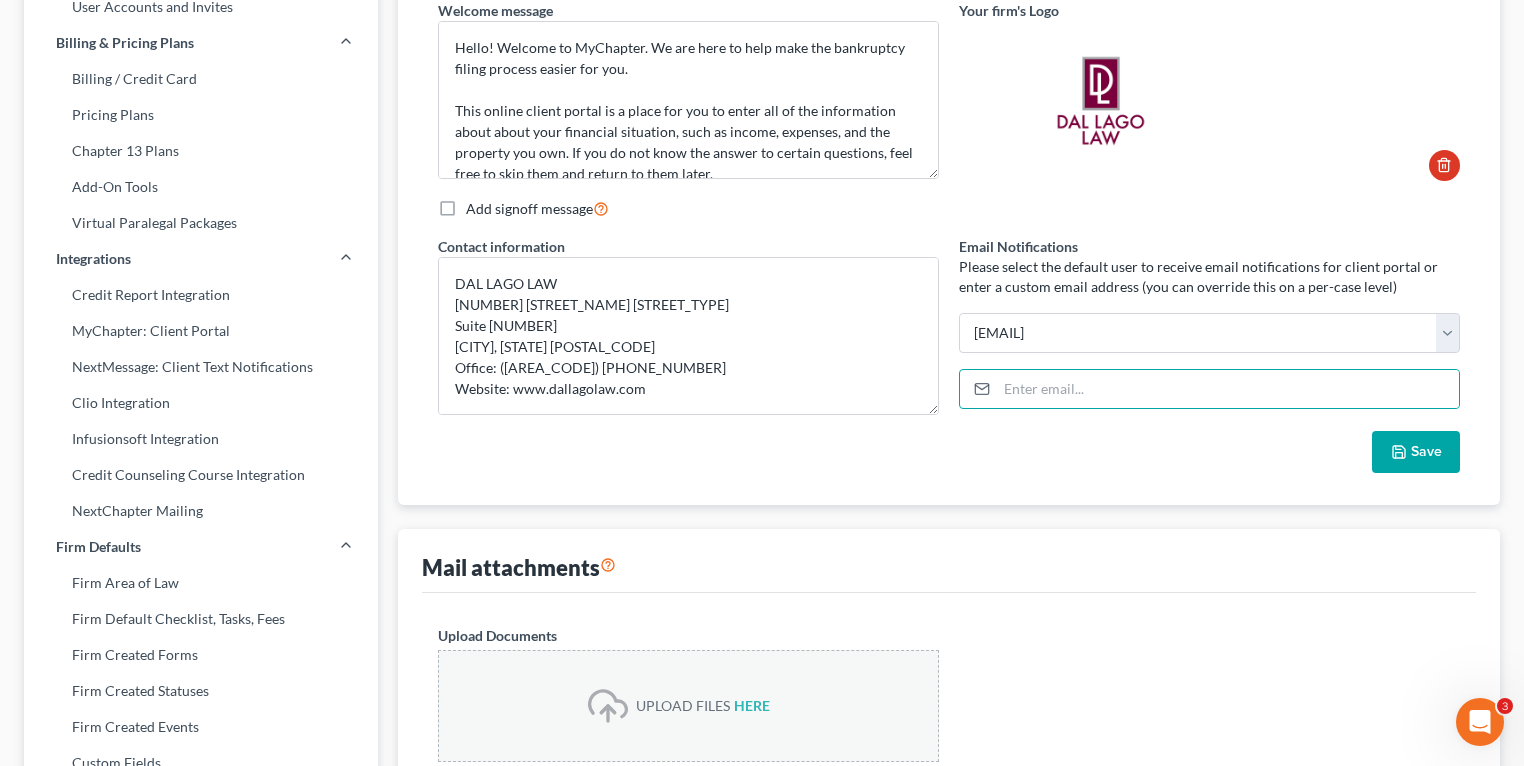 click on "Please select the default user to receive email notifications for client portal or enter a custom email address (you can override this on a per-case level)" at bounding box center [1209, 277] 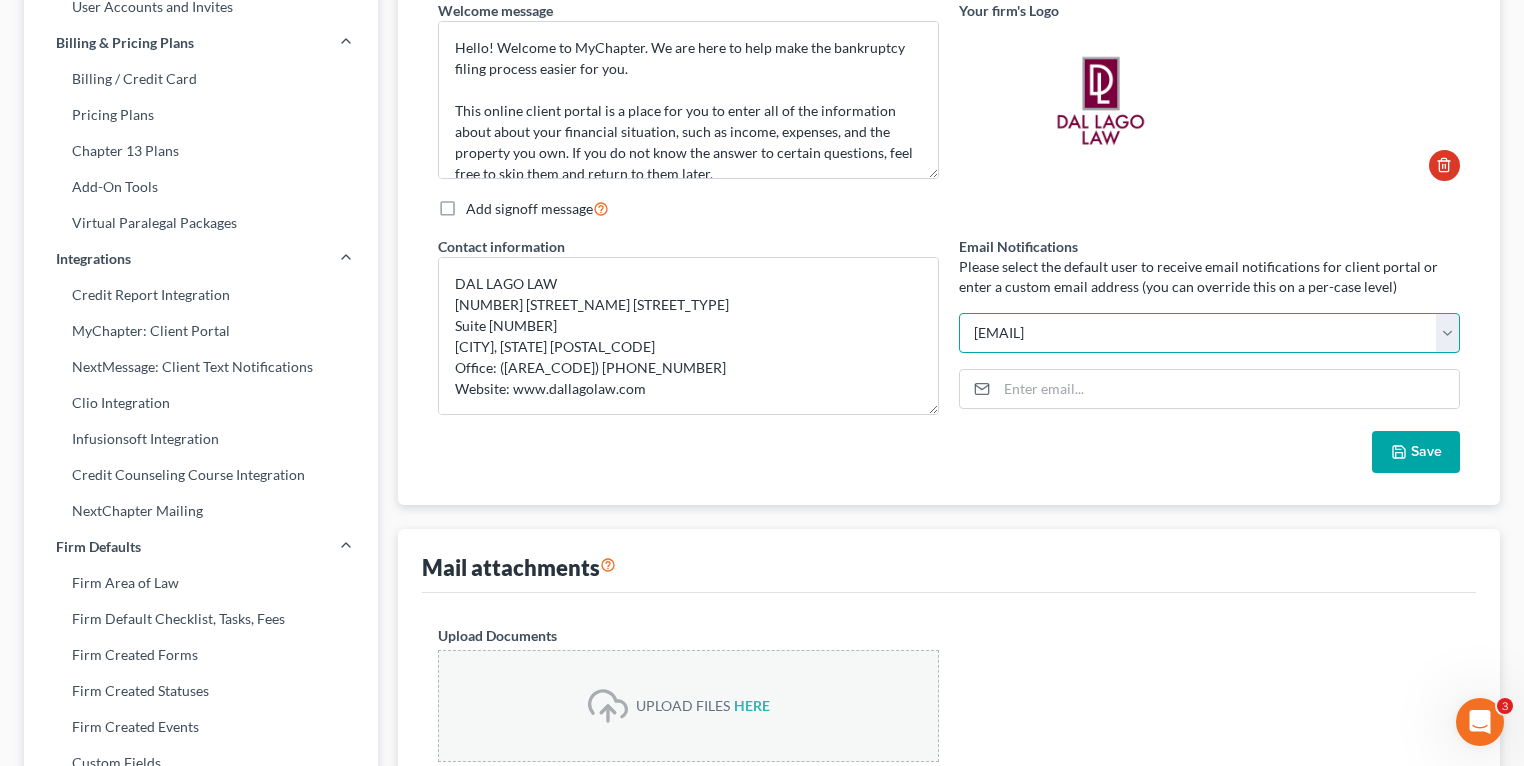 click on "[EMAIL] [EMAIL] [EMAIL] [EMAIL] [EMAIL] [EMAIL] Select" at bounding box center (1209, 333) 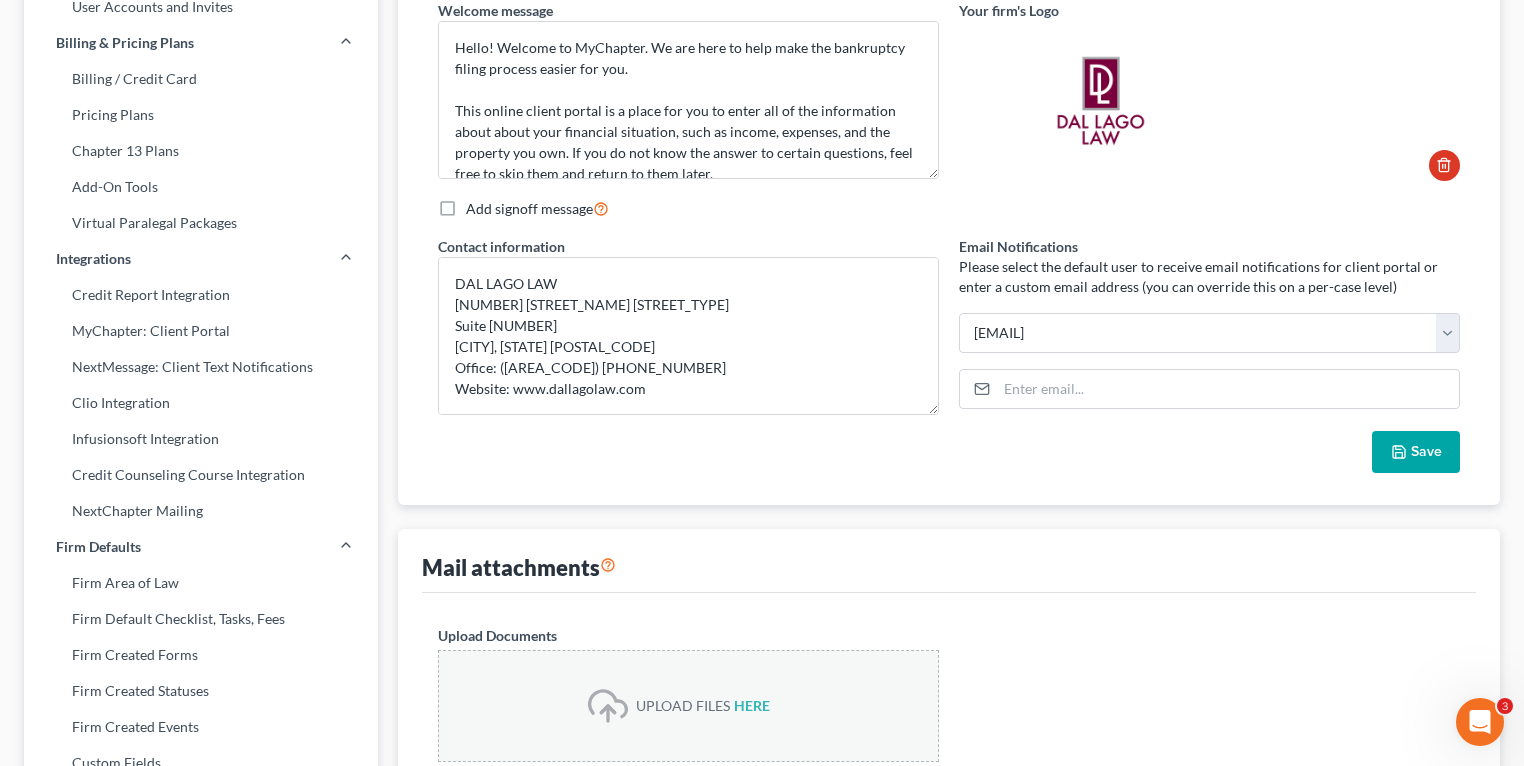 click on "Mail attachments" at bounding box center [949, 561] 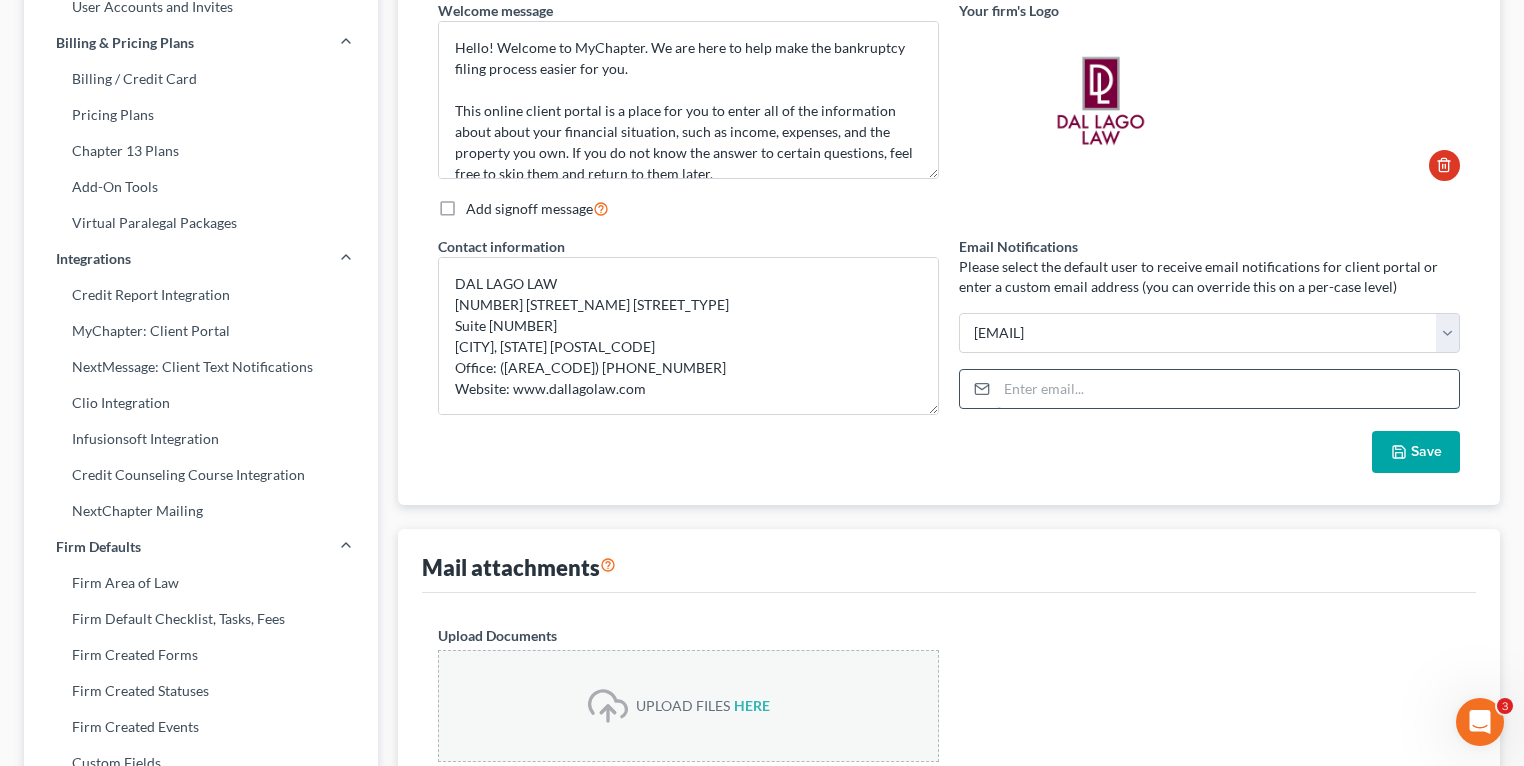 click at bounding box center [1228, 389] 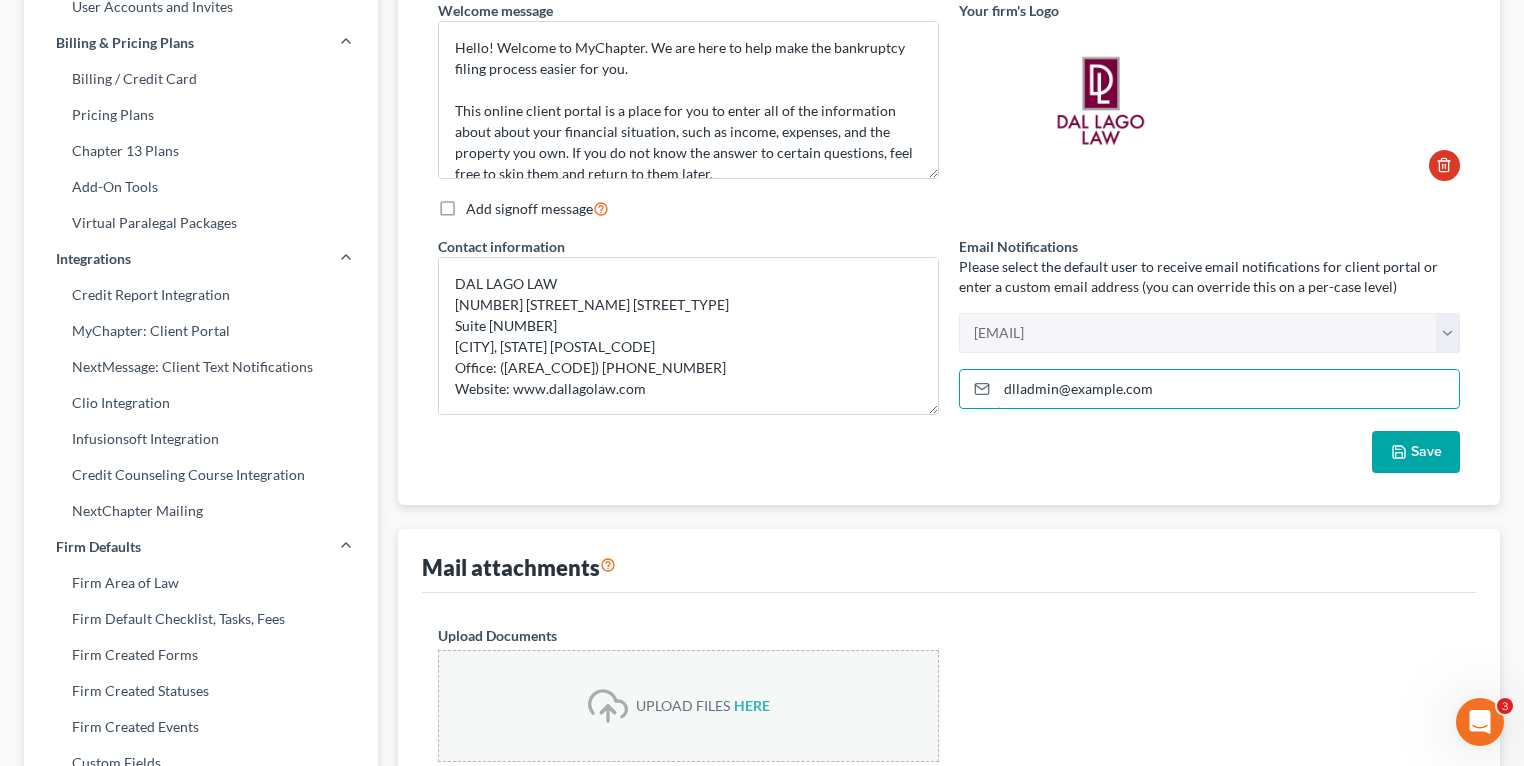 type on "dlladmin@example.com" 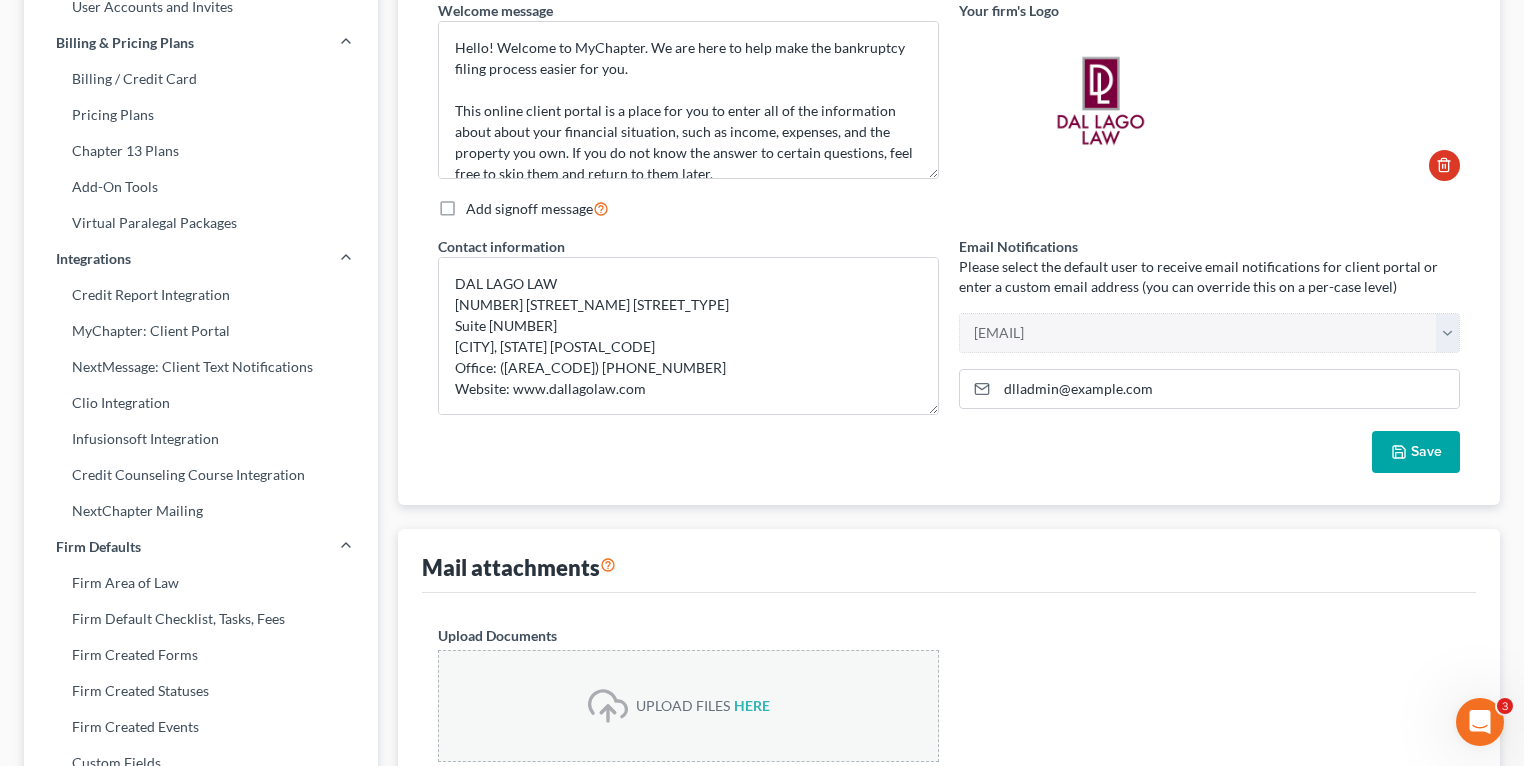 click on "Please select the default user to receive email notifications for client portal or enter a custom email address (you can override this on a per-case level)" at bounding box center [1209, 277] 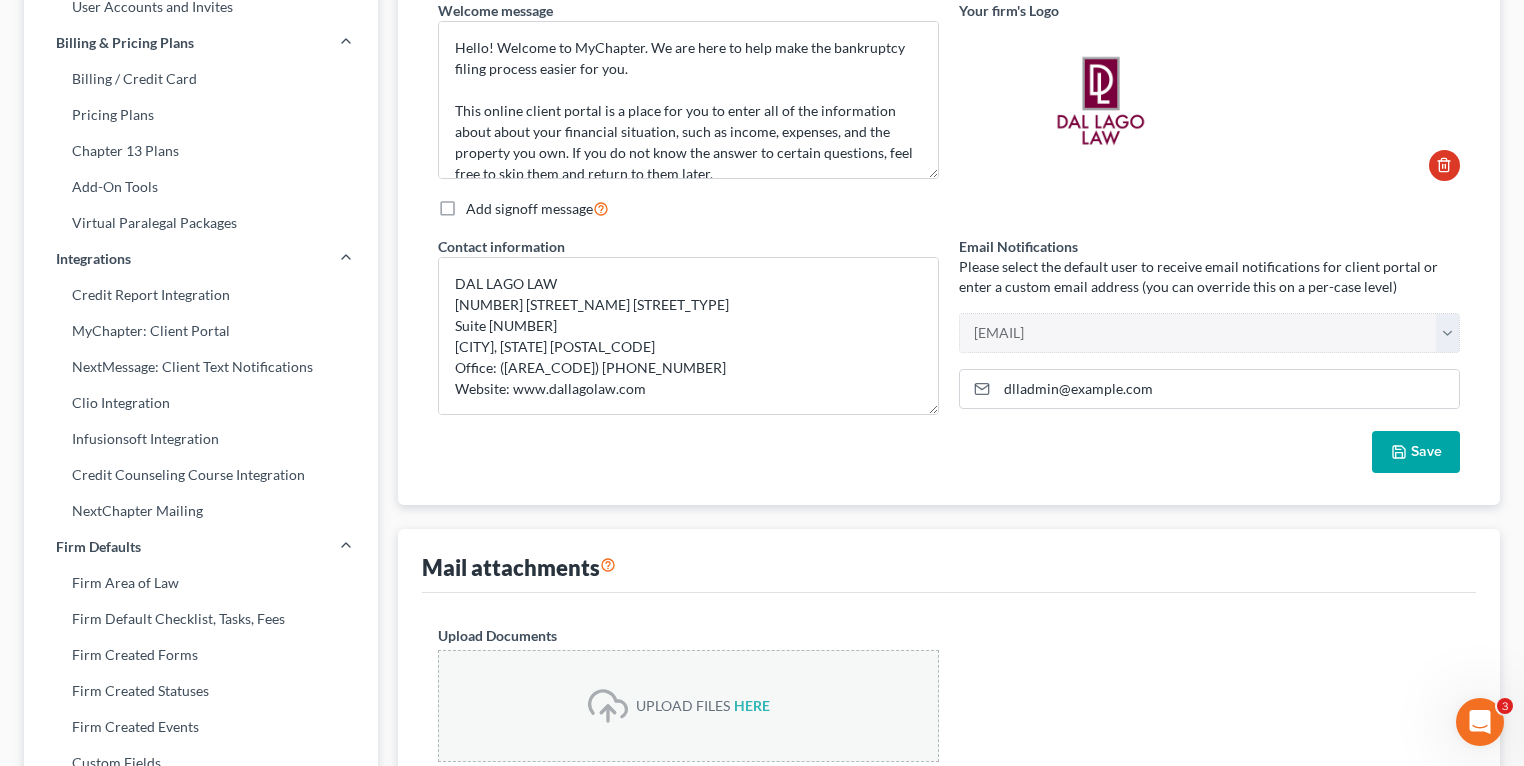 click on "Send in Spanish Welcome message Hello! Welcome to MyChapter. We are here to help make the bankruptcy filing process easier for you.
This online client portal is a place for you to enter all of the information about about your financial situation, such as income, expenses, and the property you own. If you do not know the answer to certain questions, feel free to skip them and return to them later.
If you have any questions or need any help completing this intake form, contact your attorney at the provided contact information. Your firm's Logo Add signoff message Contact information DAL LAGO LAW
999 Vanderbilt Beach Rd.
Suite 200
Naples, FL 34108
Office: [PHONE]
Website: www.dallagolaw.com
CAUTION: FOR YOUR PROTECTION, WHENEVER SENDING A WIRE TRANFER TO THE FIRM, PLEASE CONTACT DAL LAGO LAW TO CONFIRM THAT YOU HAVE BEEN SENT THE CORRECT WIRING INSTRUCTIONS. Email Notifications mike@example.com chaman@example.com kim@example.com jduffy@example.com Select Save" at bounding box center [949, 216] 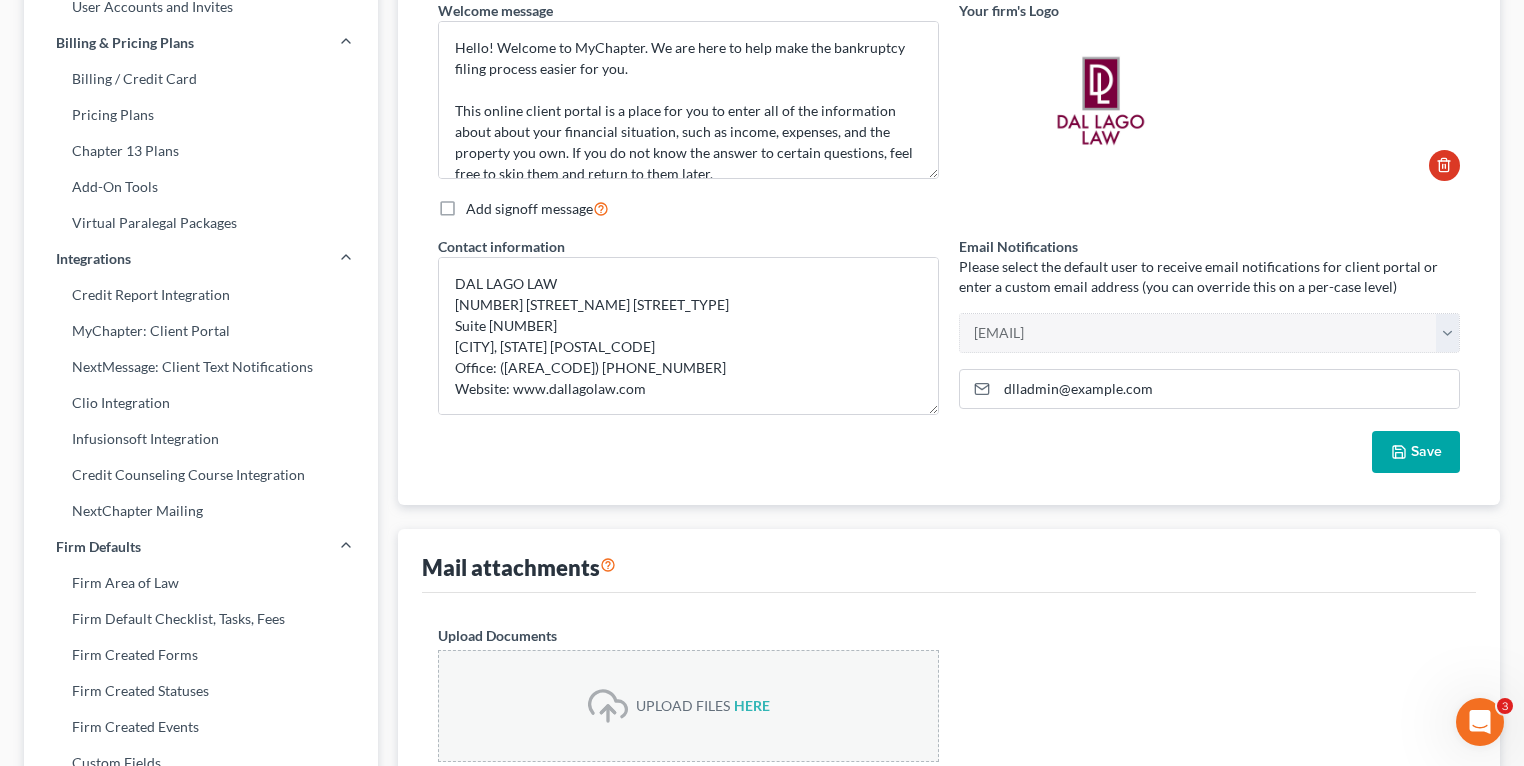 click on "Save" at bounding box center [1416, 452] 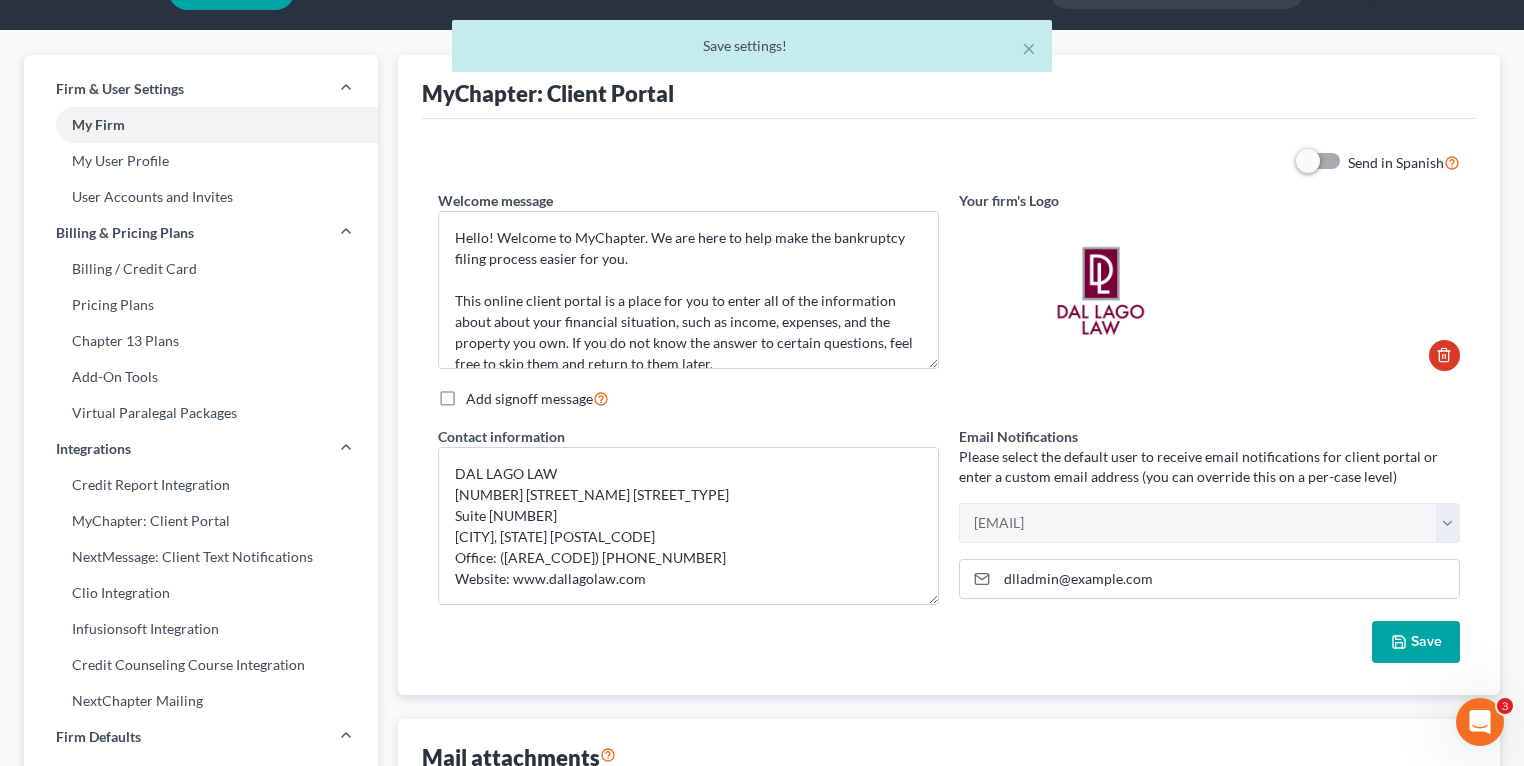 scroll, scrollTop: 0, scrollLeft: 0, axis: both 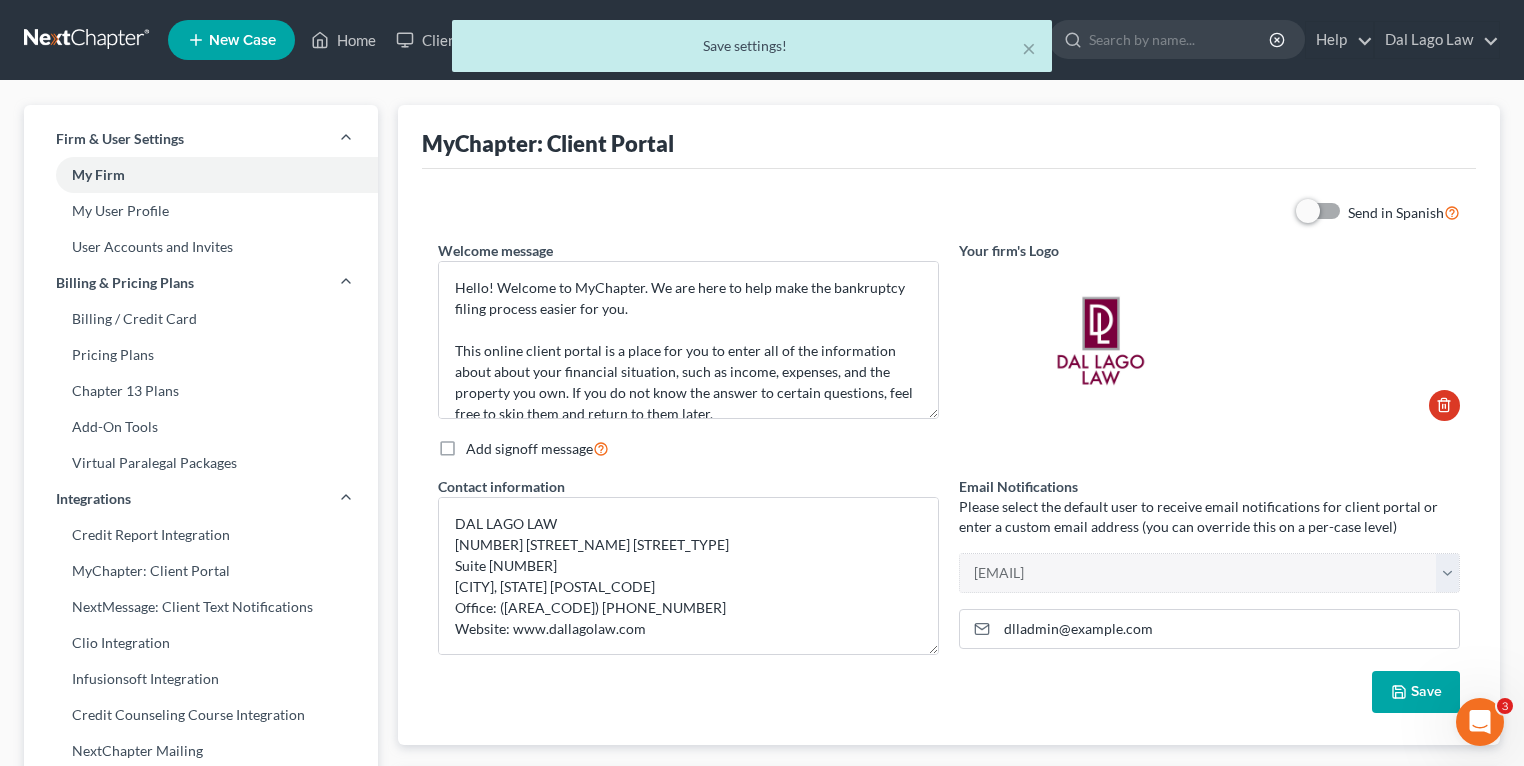 click on "×                     Save settings!" at bounding box center [752, 51] 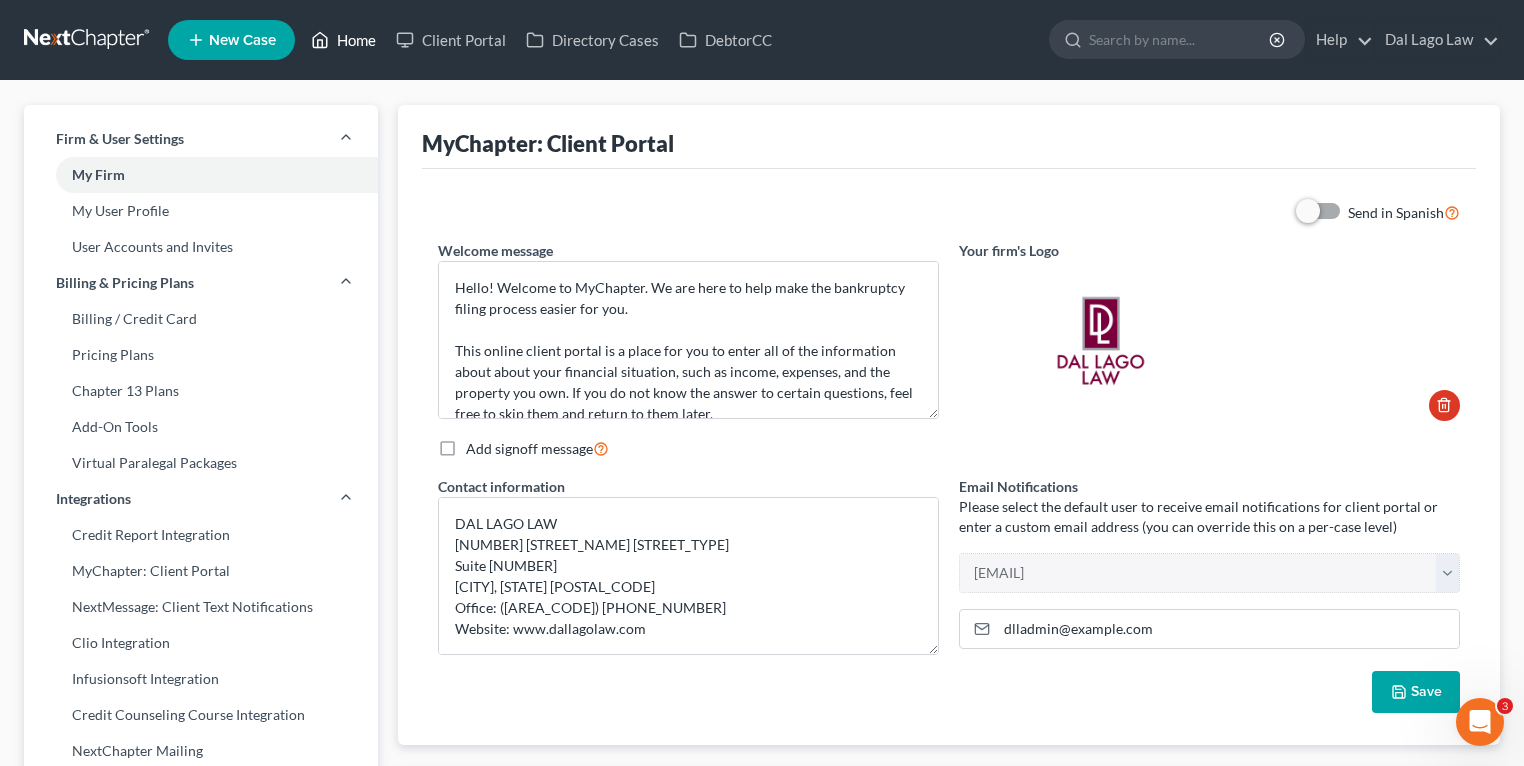 click on "Home" at bounding box center (343, 40) 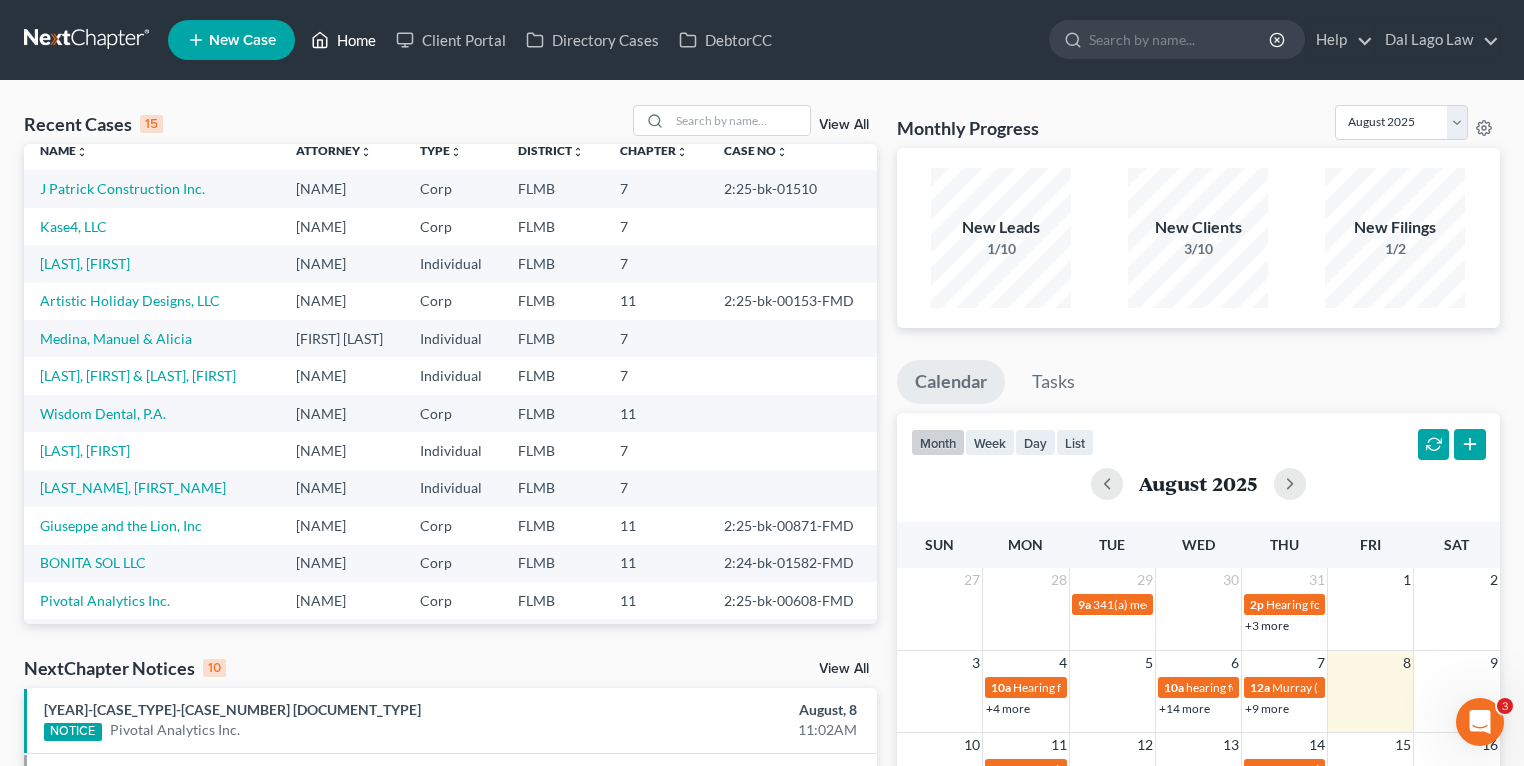 scroll, scrollTop: 0, scrollLeft: 0, axis: both 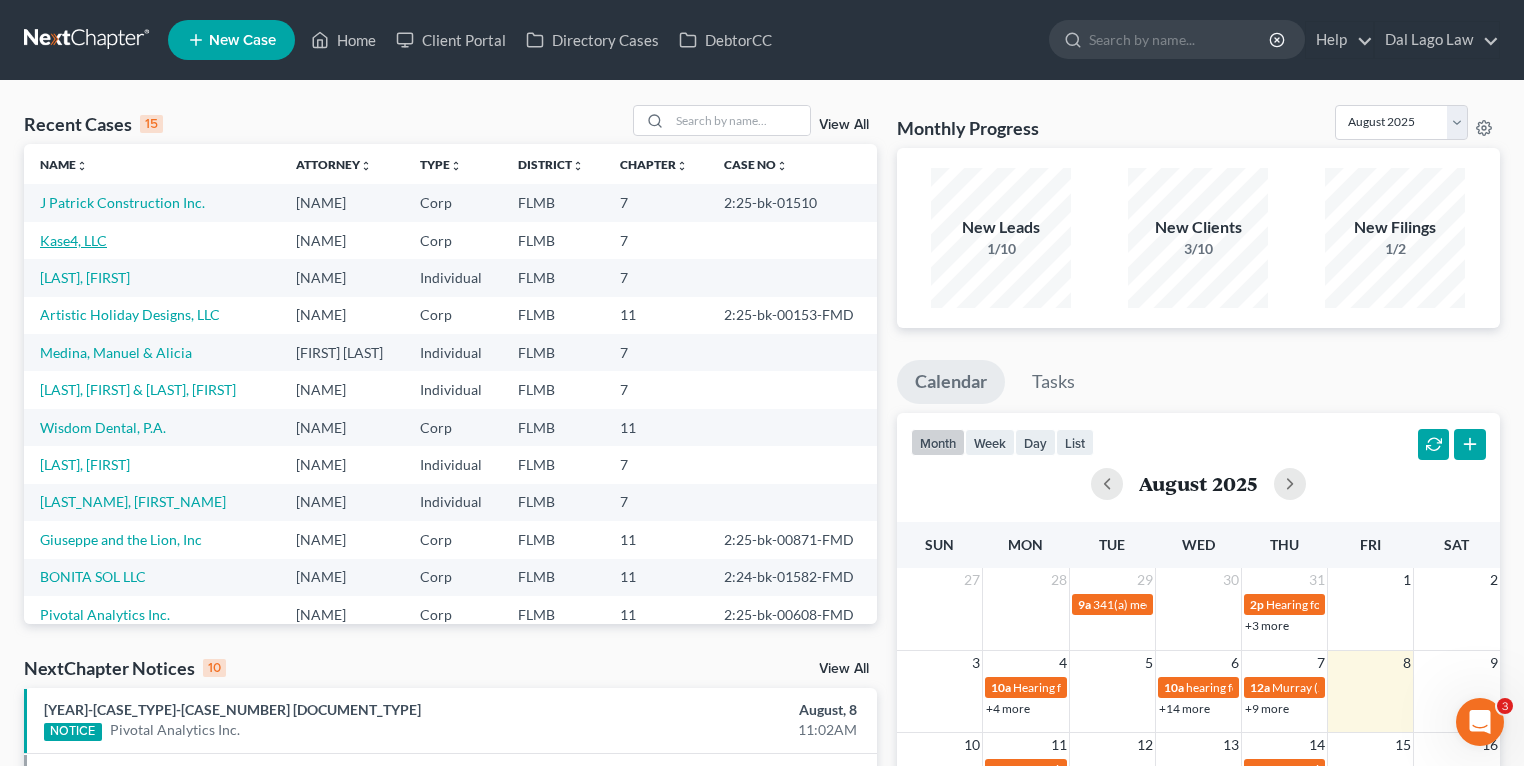 click on "Kase4, LLC" at bounding box center [73, 240] 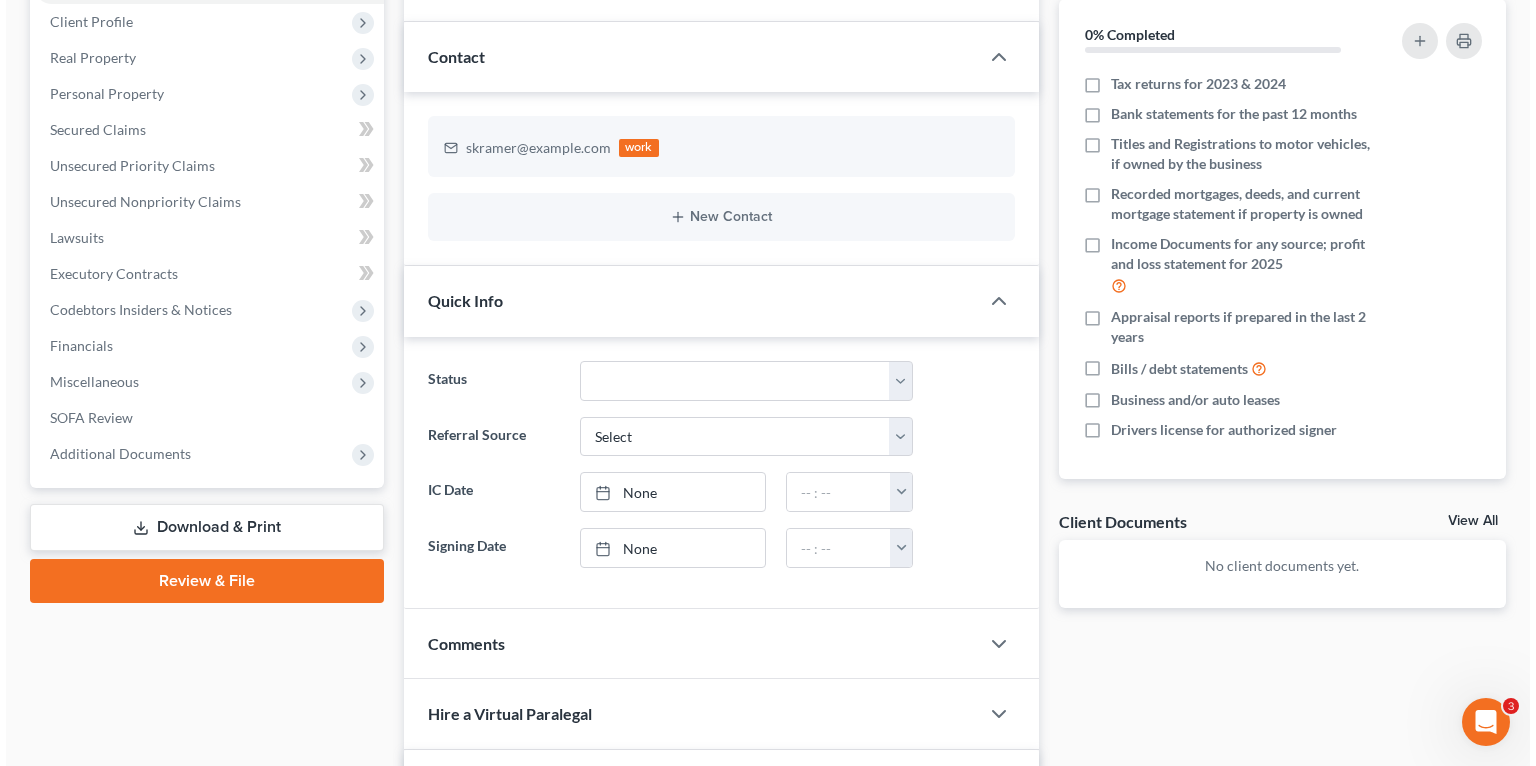 scroll, scrollTop: 560, scrollLeft: 0, axis: vertical 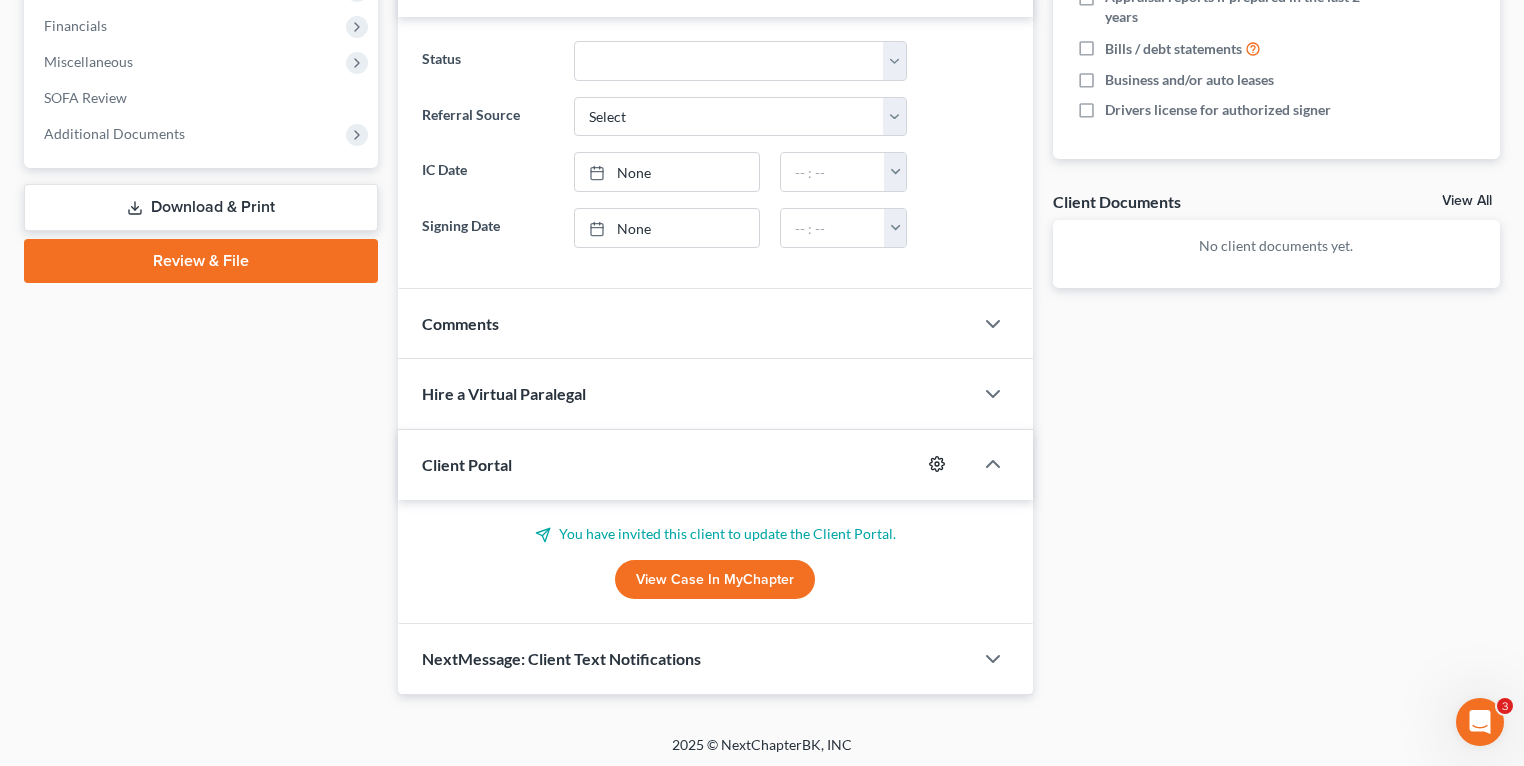 click 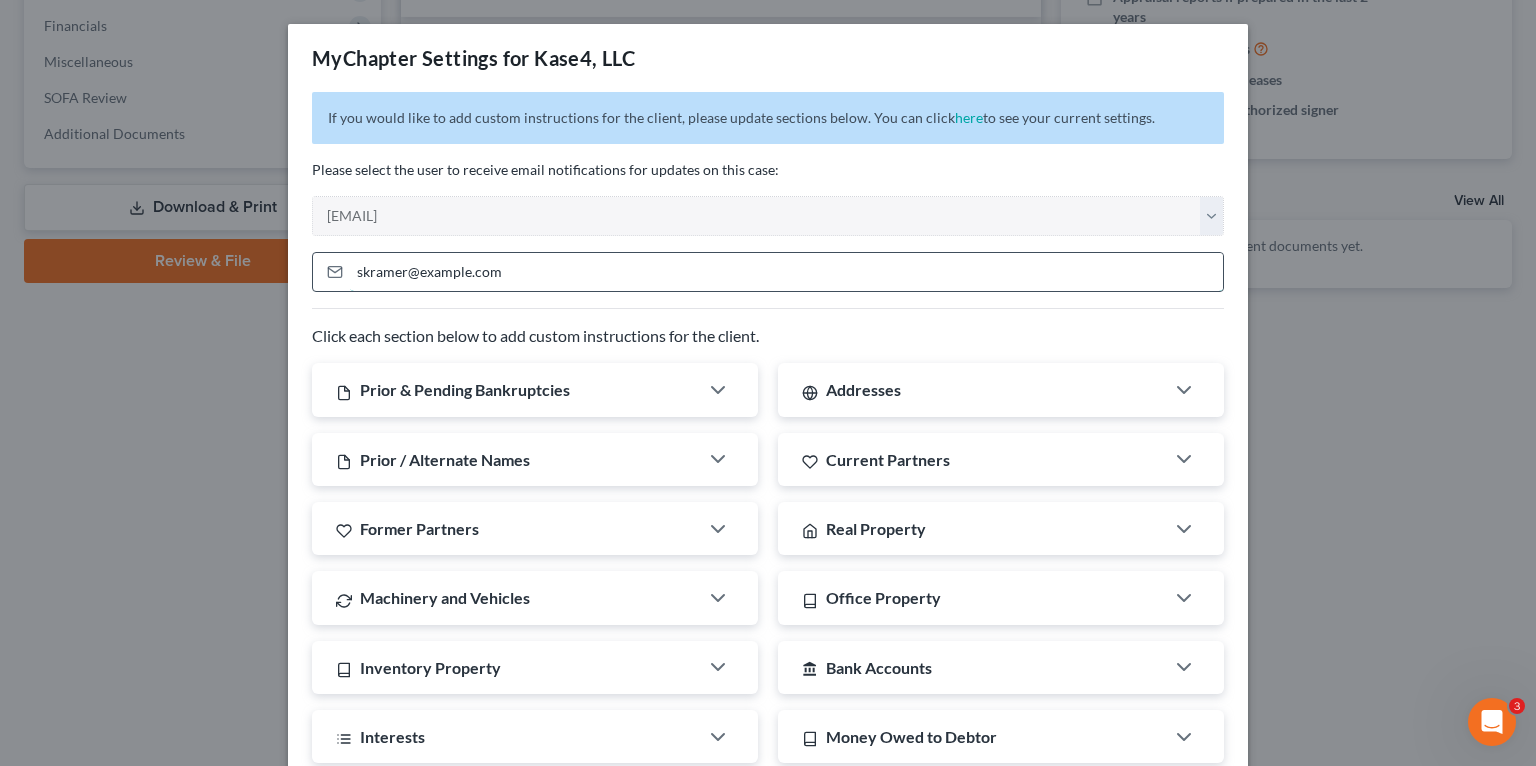 click on "skramer@example.com" at bounding box center [786, 272] 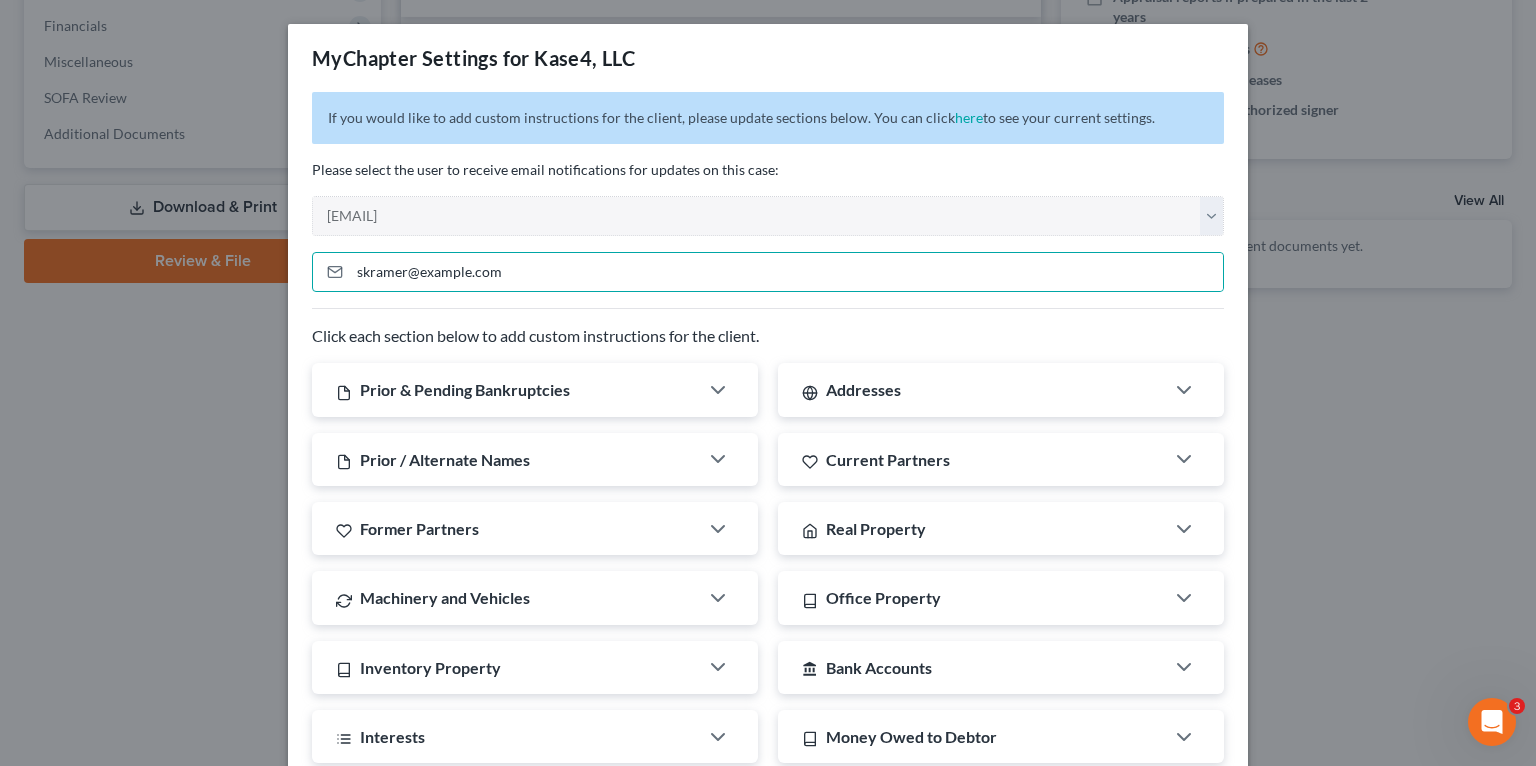 click on "Please select the user to receive email notifications for updates on this case: Select mike@example.com chaman@example.com kim@example.com jduffy@example.com fbravo@example.com fvazquez@example.com" at bounding box center (768, 198) 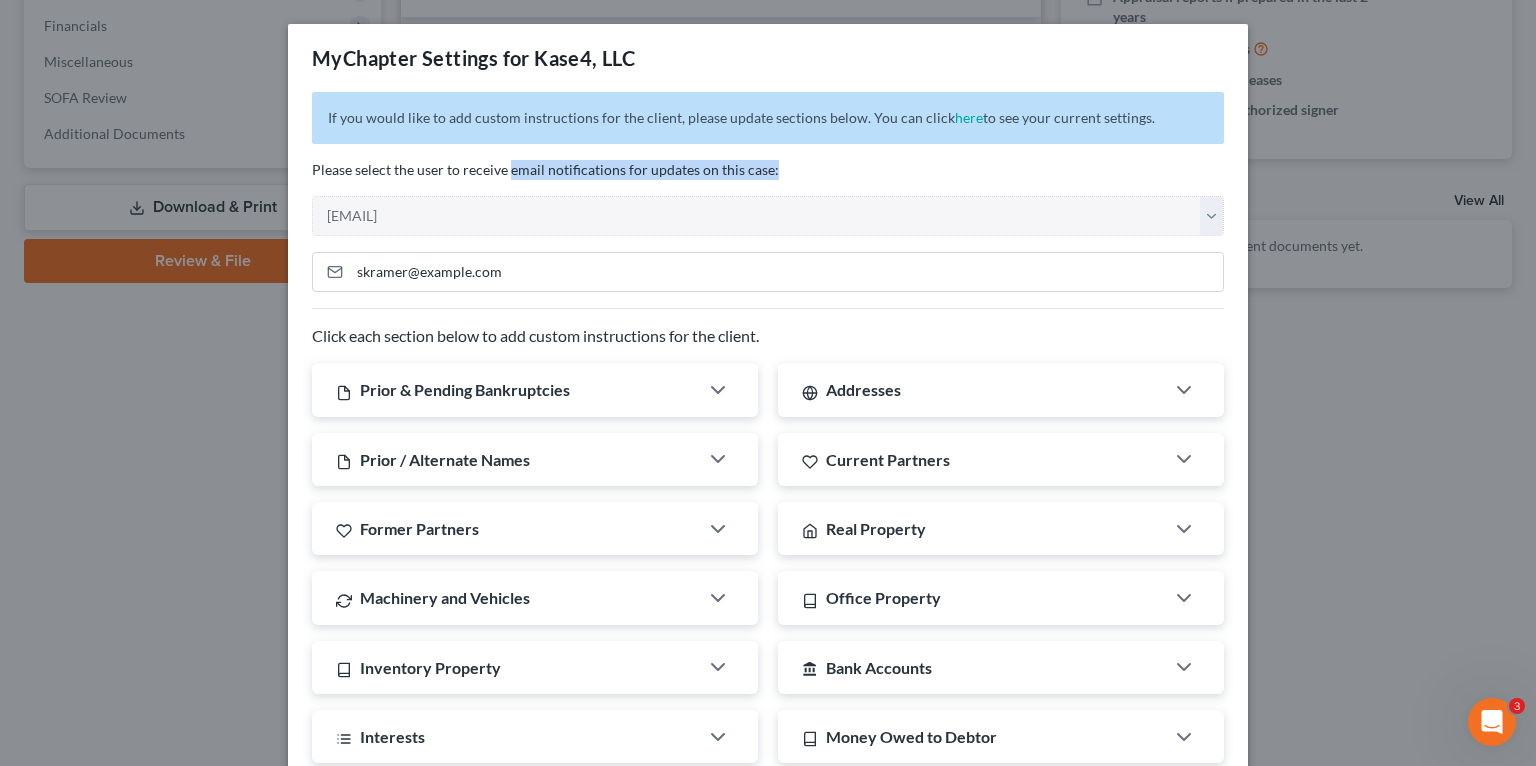 drag, startPoint x: 775, startPoint y: 179, endPoint x: 871, endPoint y: 180, distance: 96.00521 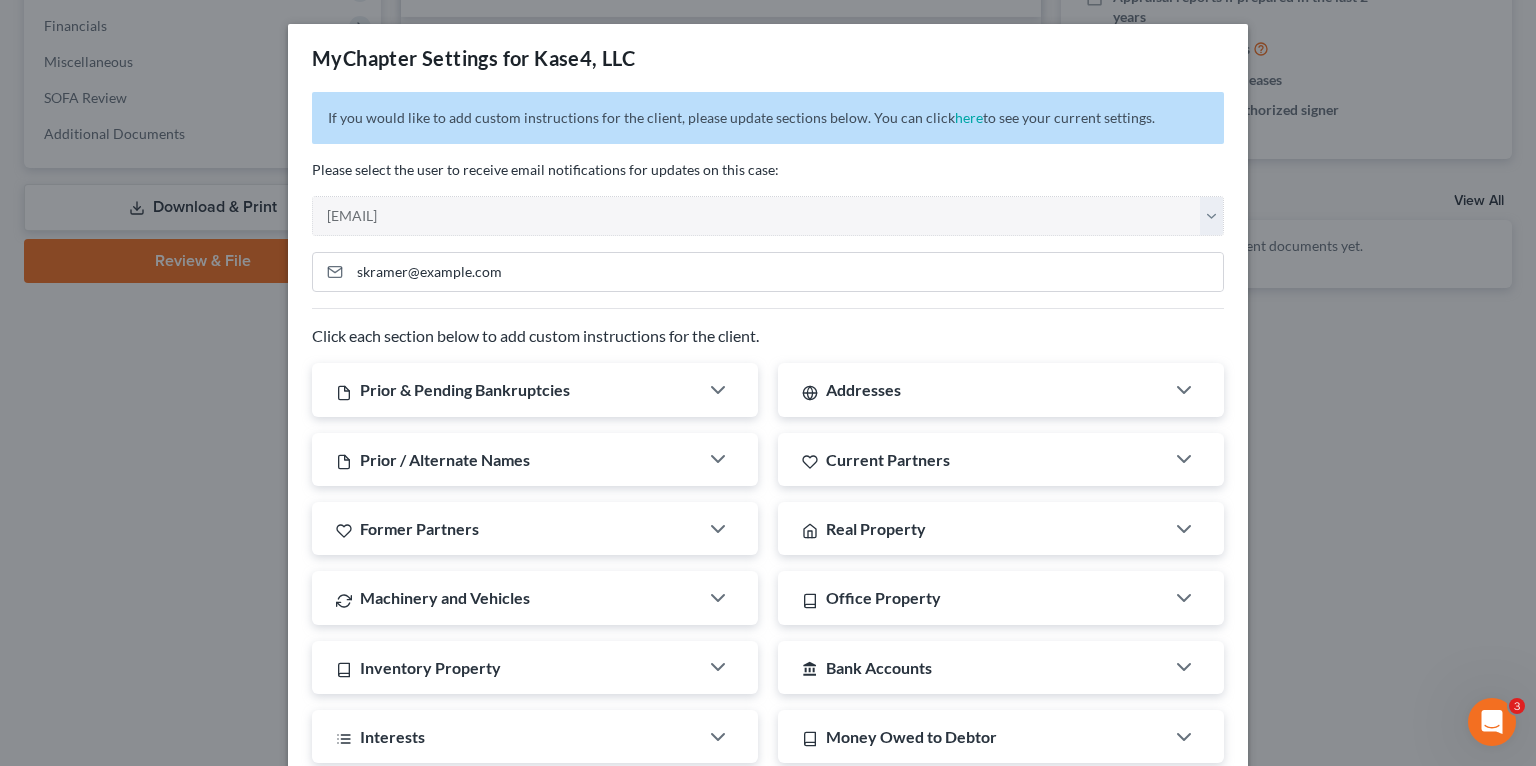 click on "Please select the user to receive email notifications for updates on this case: Select mike@example.com chaman@example.com kim@example.com jduffy@example.com fbravo@example.com fvazquez@example.com" at bounding box center [768, 198] 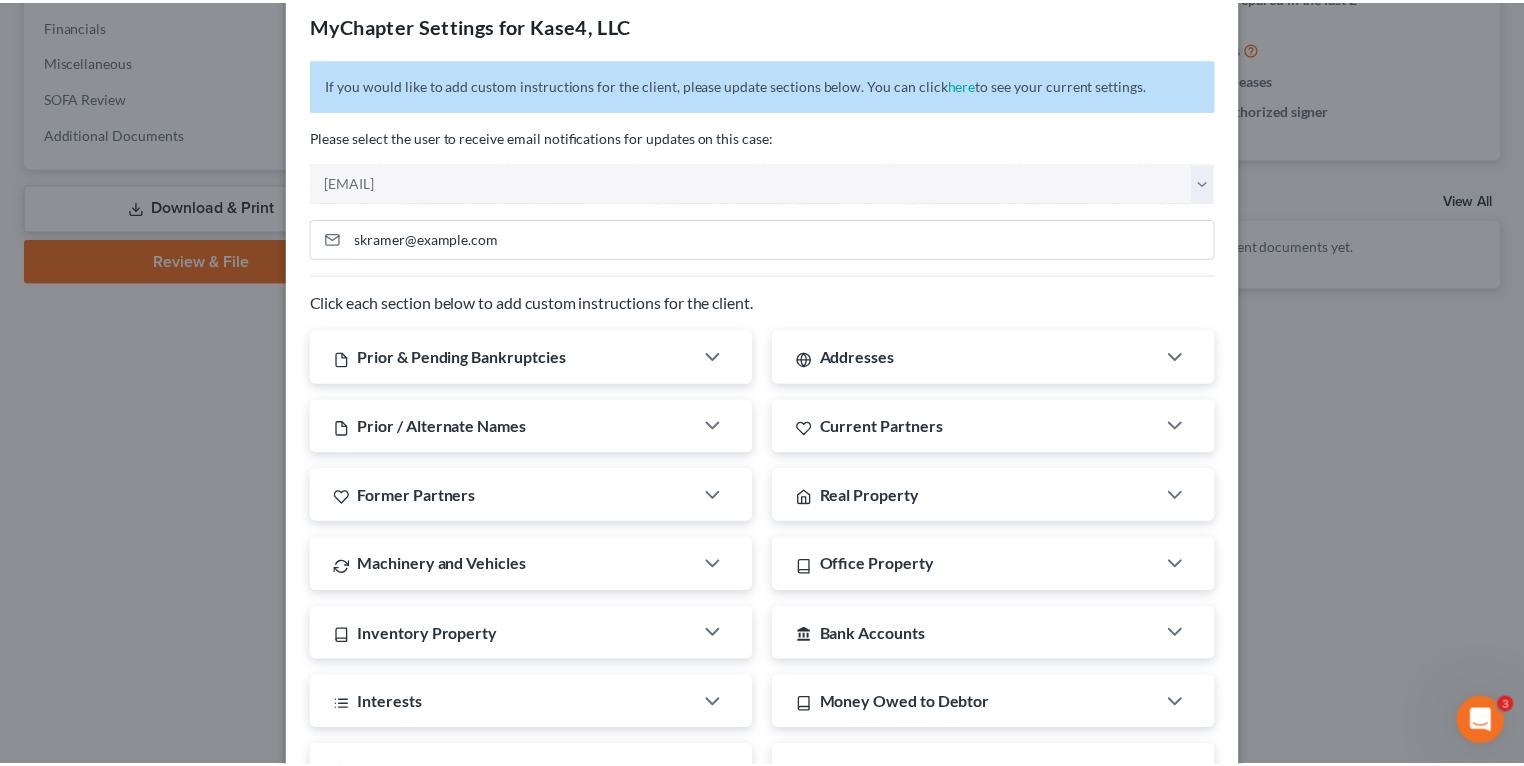 scroll, scrollTop: 0, scrollLeft: 0, axis: both 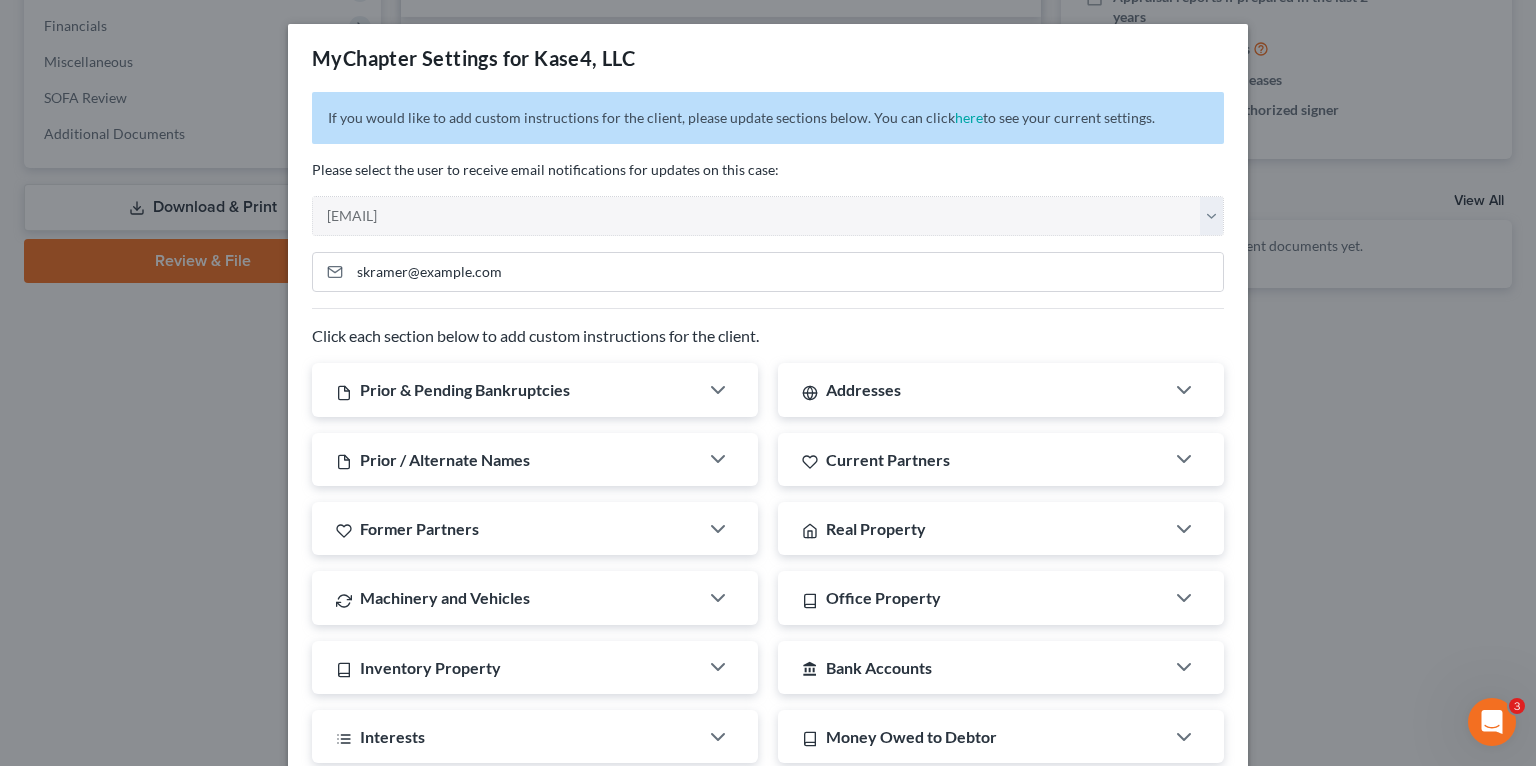 click on "MyChapter Settings for Kase4, LLC If you would like to add custom instructions for the client, please update sections below. You can click here to see your current settings. Please select the user to receive email notifications for updates on this case: Select [EMAIL] [EMAIL] [EMAIL] [EMAIL] [EMAIL] [EMAIL] [EMAIL]
Click each section below to add custom instructions for the client. Prior & Pending Bankruptcies Custom Instructions Addresses Custom Instructions (anywhere you've lived in the last 3 years) Prior / Alternate Names Custom Instructions Current Partners Custom Instructions Former Partners Custom Instructions Real Property Custom Instructions Machinery and Vehicles Custom Instructions Office Property Custom Instructions Inventory Property Custom Instructions account_balance Bank Accounts Custom Instructions Interests Custom Instructions Money Owed to Debtor Custom Instructions" at bounding box center (768, 383) 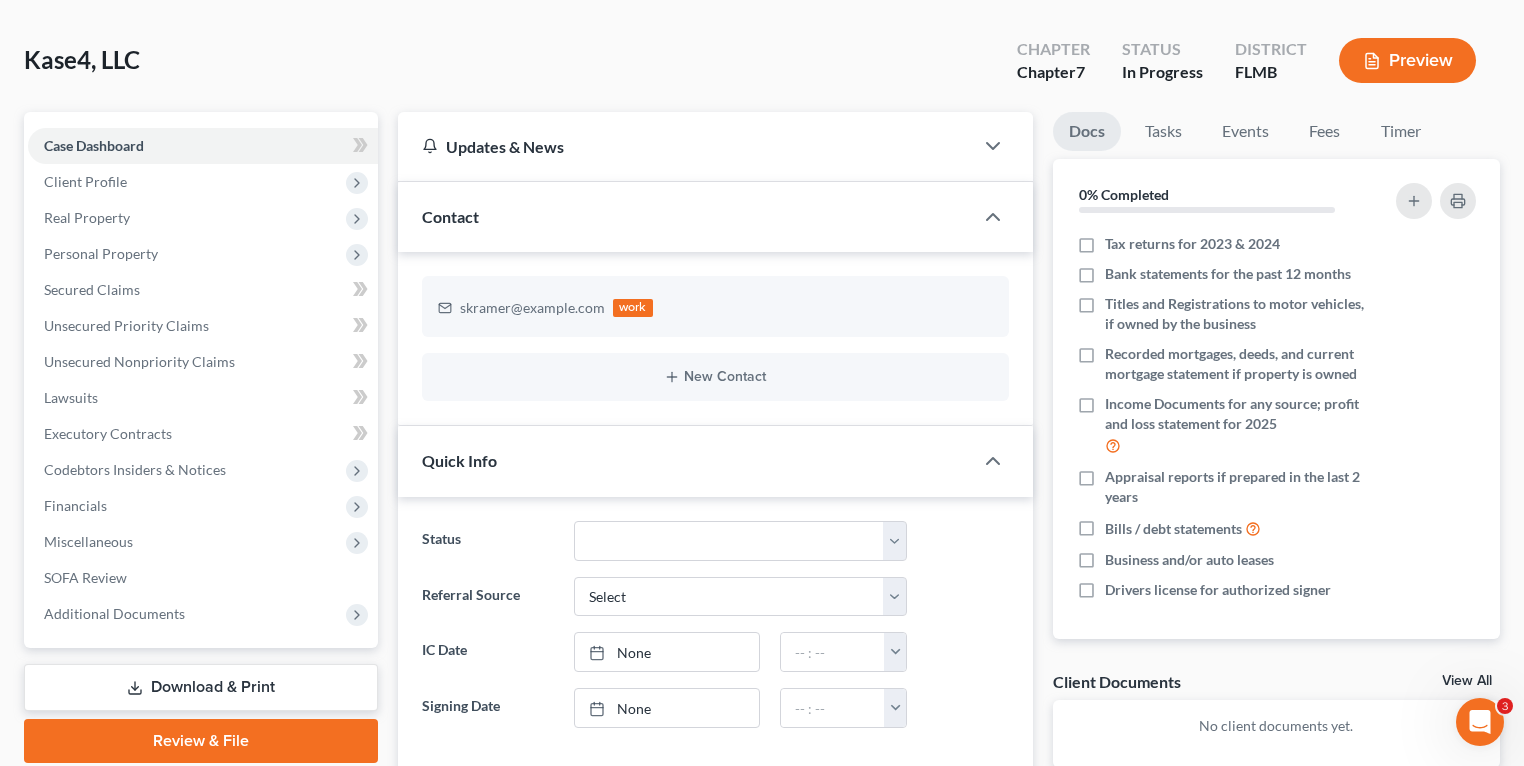 scroll, scrollTop: 0, scrollLeft: 0, axis: both 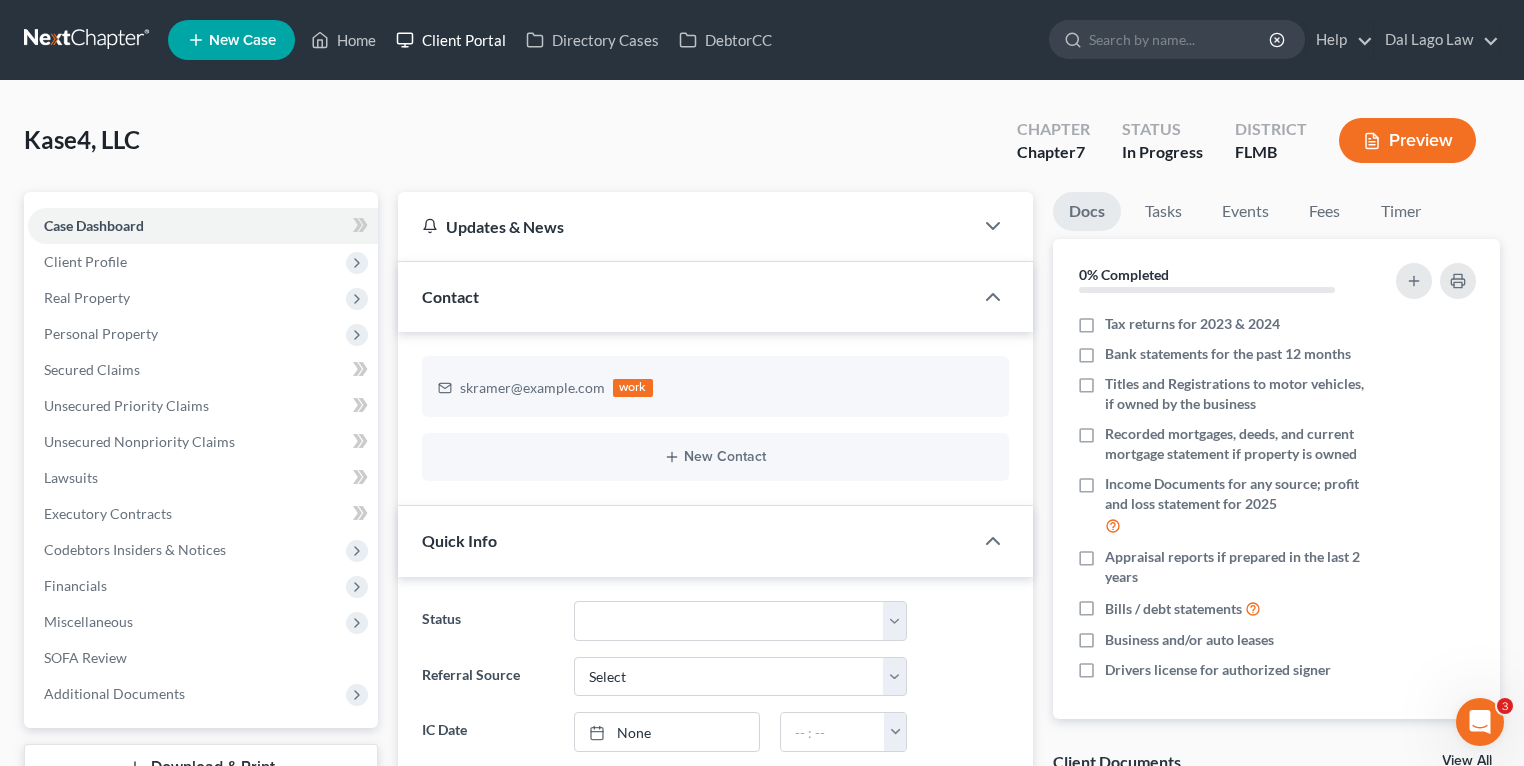 drag, startPoint x: 455, startPoint y: 49, endPoint x: 512, endPoint y: 65, distance: 59.20304 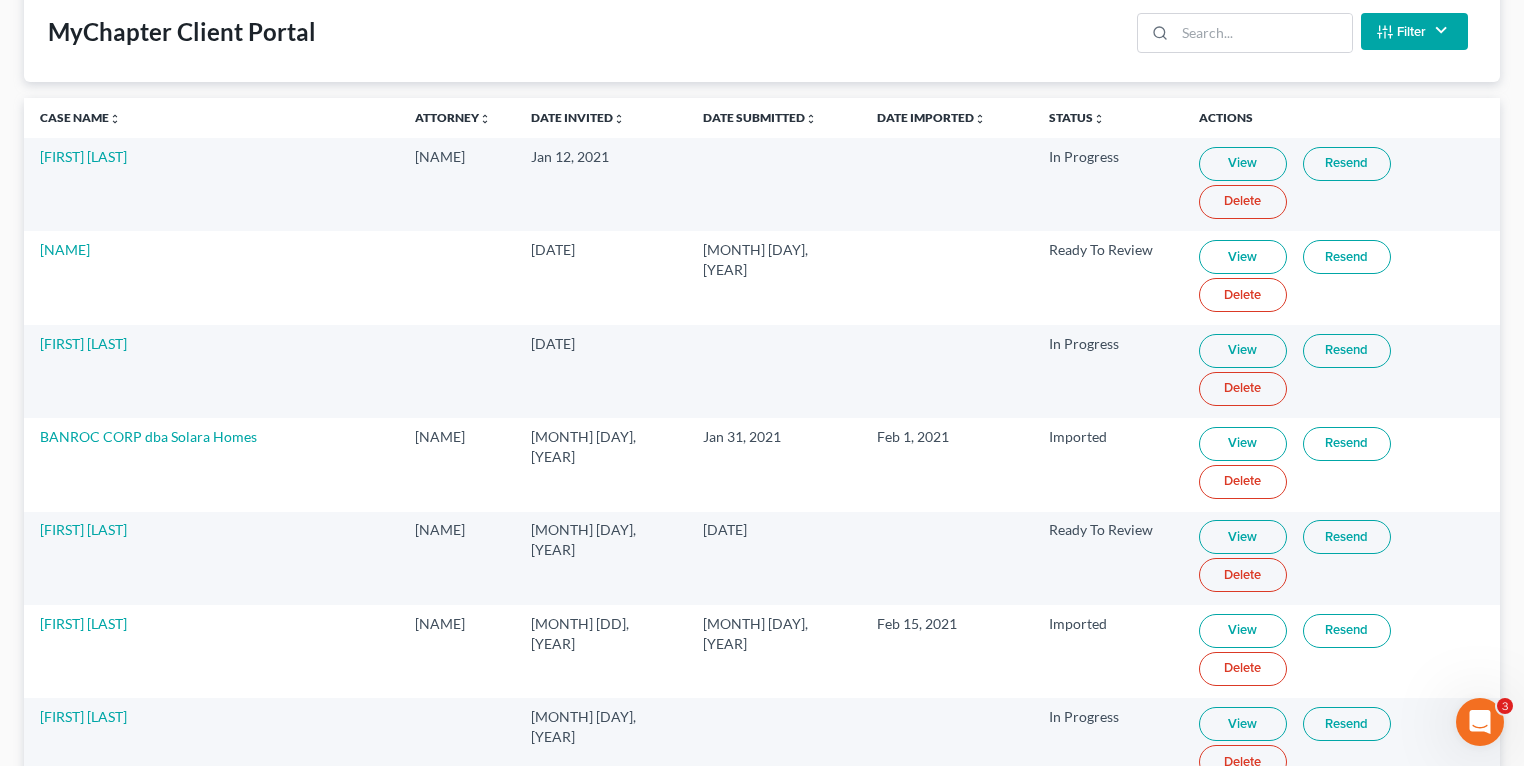 scroll, scrollTop: 0, scrollLeft: 0, axis: both 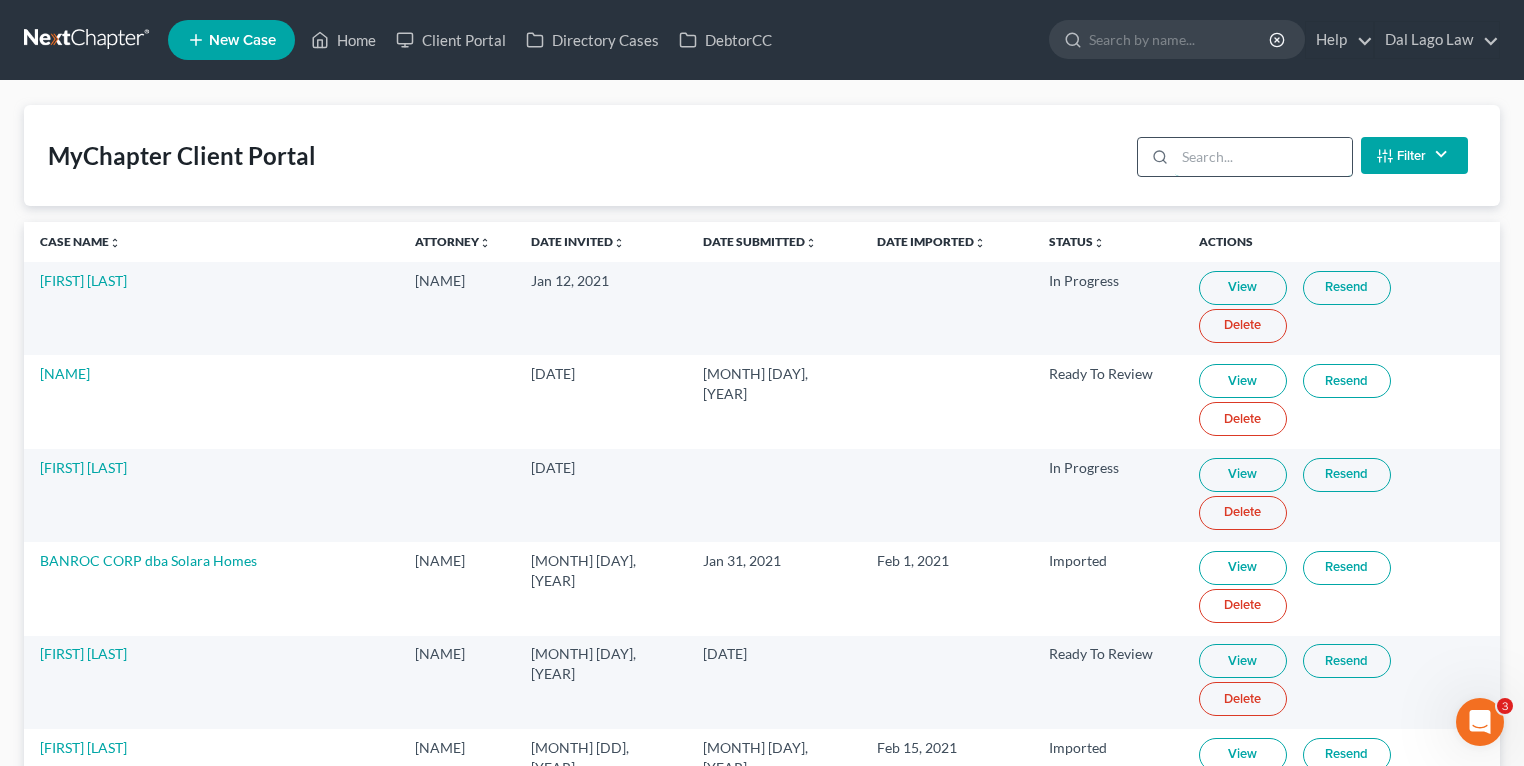 click at bounding box center (1263, 157) 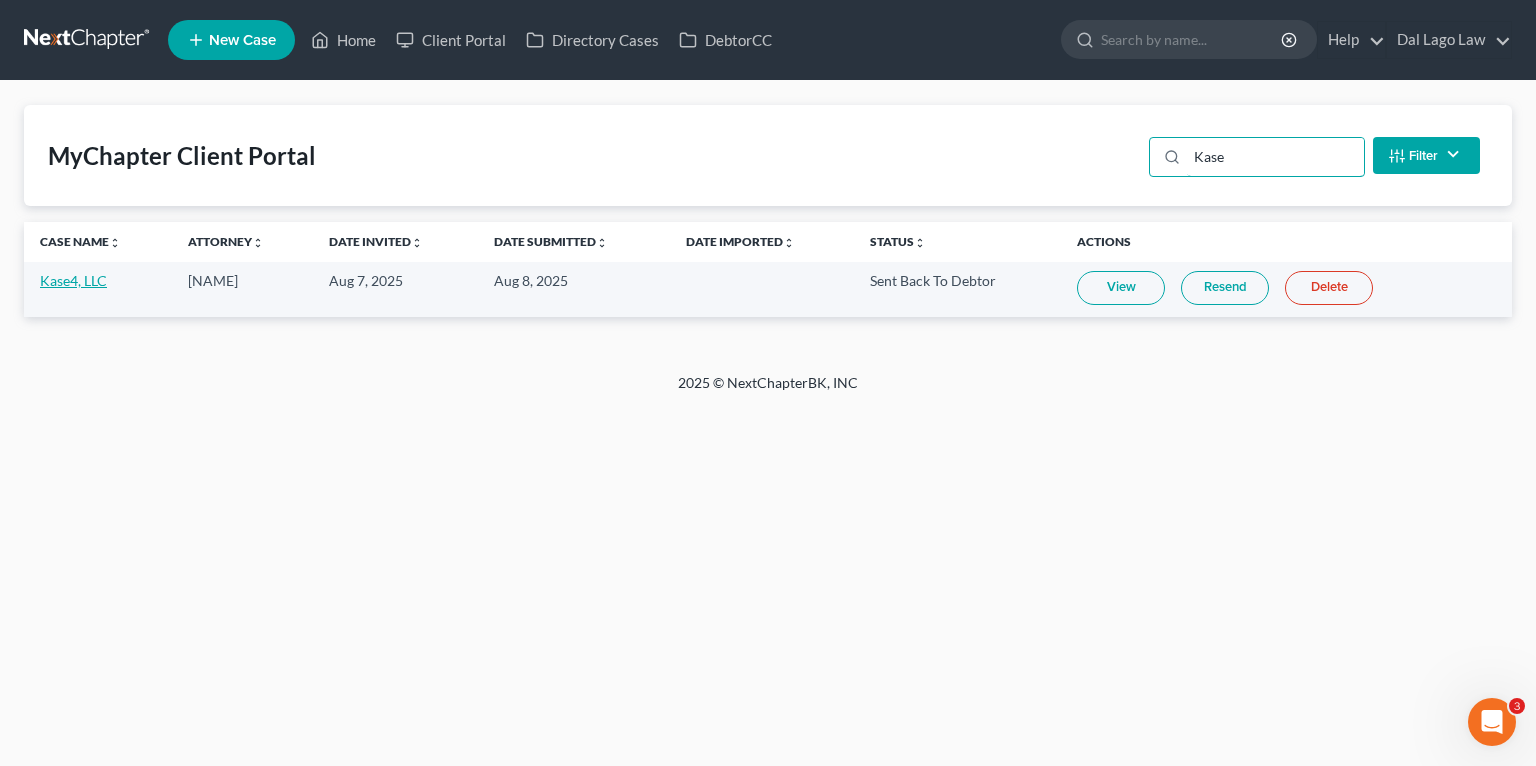 type on "Kase" 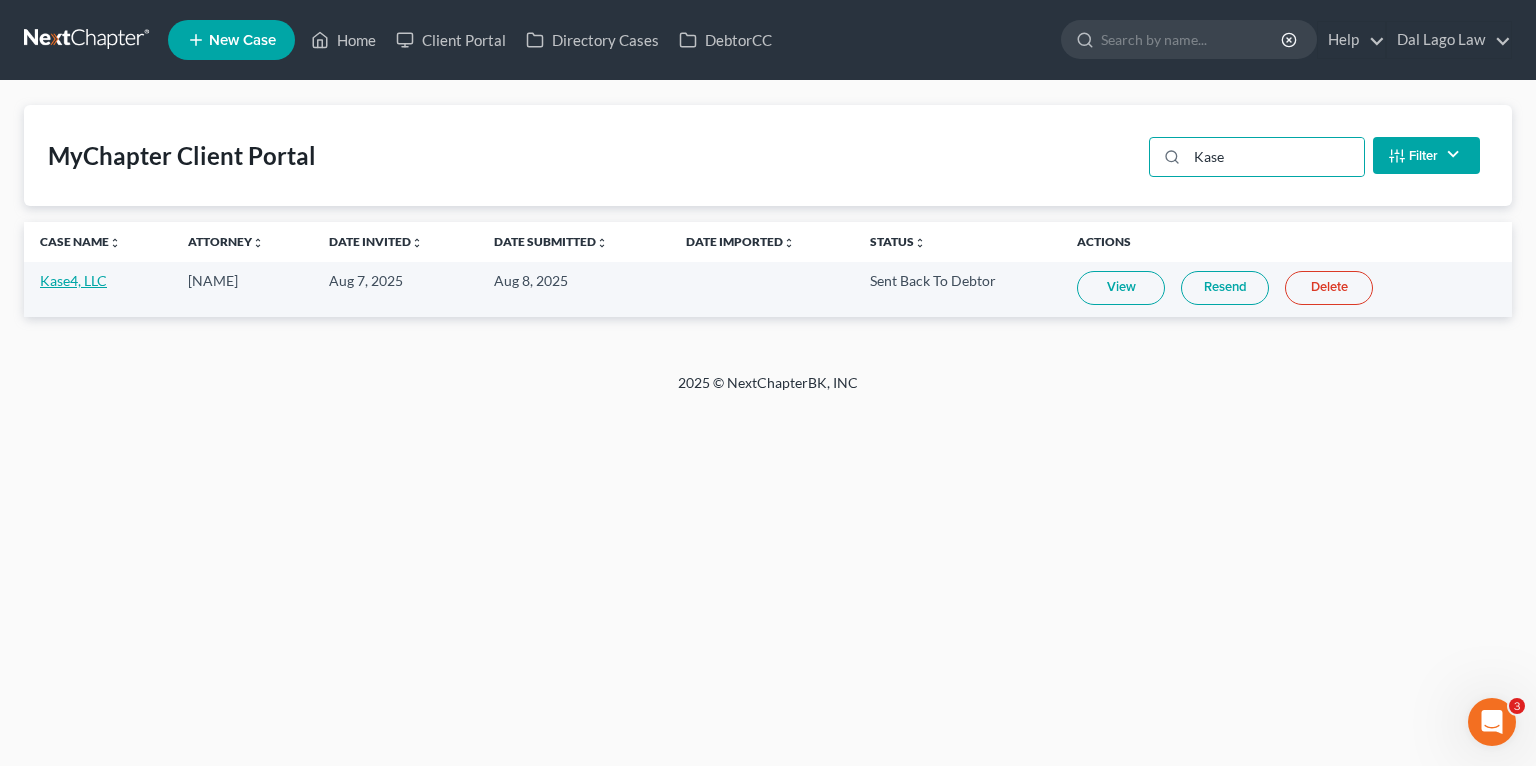 click on "Kase4, LLC" at bounding box center (73, 280) 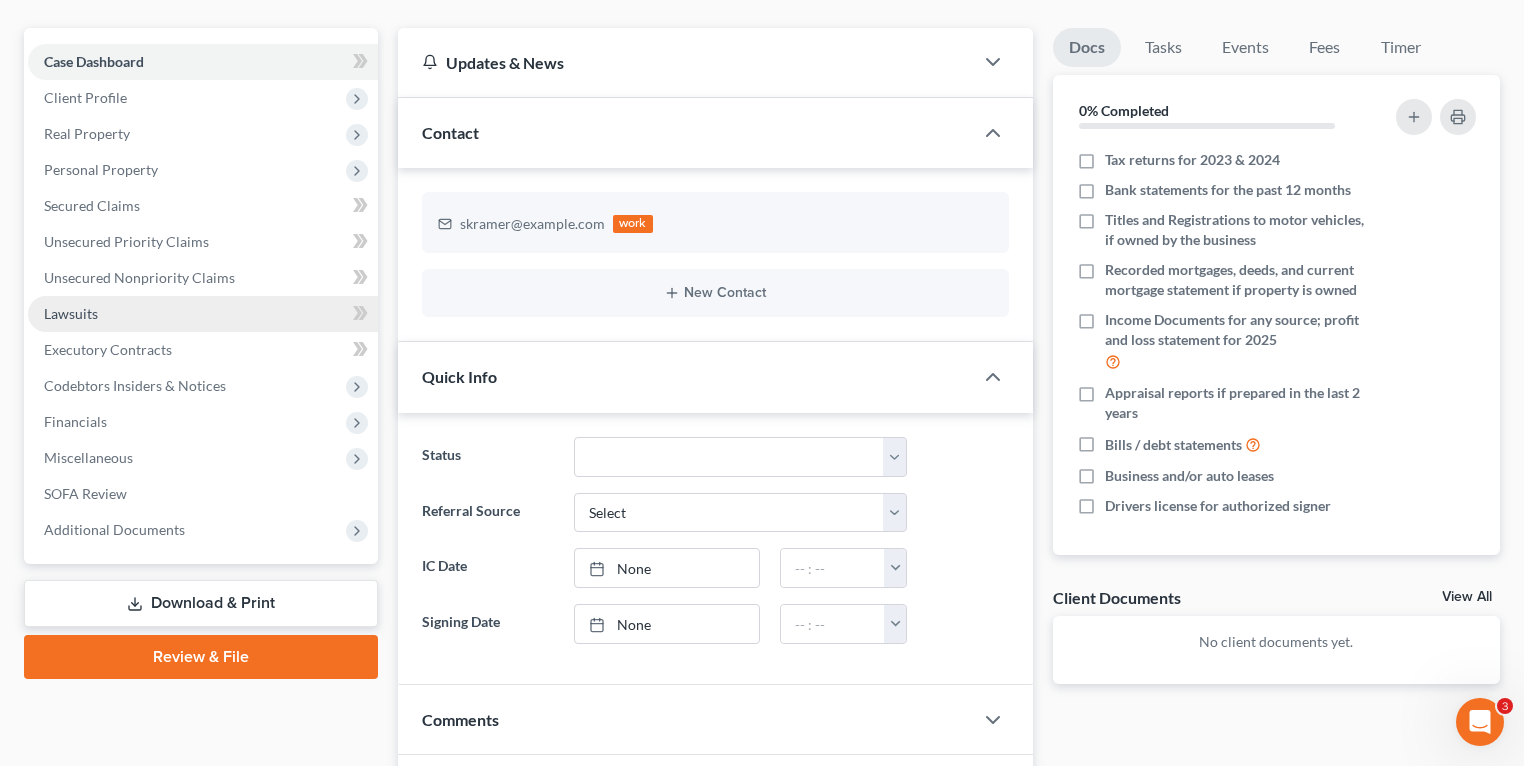 scroll, scrollTop: 160, scrollLeft: 0, axis: vertical 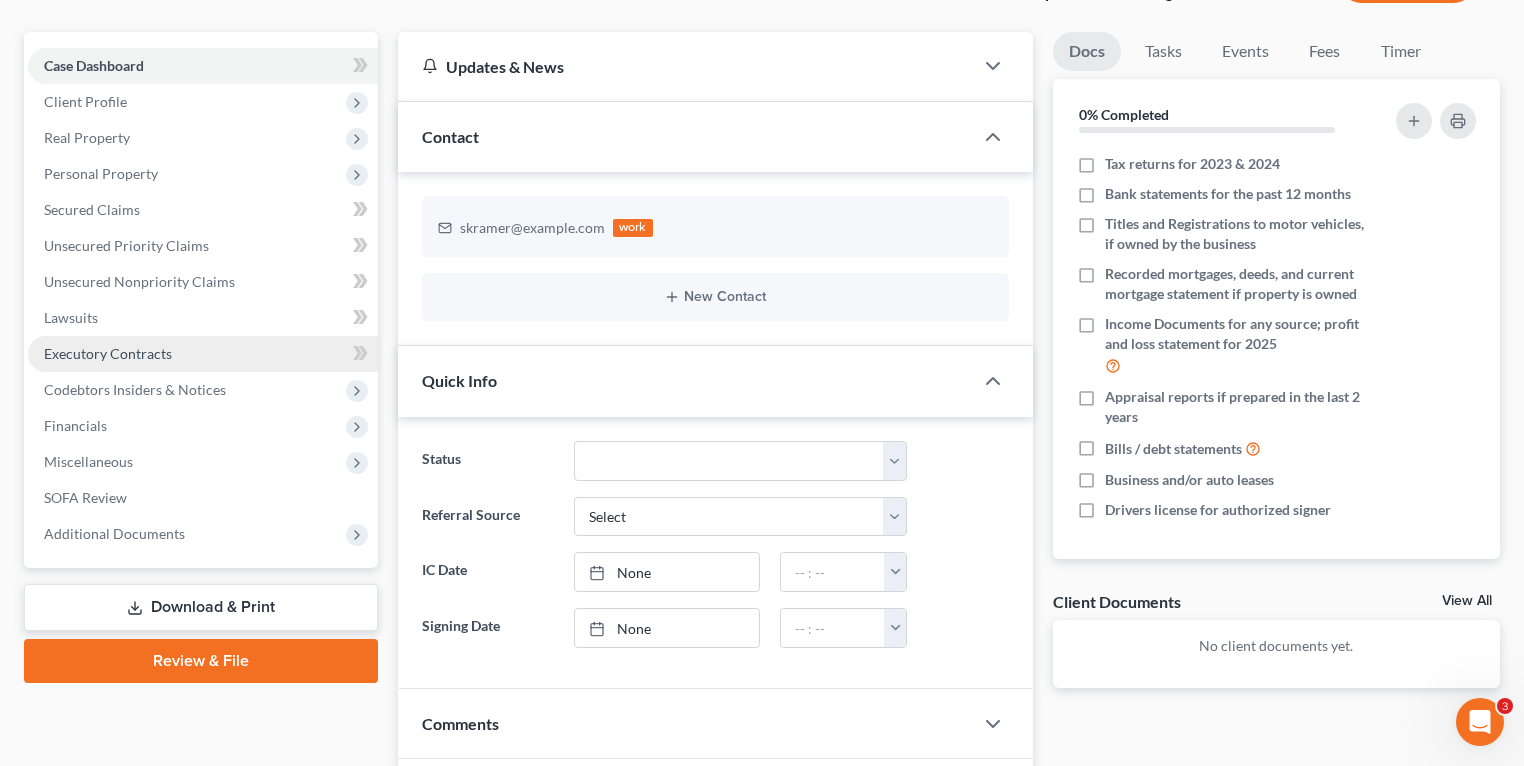 click on "Executory Contracts" at bounding box center (108, 353) 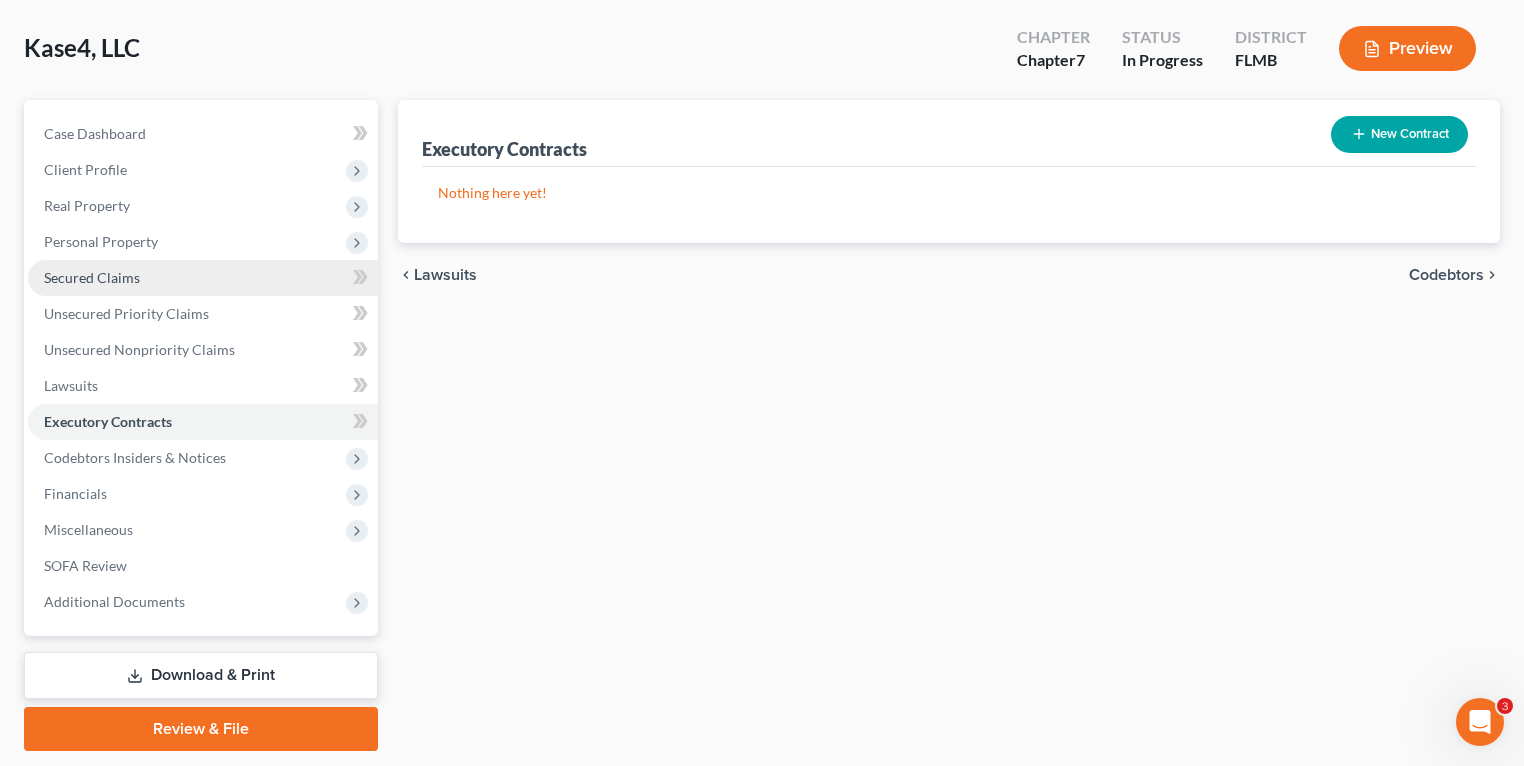 scroll, scrollTop: 0, scrollLeft: 0, axis: both 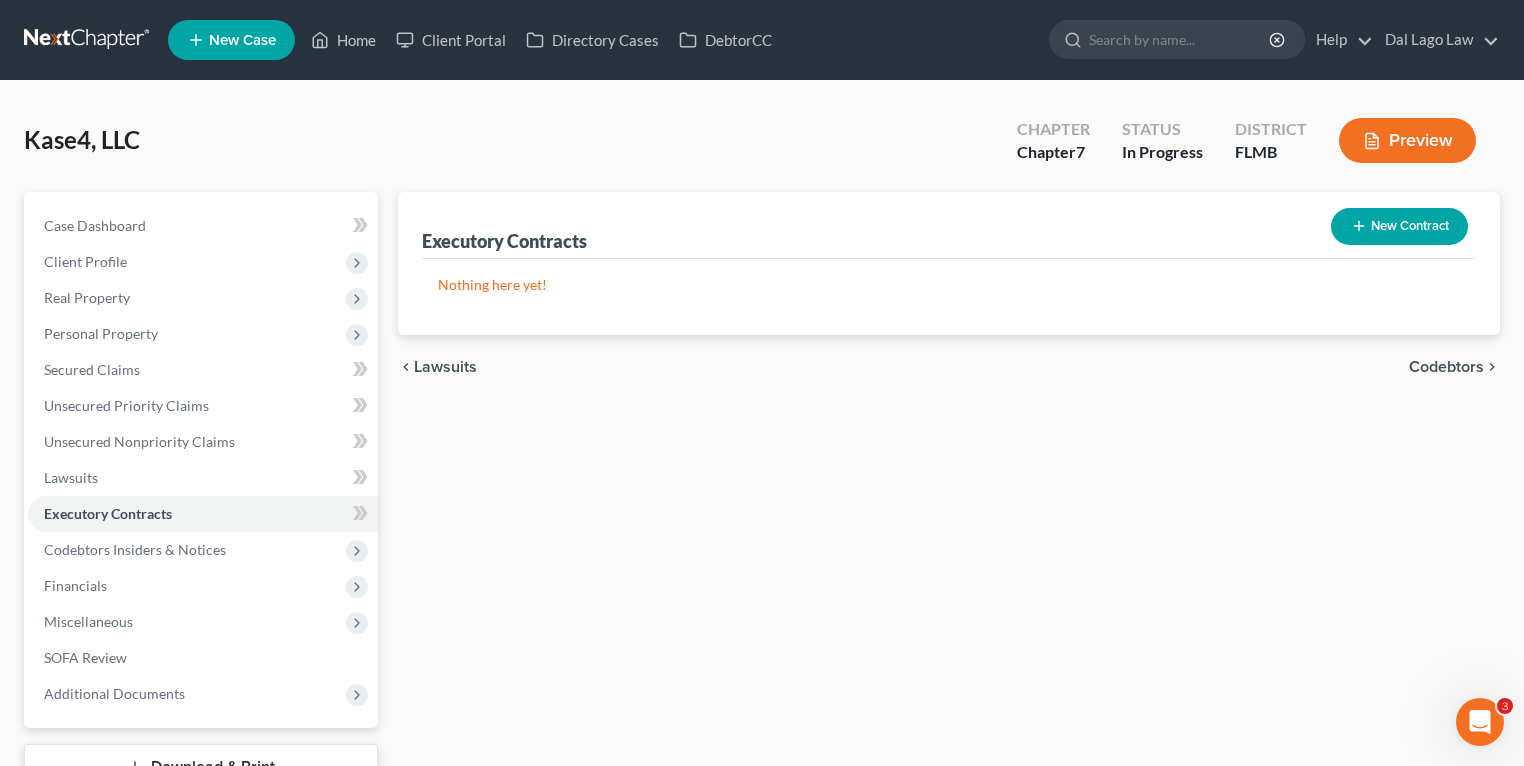 click on "Case Dashboard
Payments
Invoices
Payments
Payments
Credit Report
Client Profile
Home" at bounding box center [201, 460] 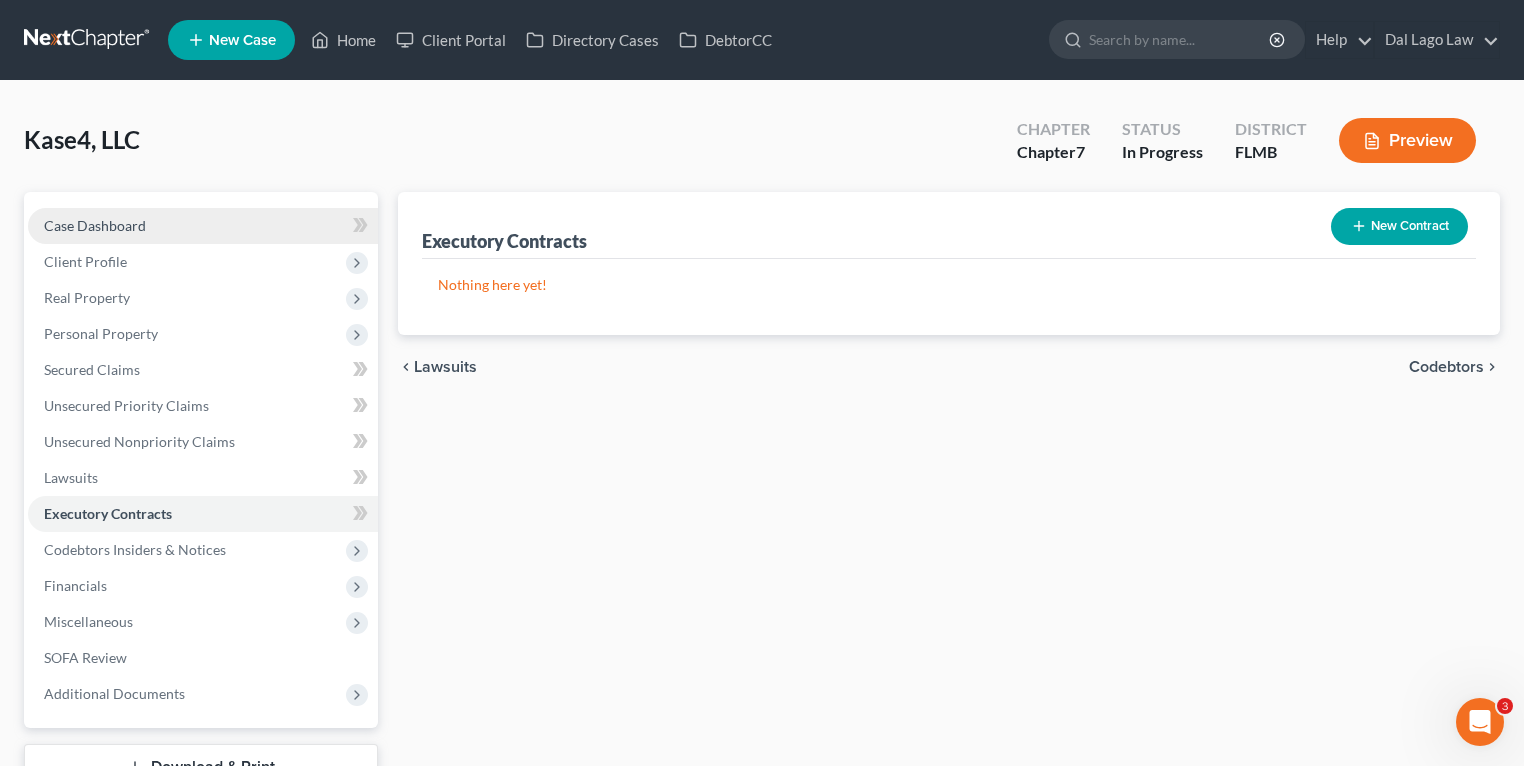 click on "Case Dashboard" at bounding box center [203, 226] 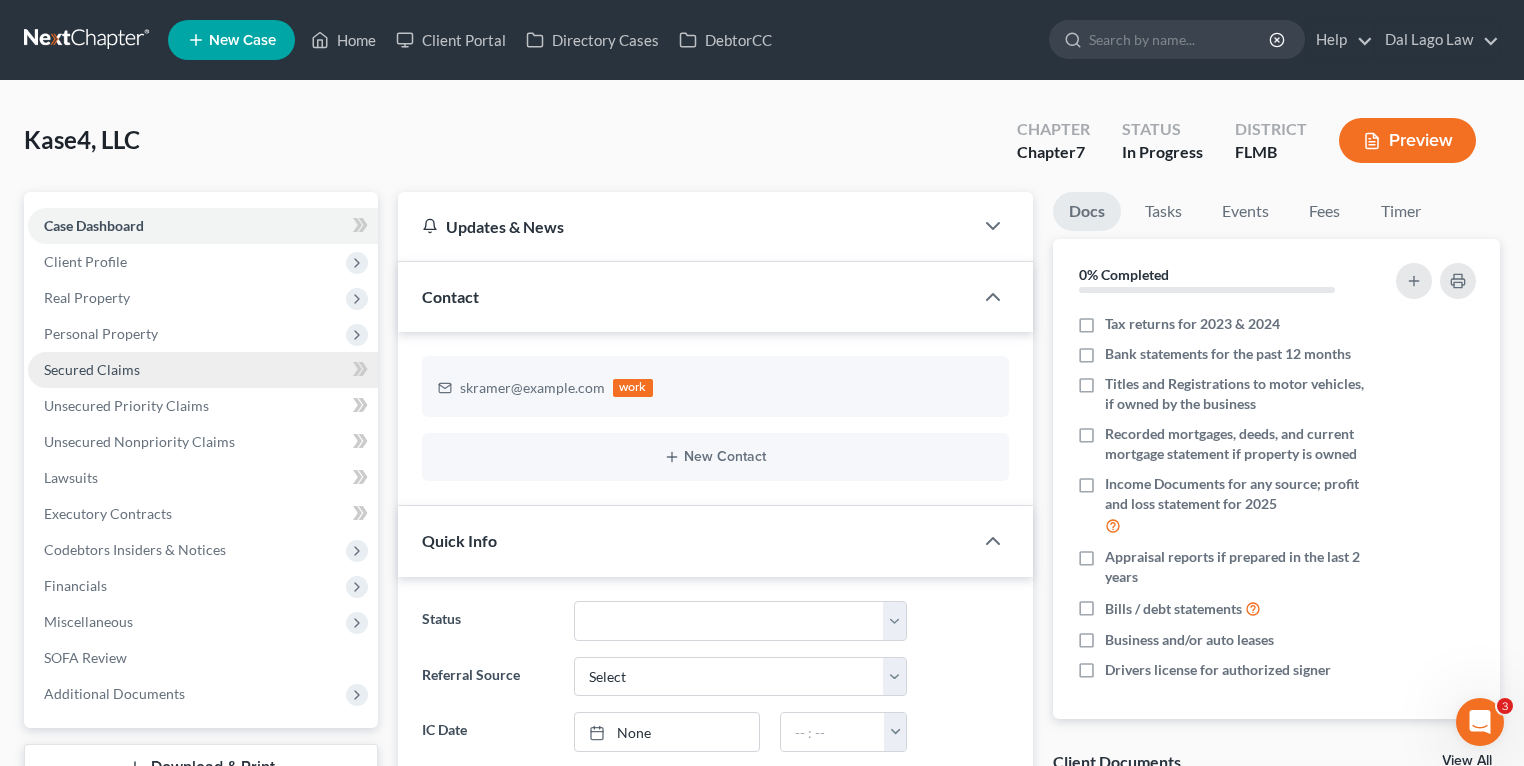 click on "Secured Claims" at bounding box center (203, 370) 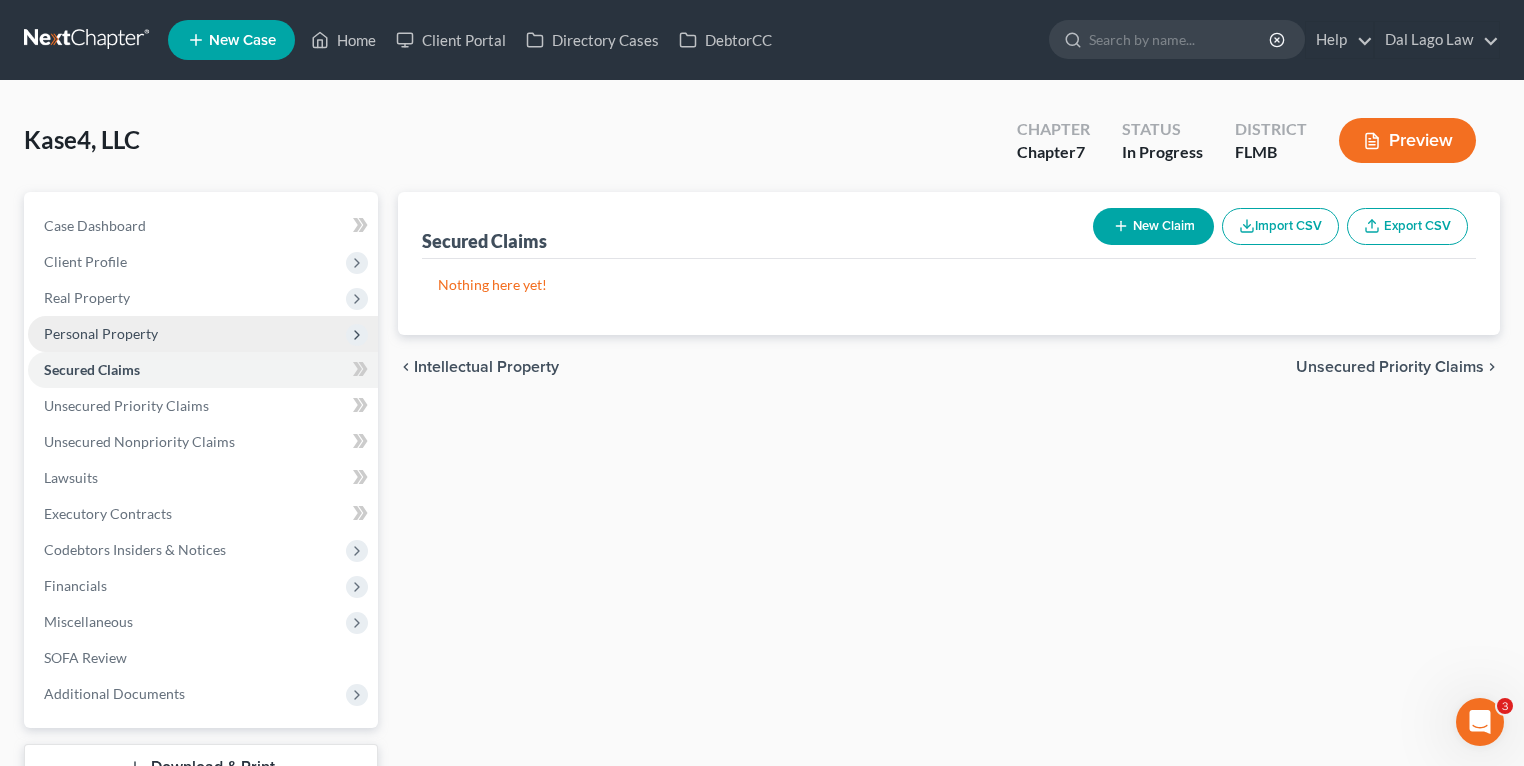 click on "Personal Property" at bounding box center (101, 333) 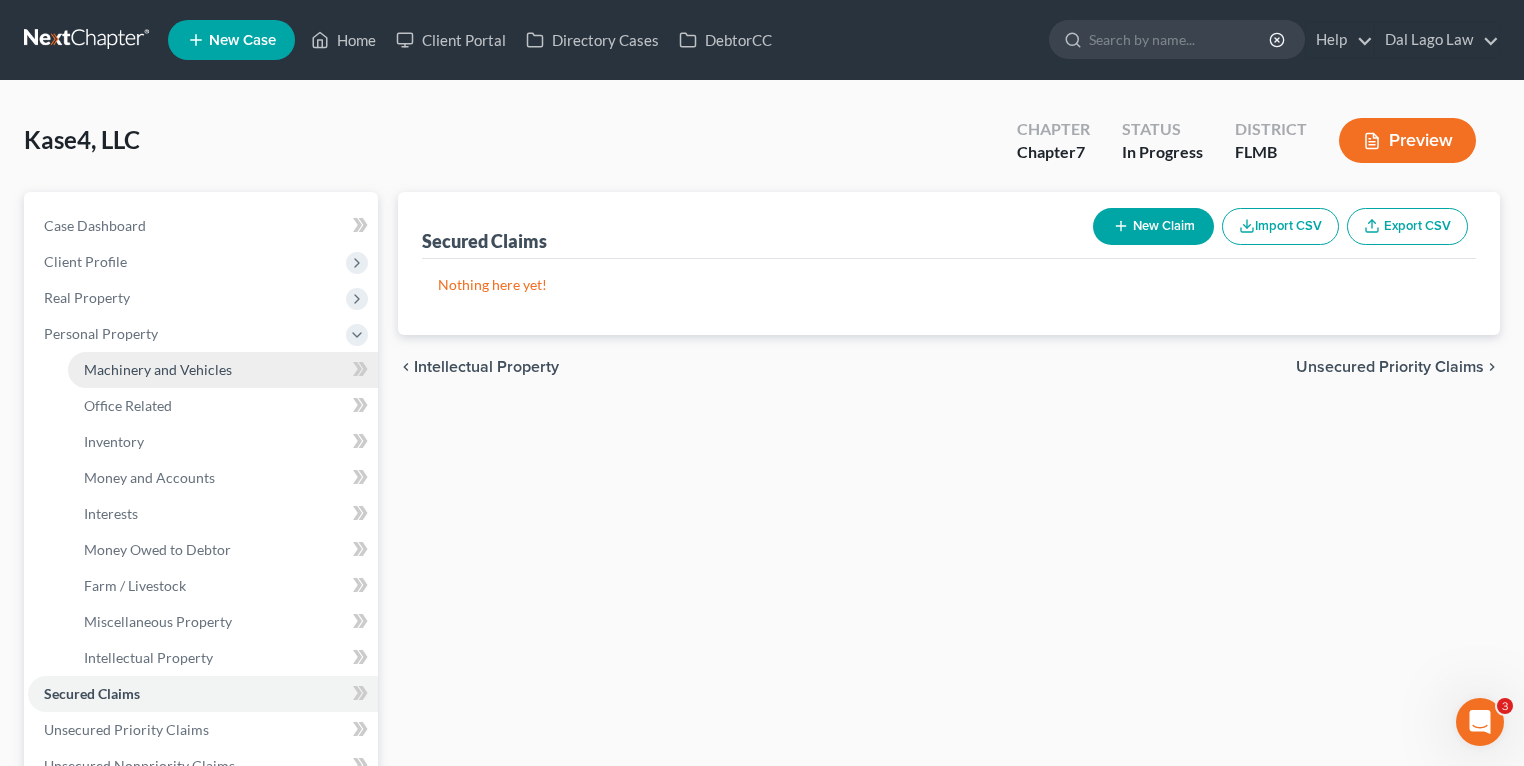 click on "Machinery and Vehicles" at bounding box center (158, 369) 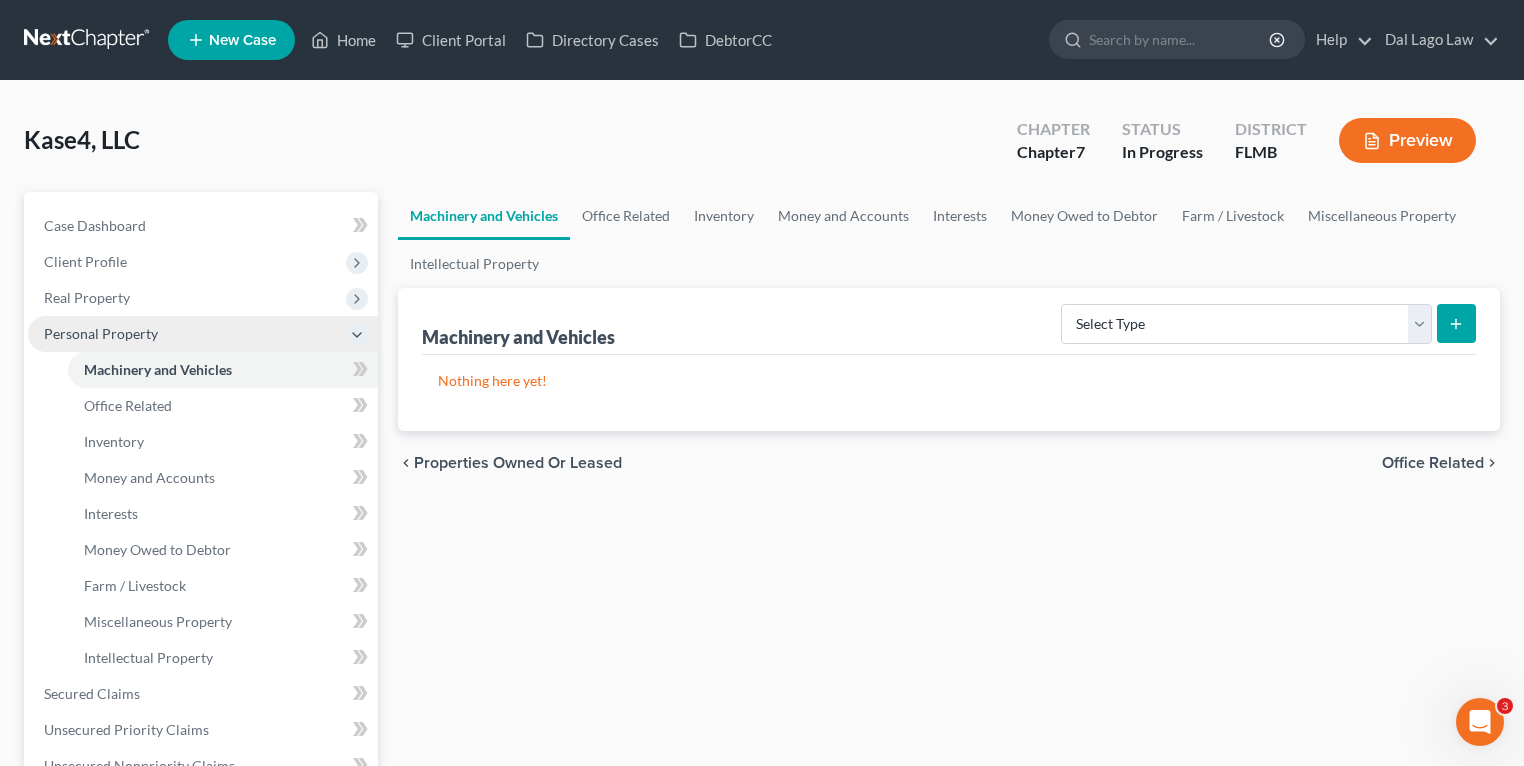click on "Personal Property" at bounding box center [203, 334] 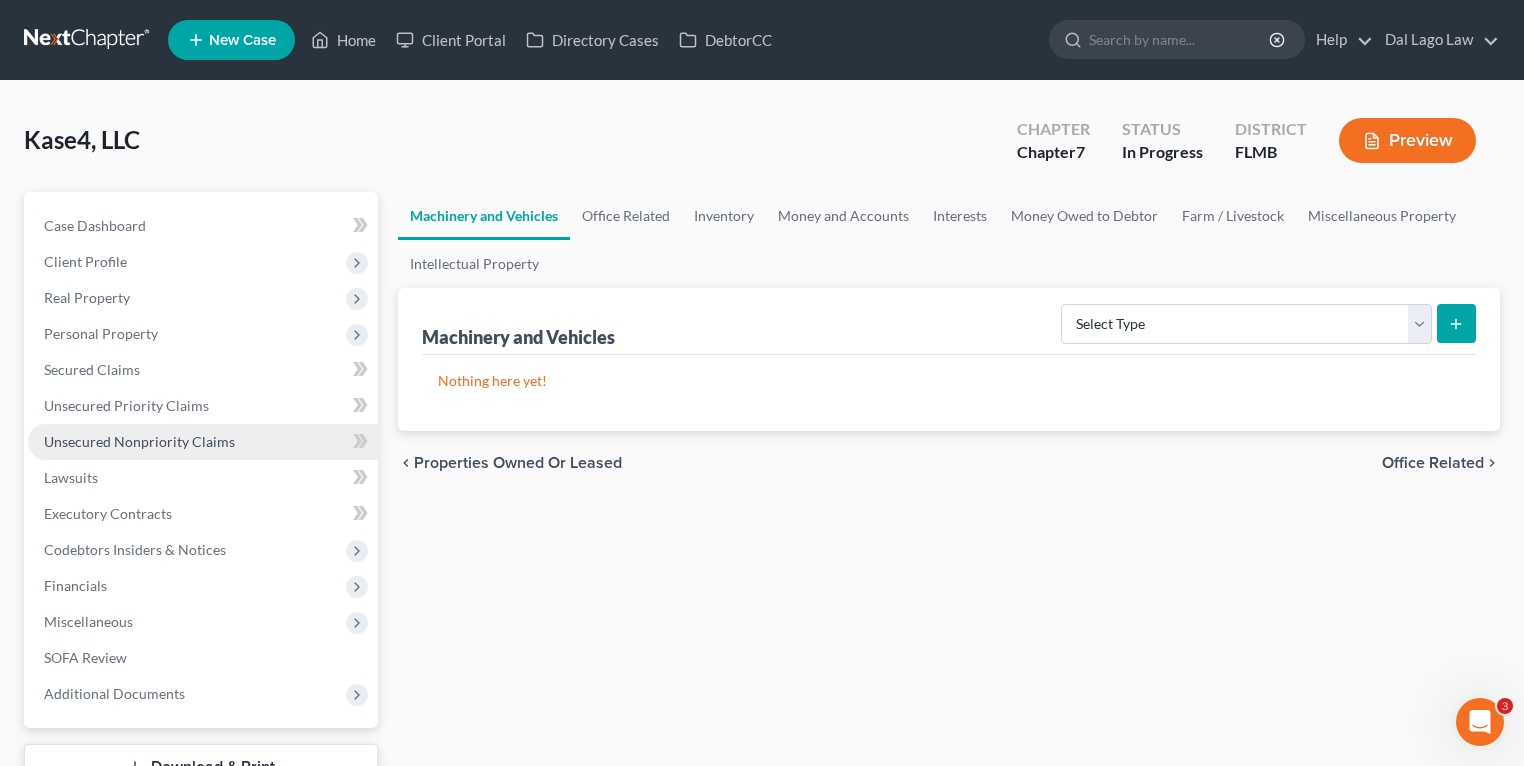 click on "Unsecured Nonpriority Claims" at bounding box center (139, 441) 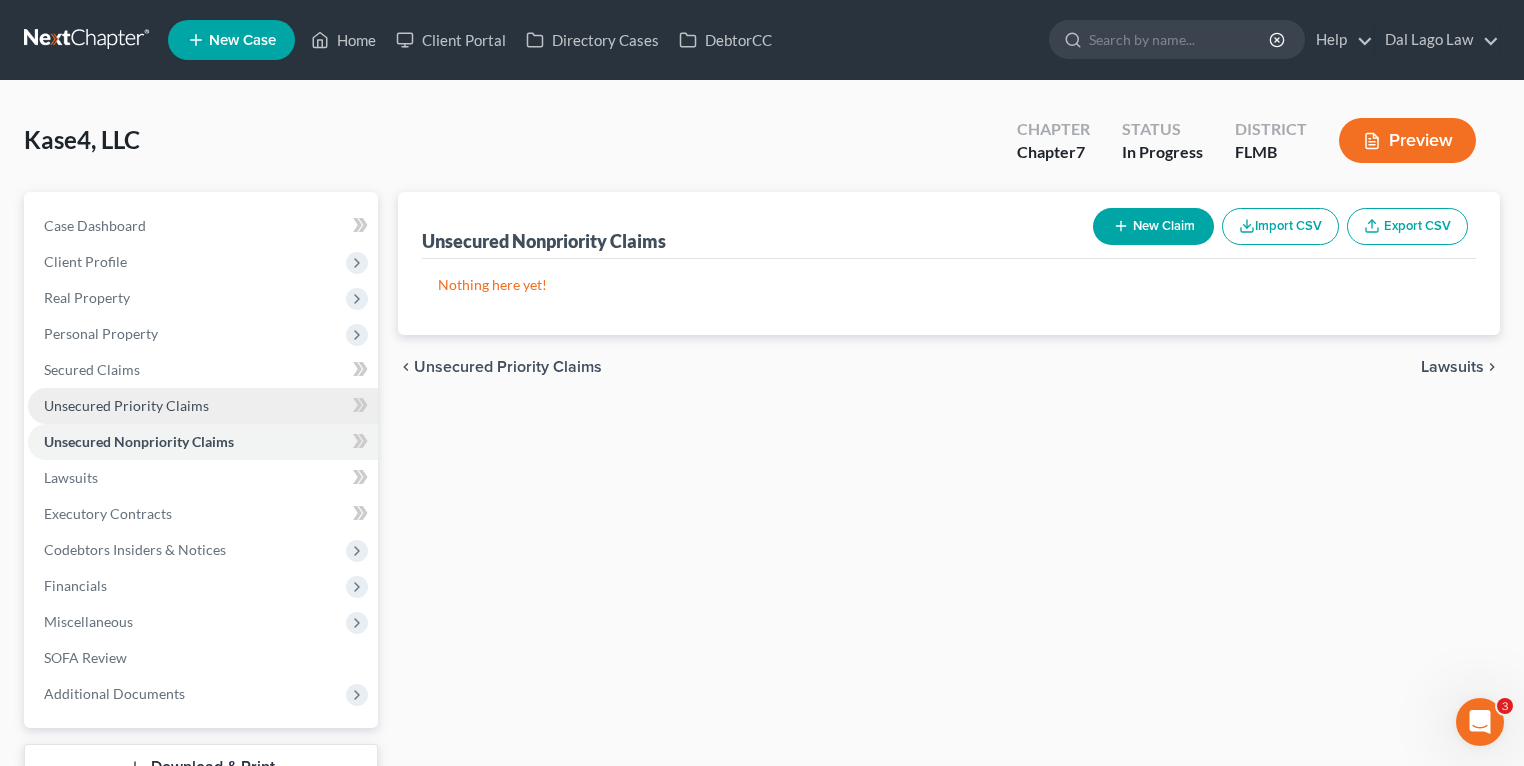click on "Unsecured Priority Claims" at bounding box center (203, 406) 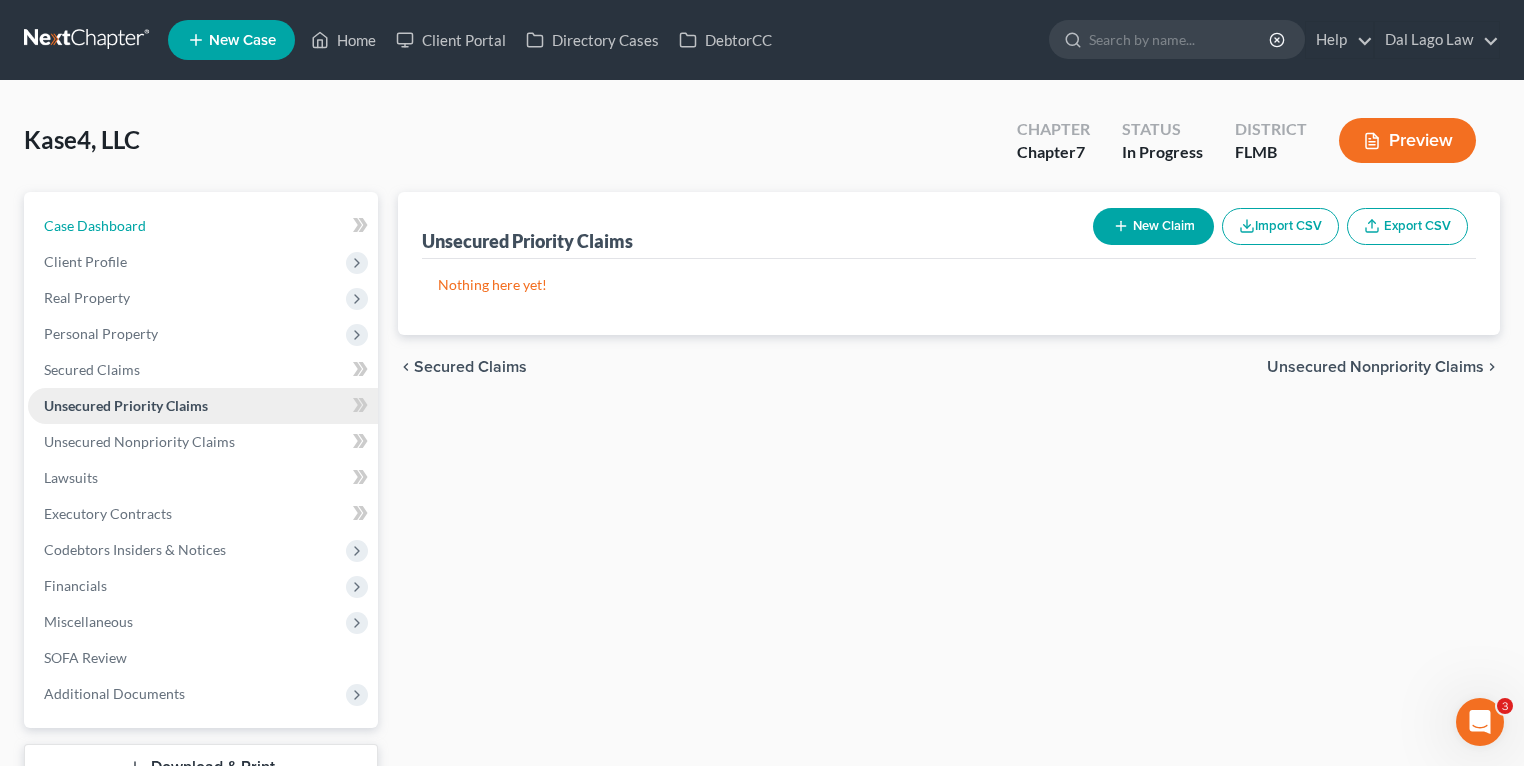 drag, startPoint x: 128, startPoint y: 218, endPoint x: 154, endPoint y: 403, distance: 186.8181 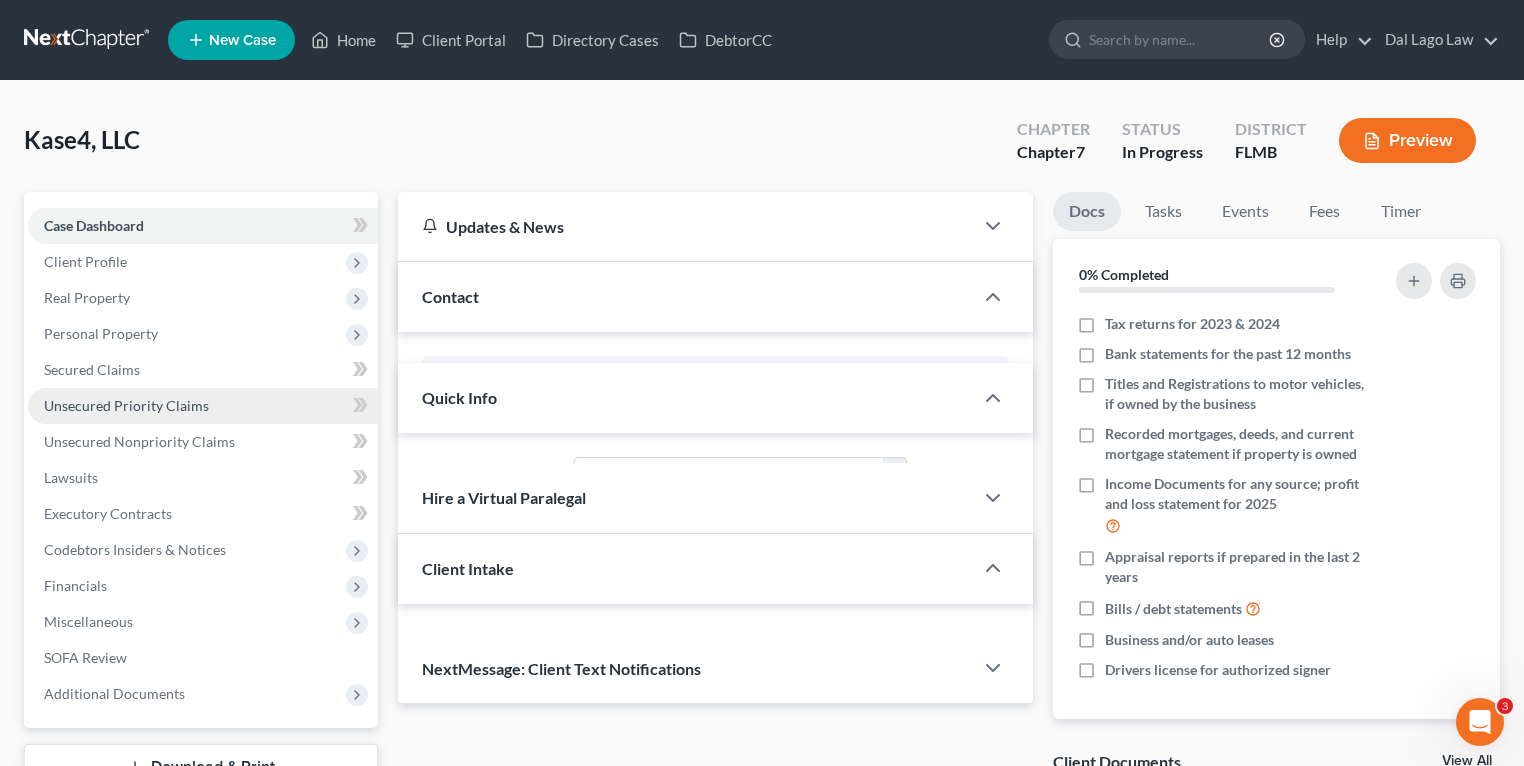 click on "Unsecured Priority Claims" at bounding box center [126, 405] 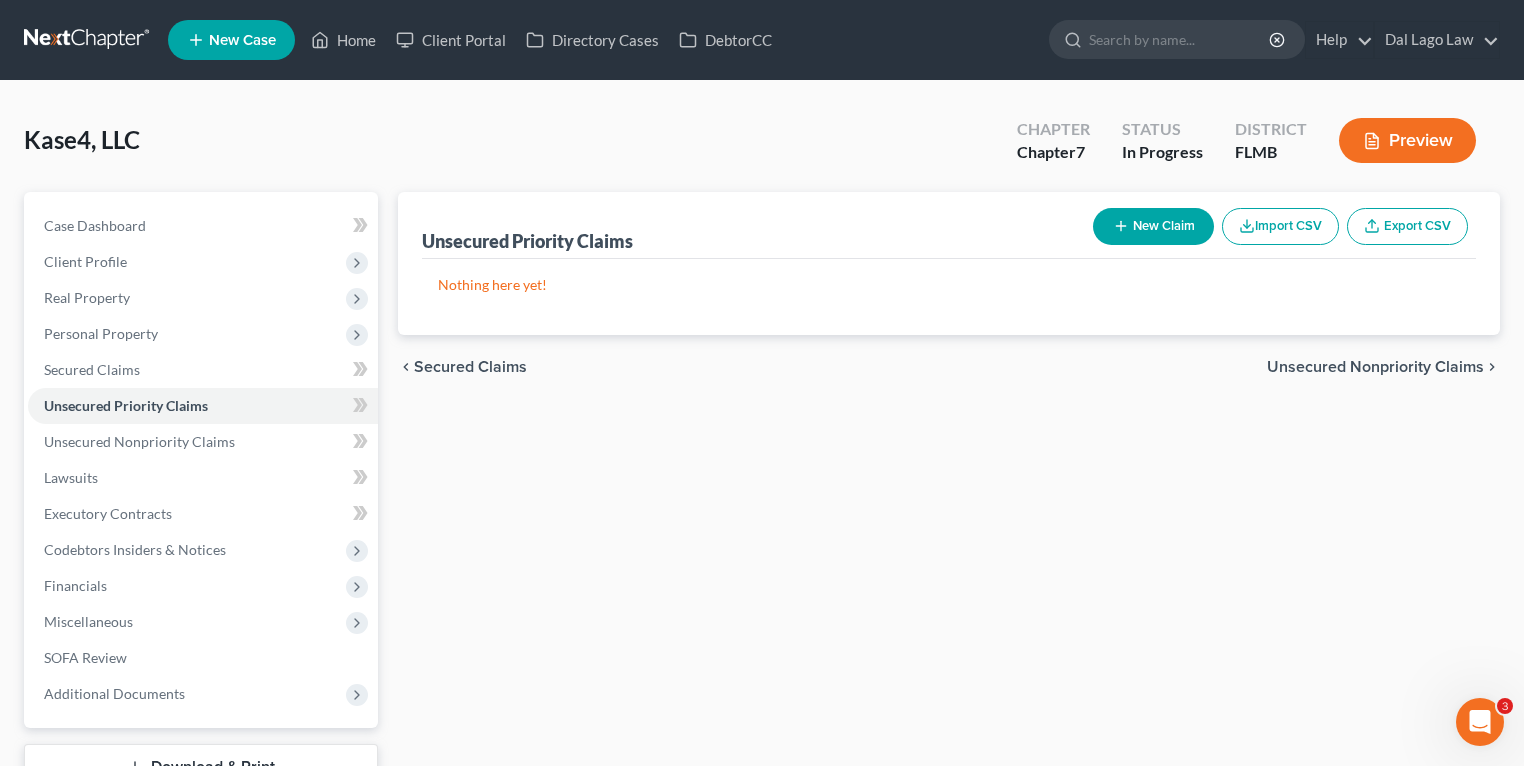 click on "Unsecured Priority Claims New Claim
Import CSV
Export CSV
Nothing here yet!
Previous
1
Next
chevron_left
Secured Claims
Unsecured Nonpriority Claims
chevron_right" at bounding box center (949, 517) 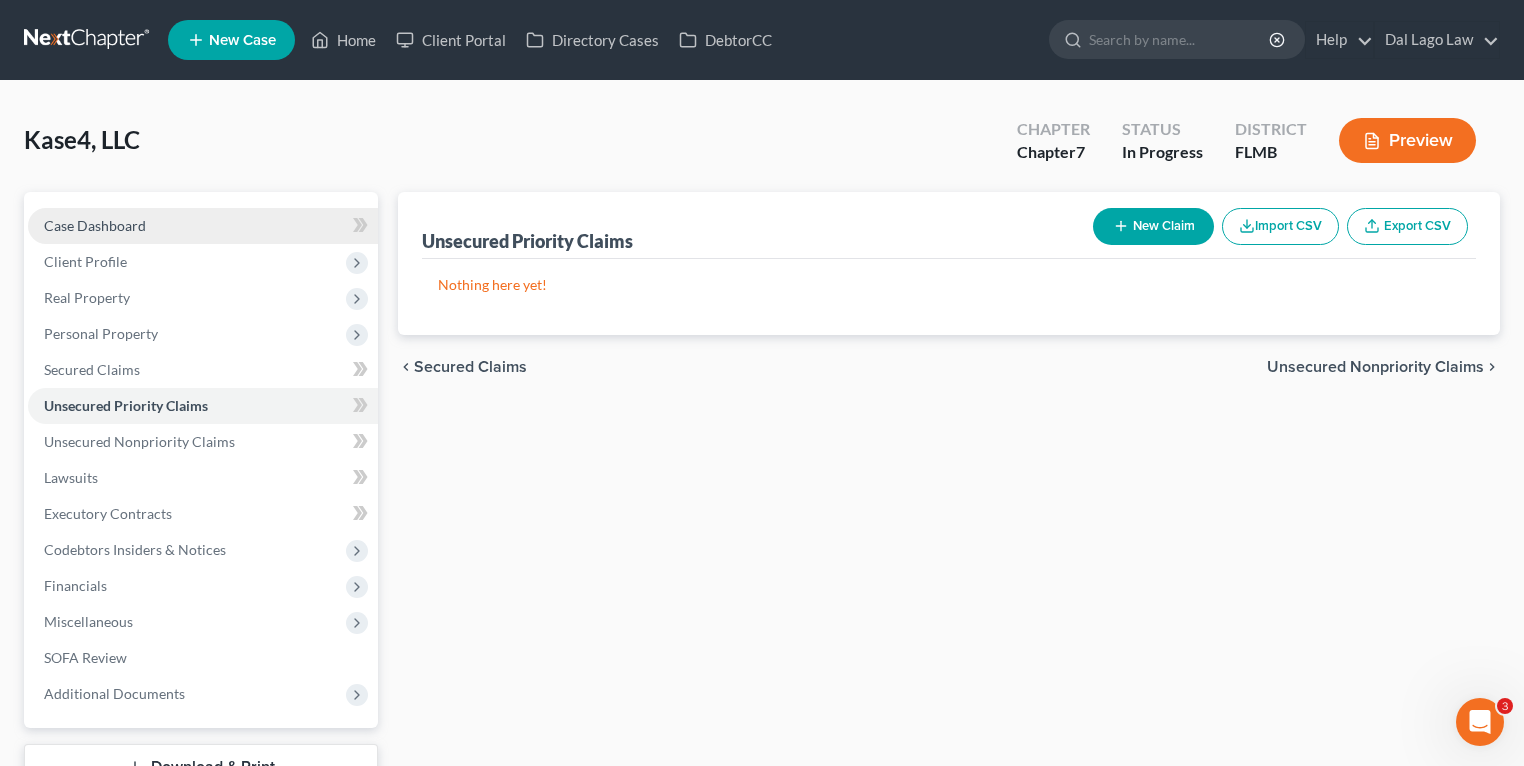 click on "Case Dashboard" at bounding box center (203, 226) 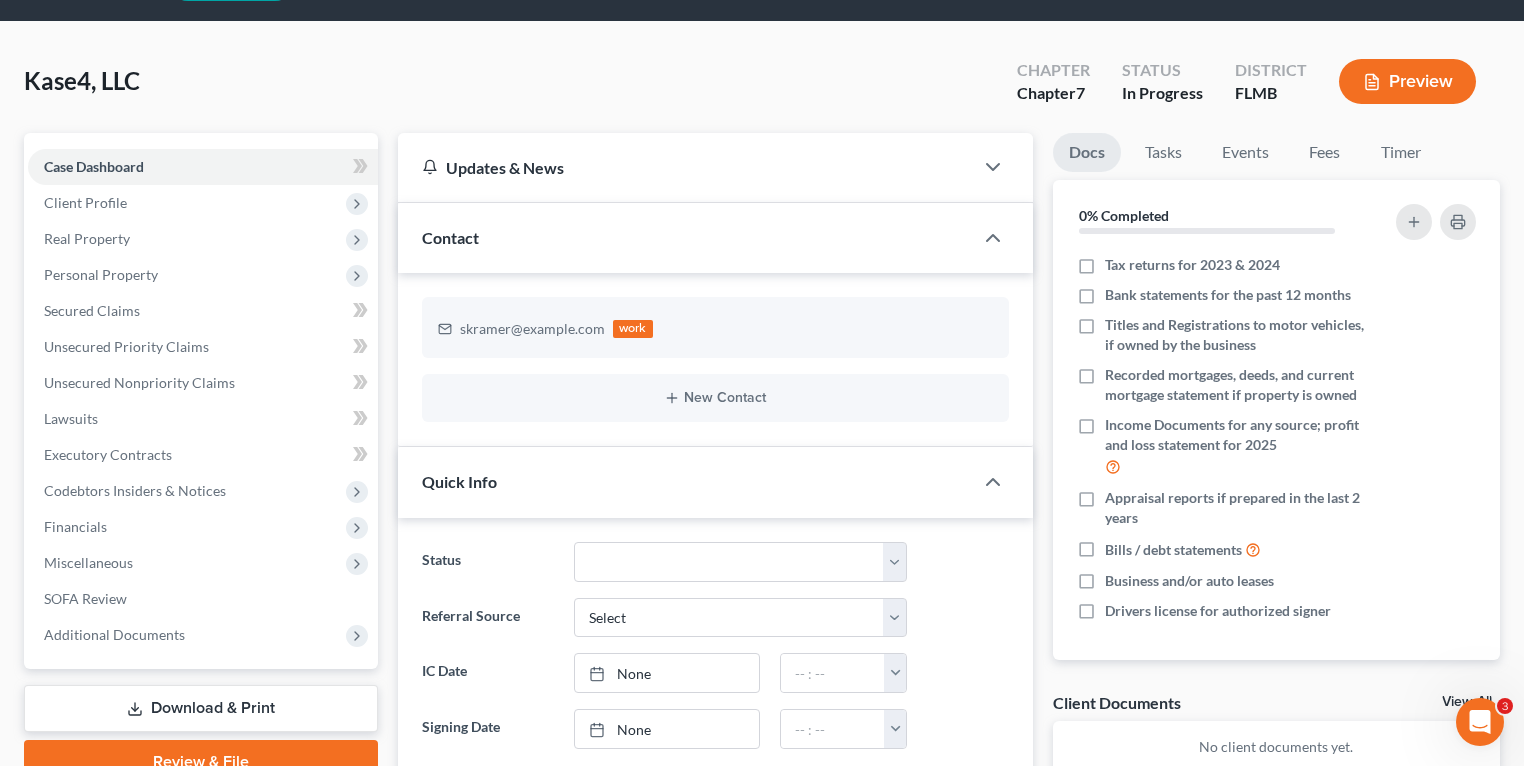 scroll, scrollTop: 0, scrollLeft: 0, axis: both 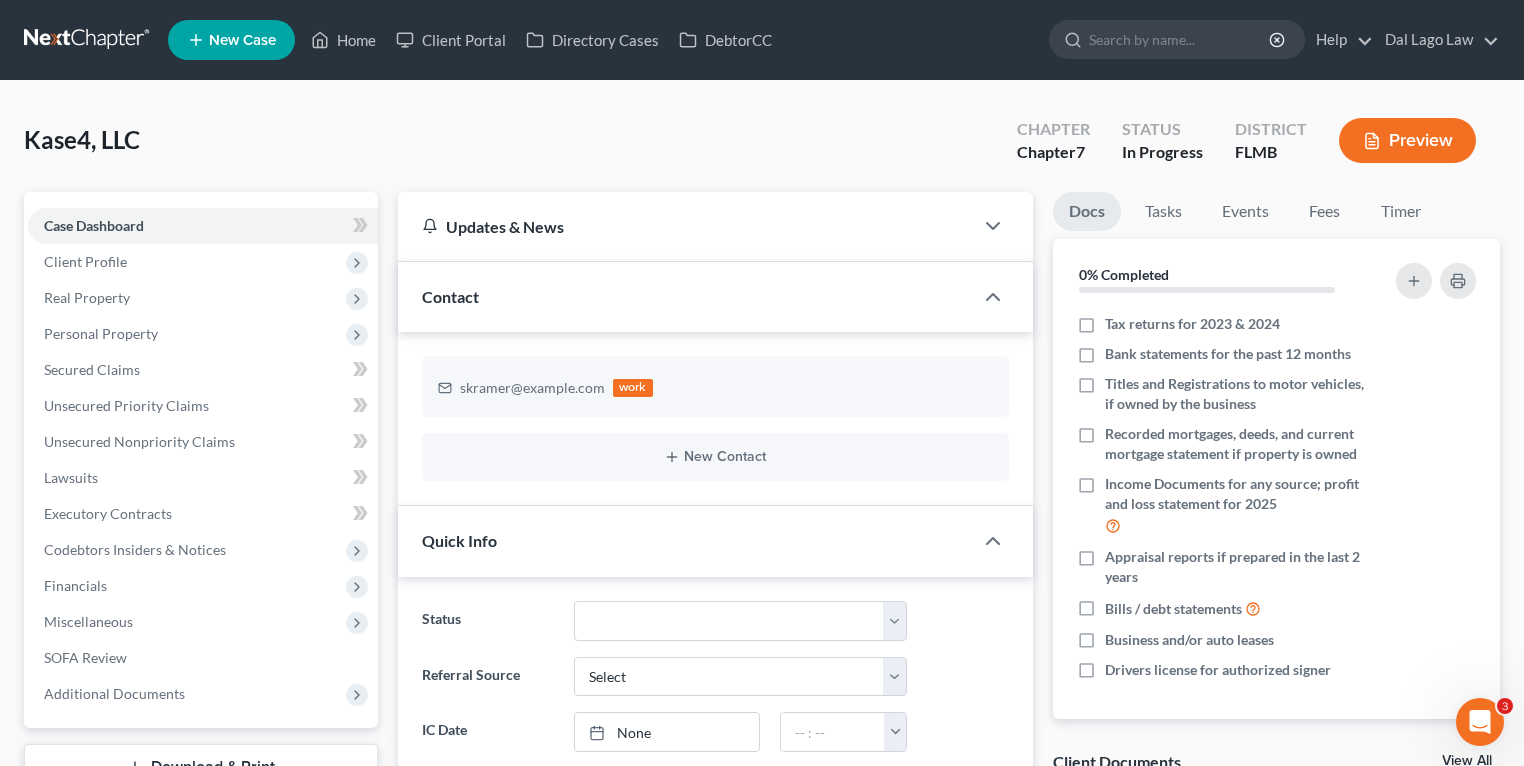 click on "New Case" at bounding box center (242, 40) 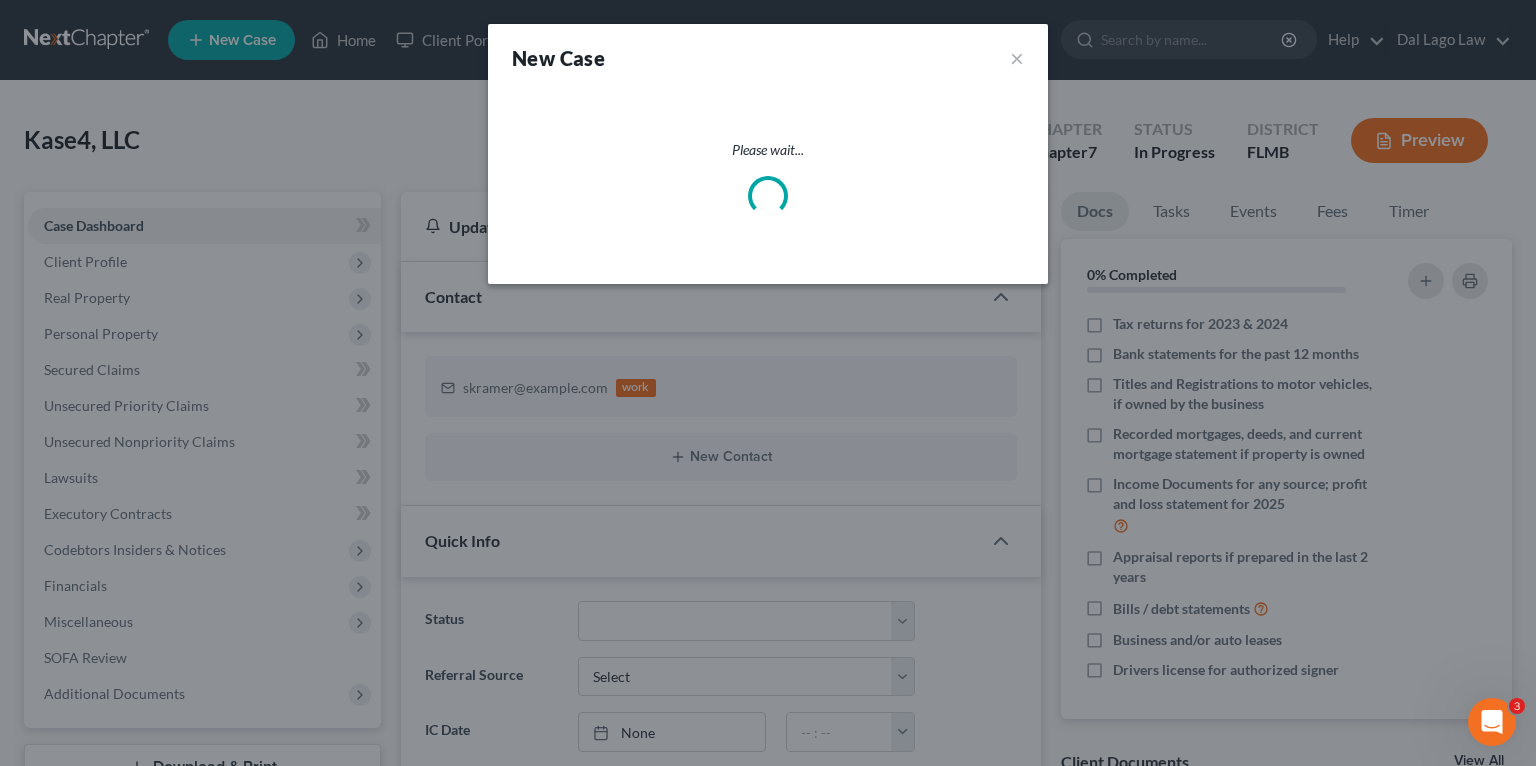 select on "15" 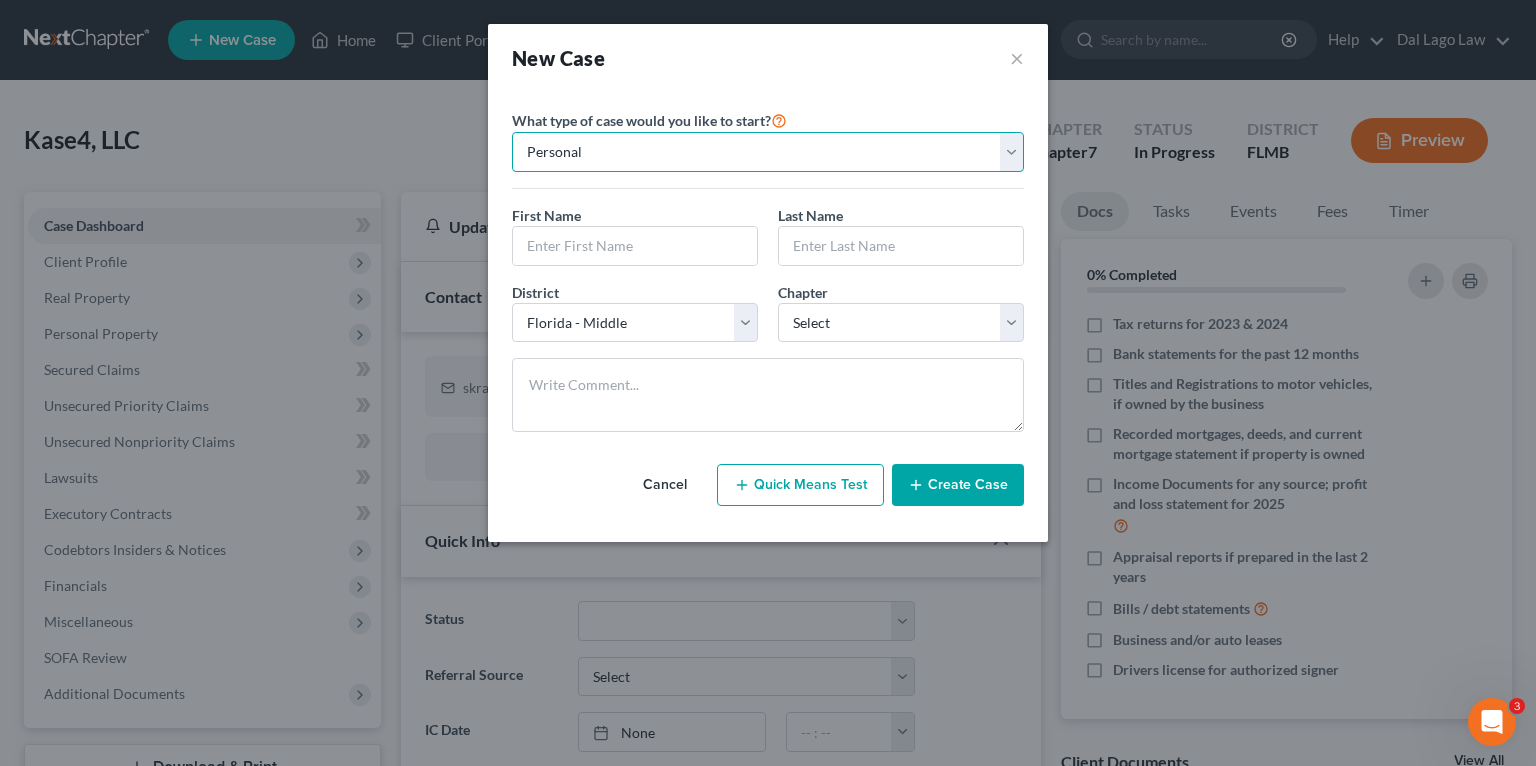 drag, startPoint x: 735, startPoint y: 142, endPoint x: 739, endPoint y: 167, distance: 25.317978 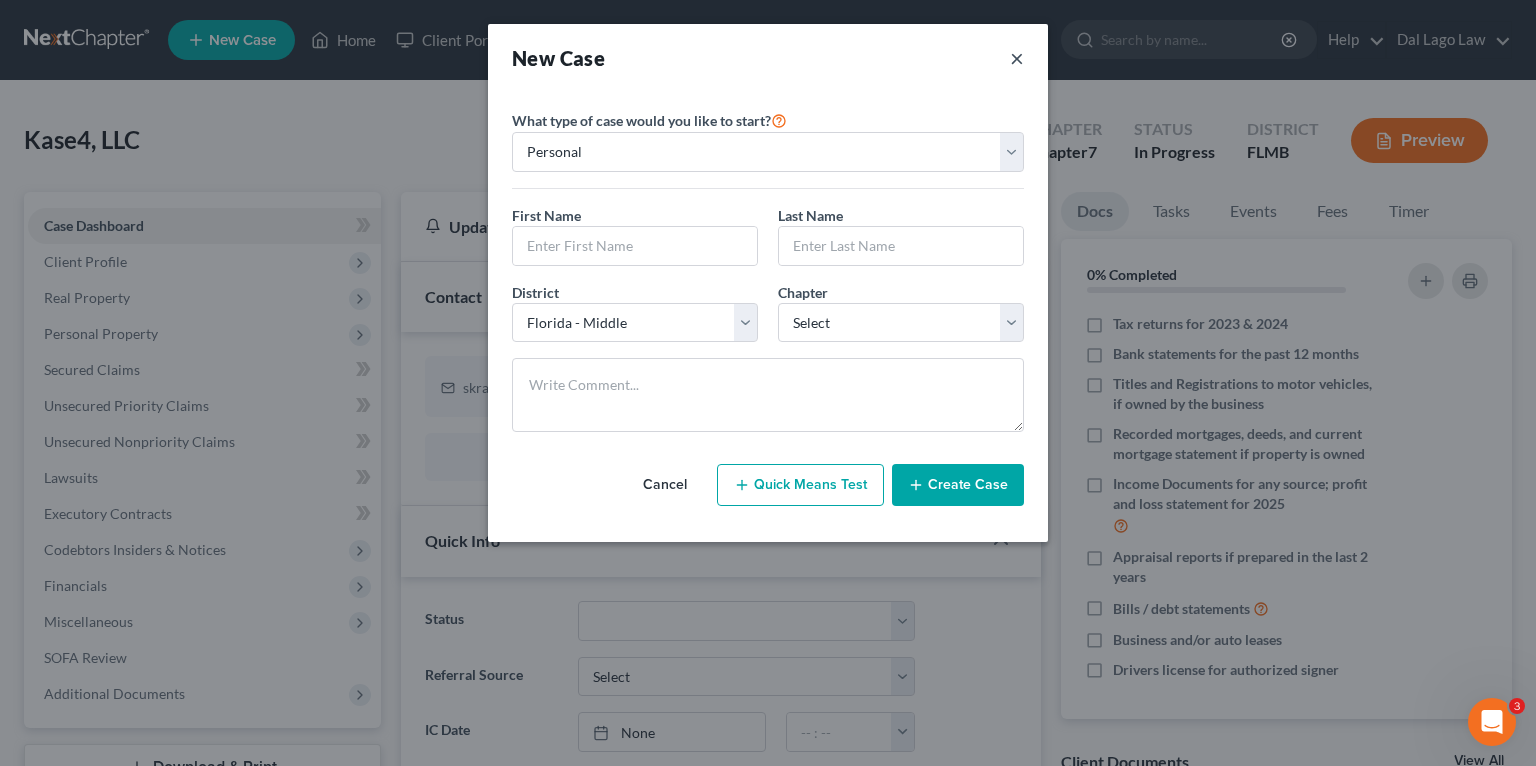 click on "×" at bounding box center (1017, 58) 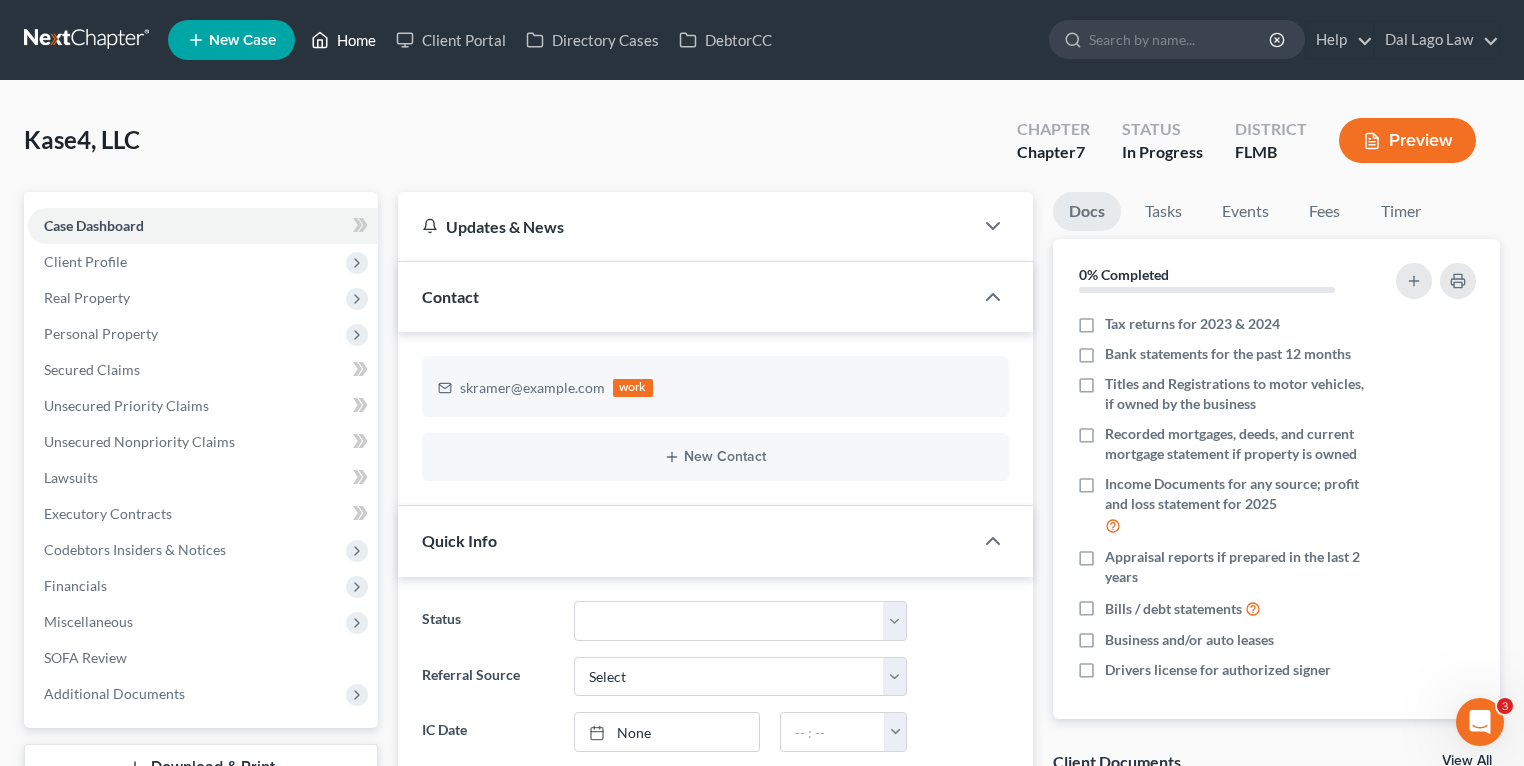 click on "Home" at bounding box center [343, 40] 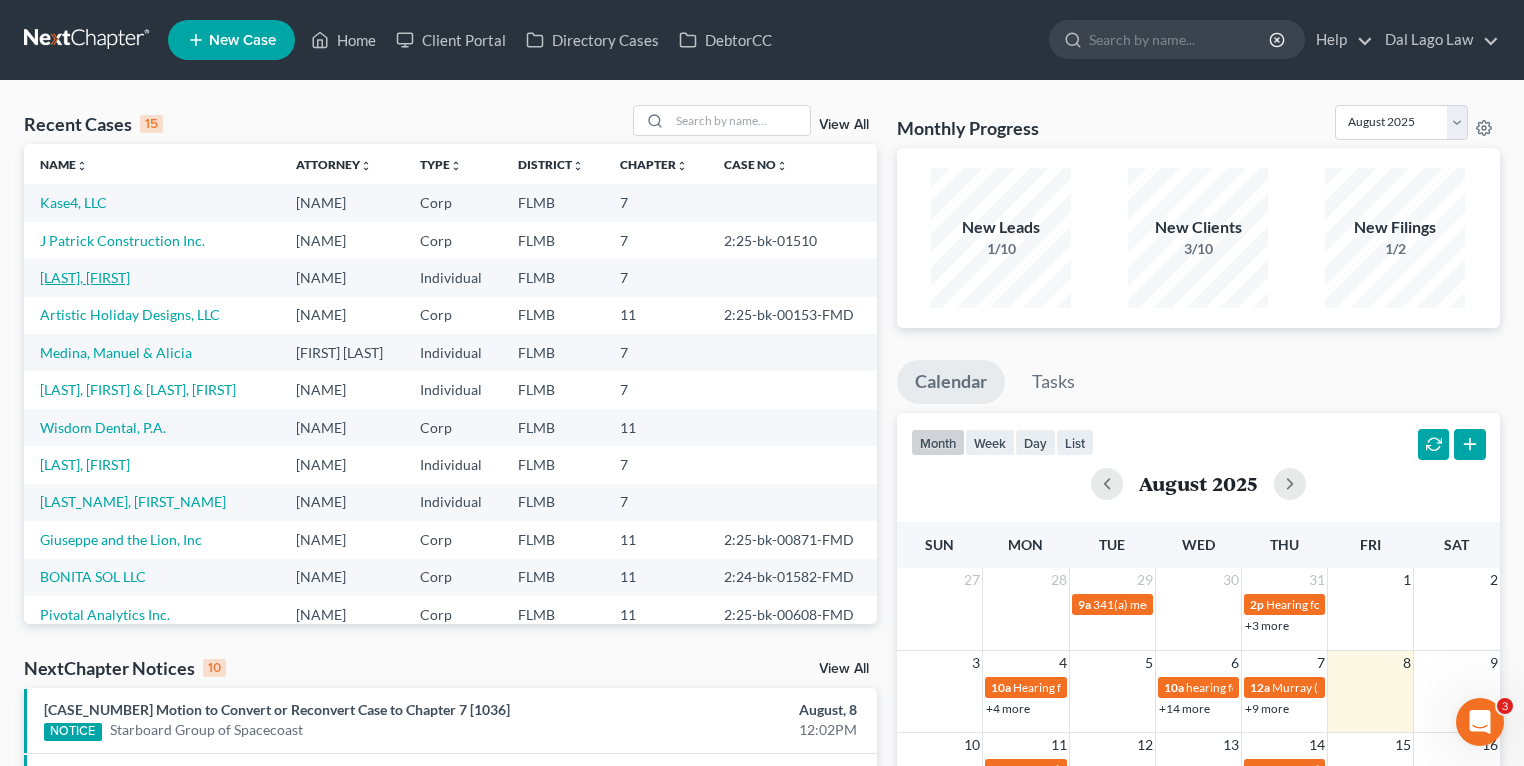 click on "[LAST], [FIRST]" at bounding box center (85, 277) 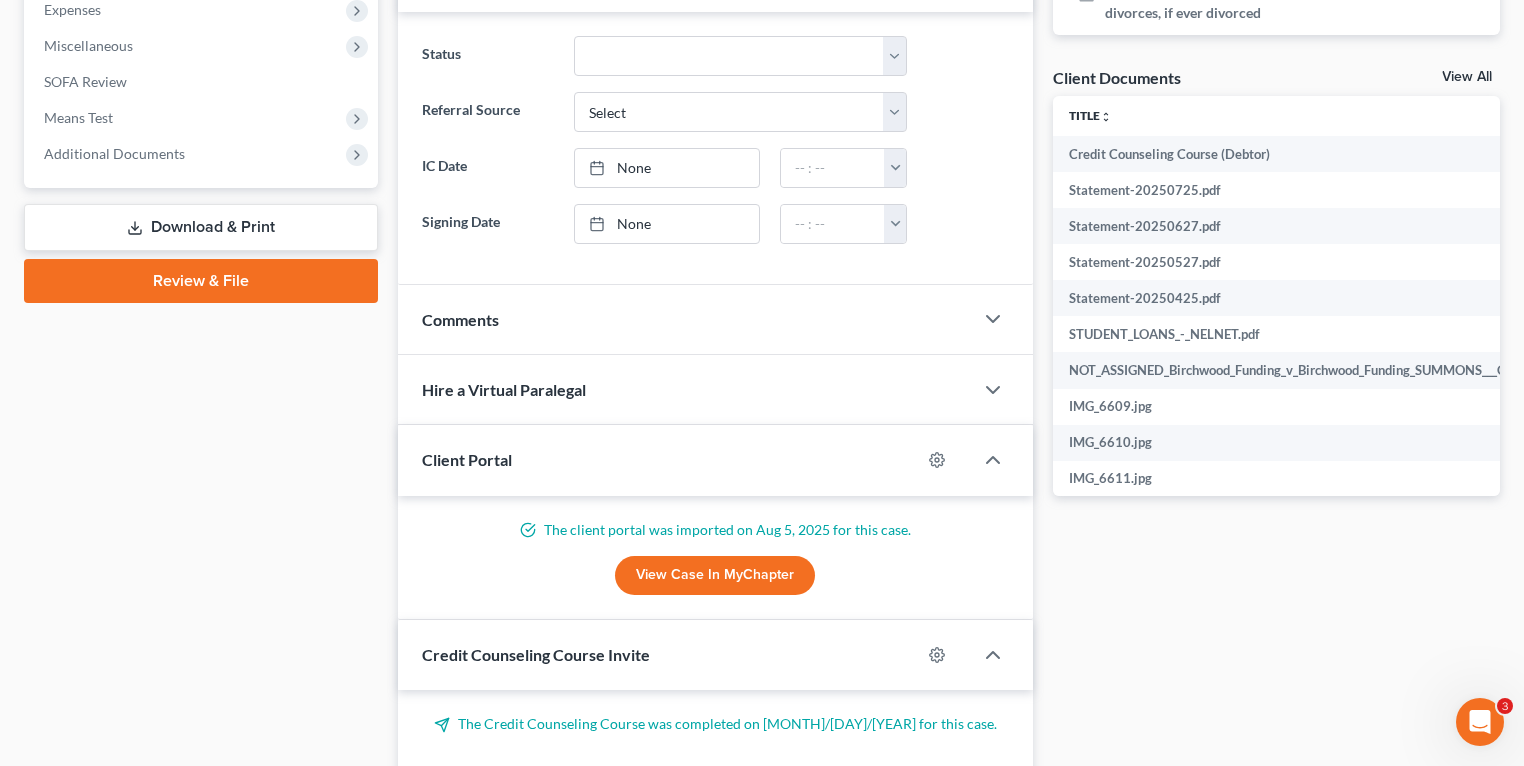 scroll, scrollTop: 835, scrollLeft: 0, axis: vertical 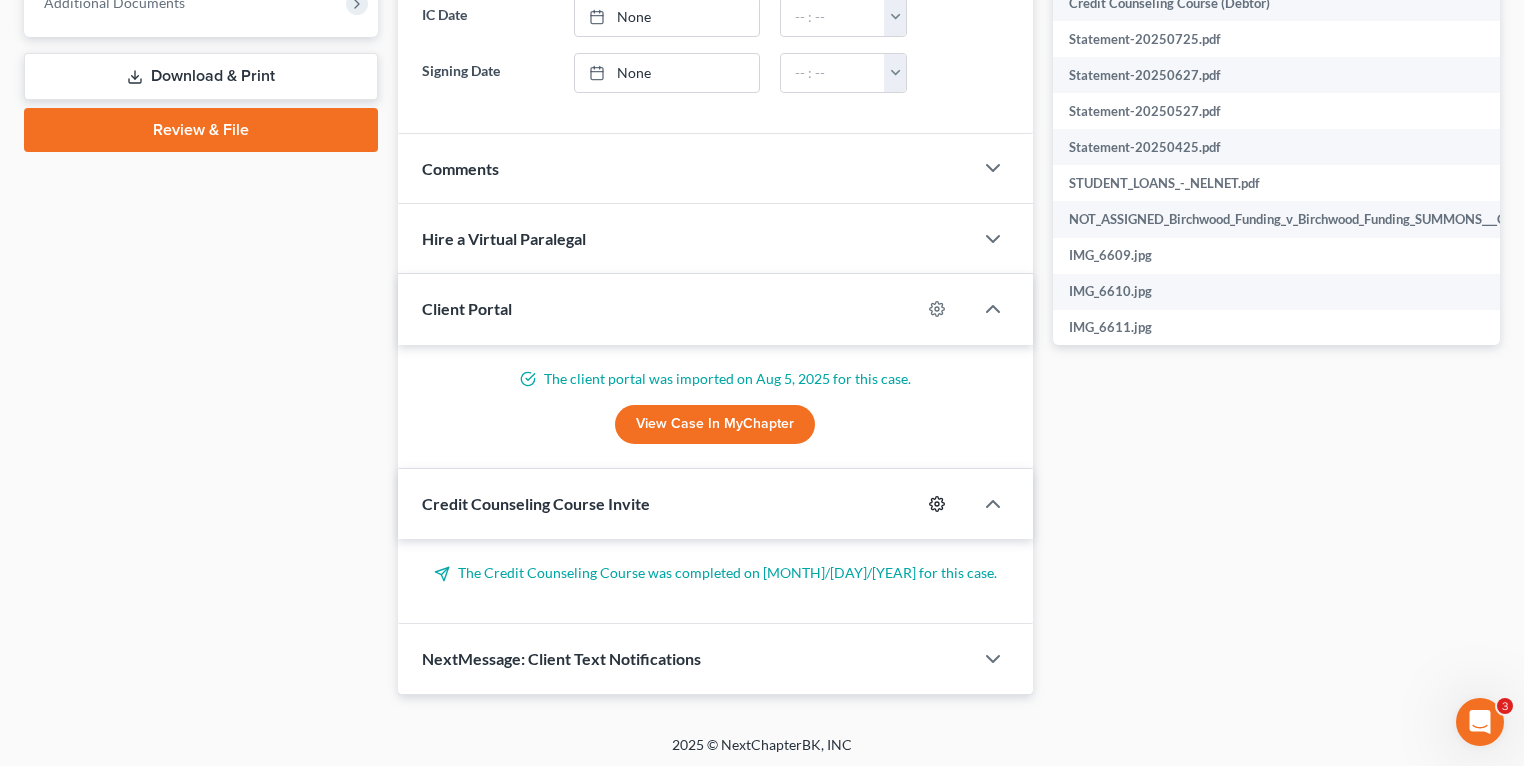 click 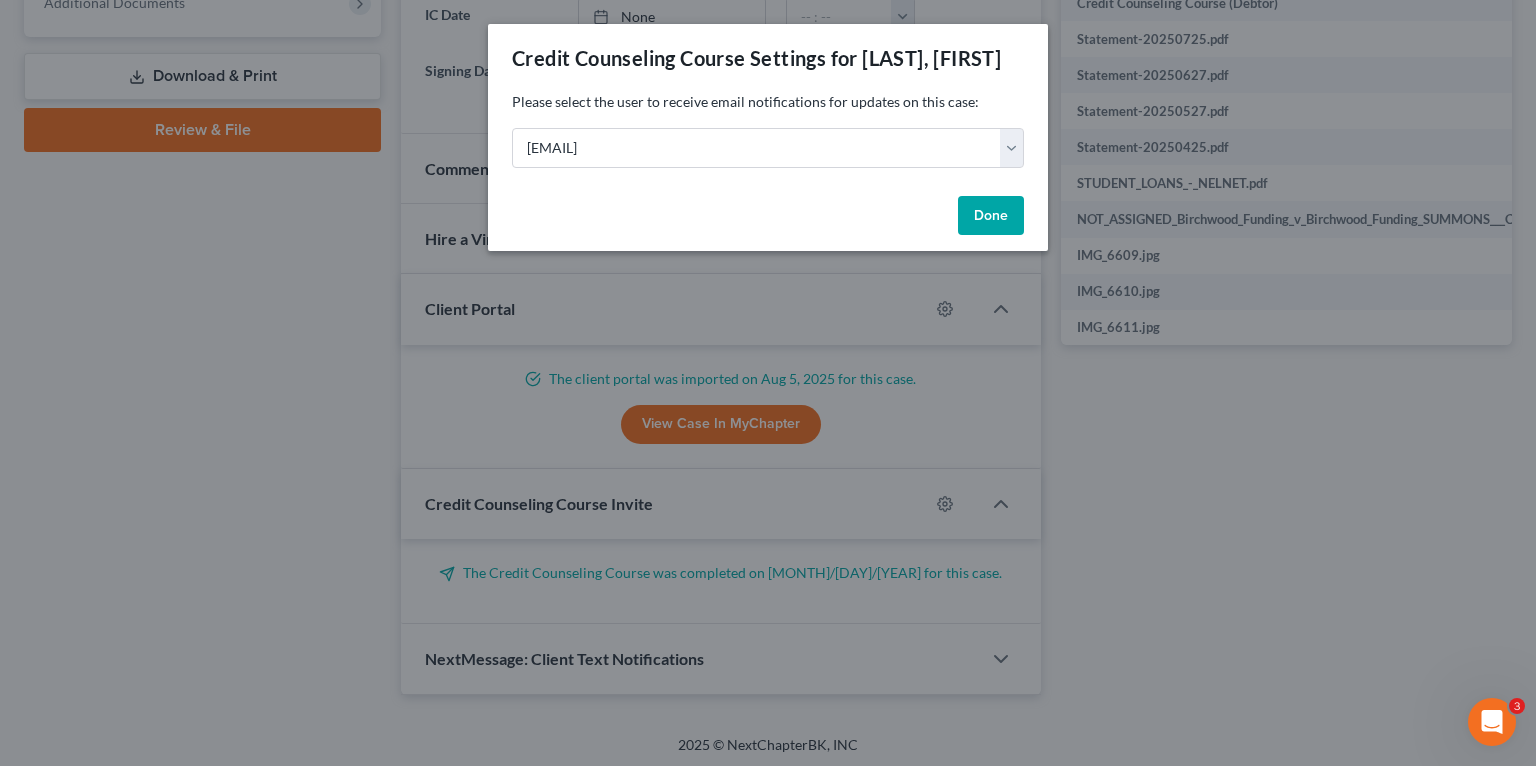 click on "Done" at bounding box center (991, 216) 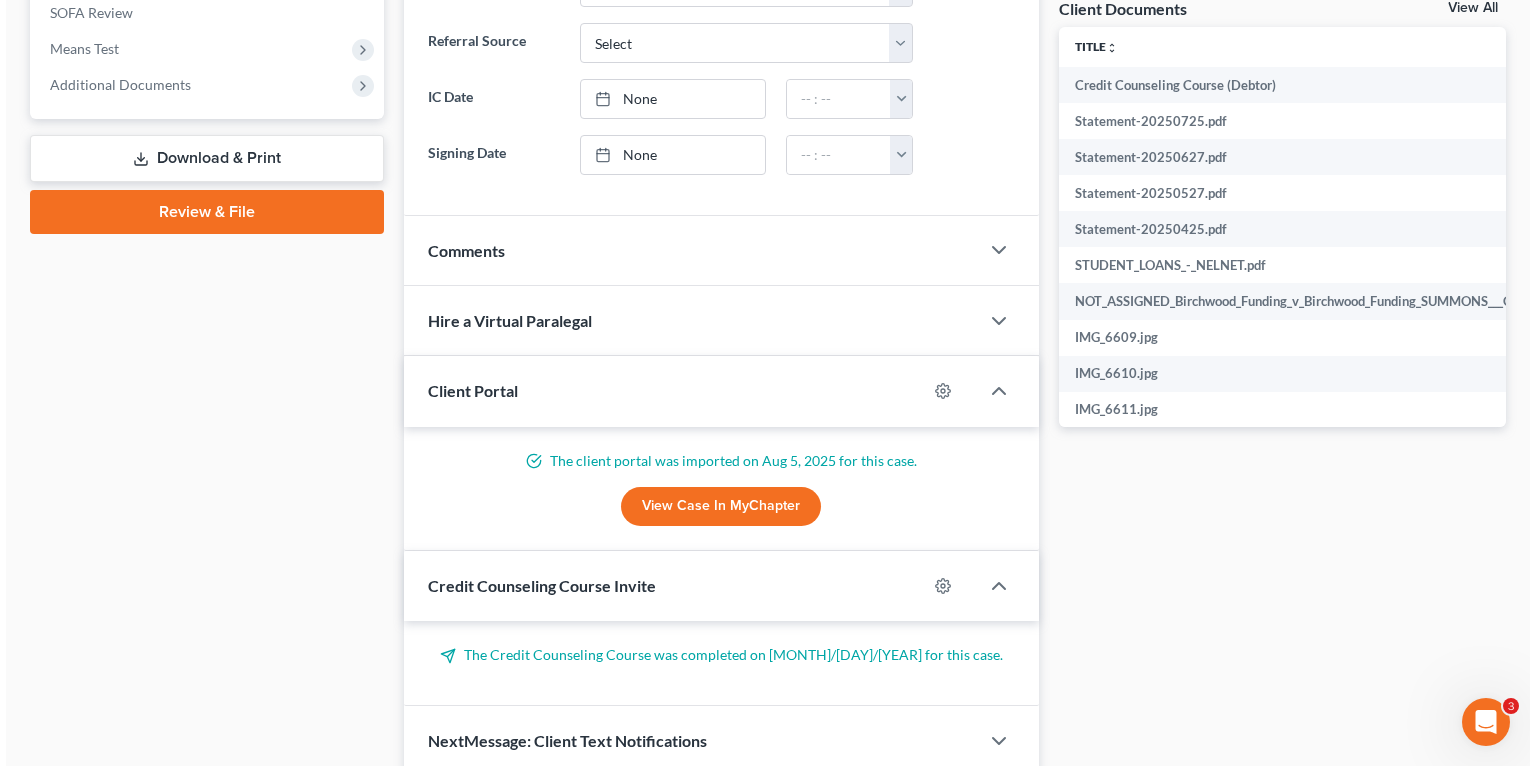 scroll, scrollTop: 675, scrollLeft: 0, axis: vertical 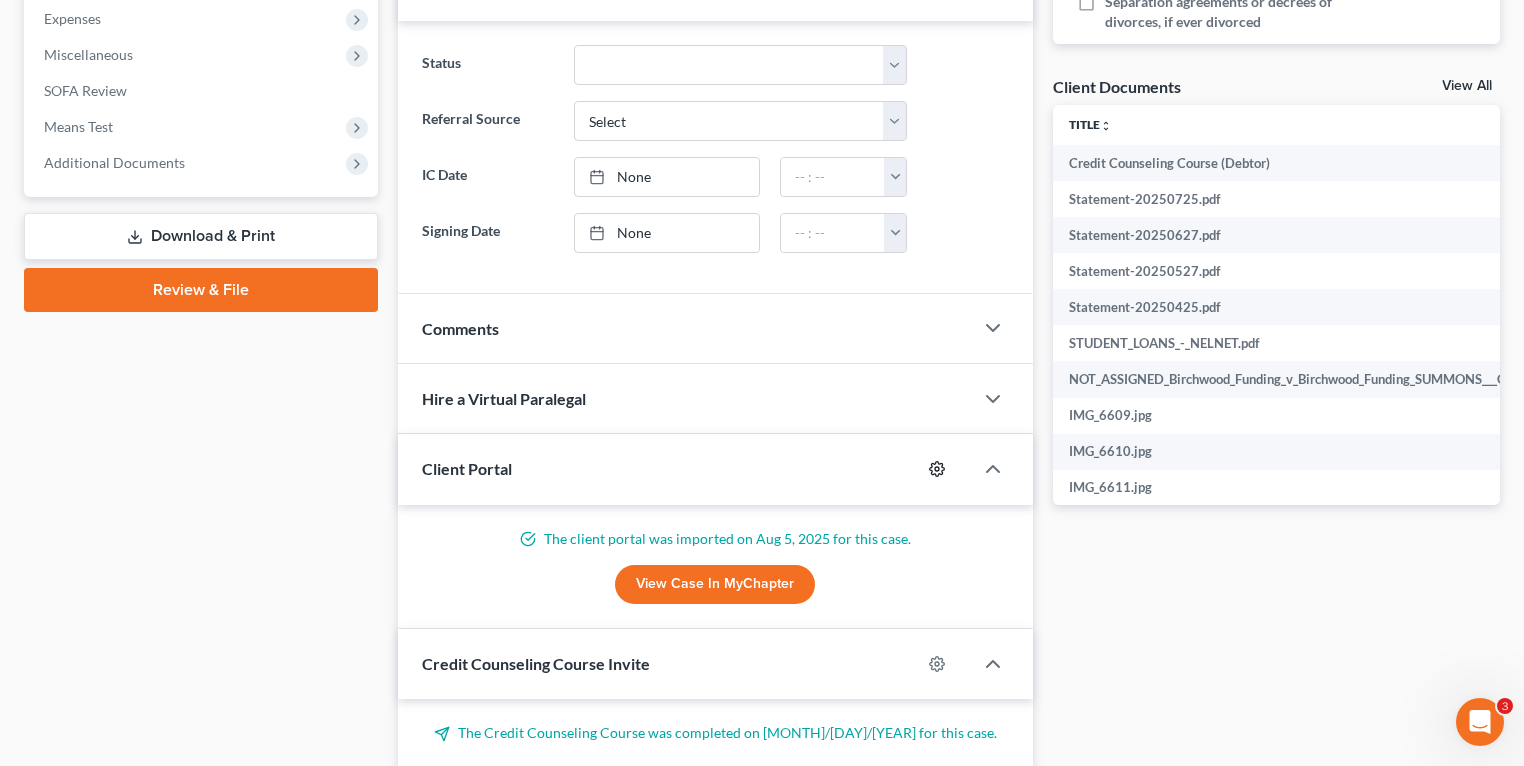 click 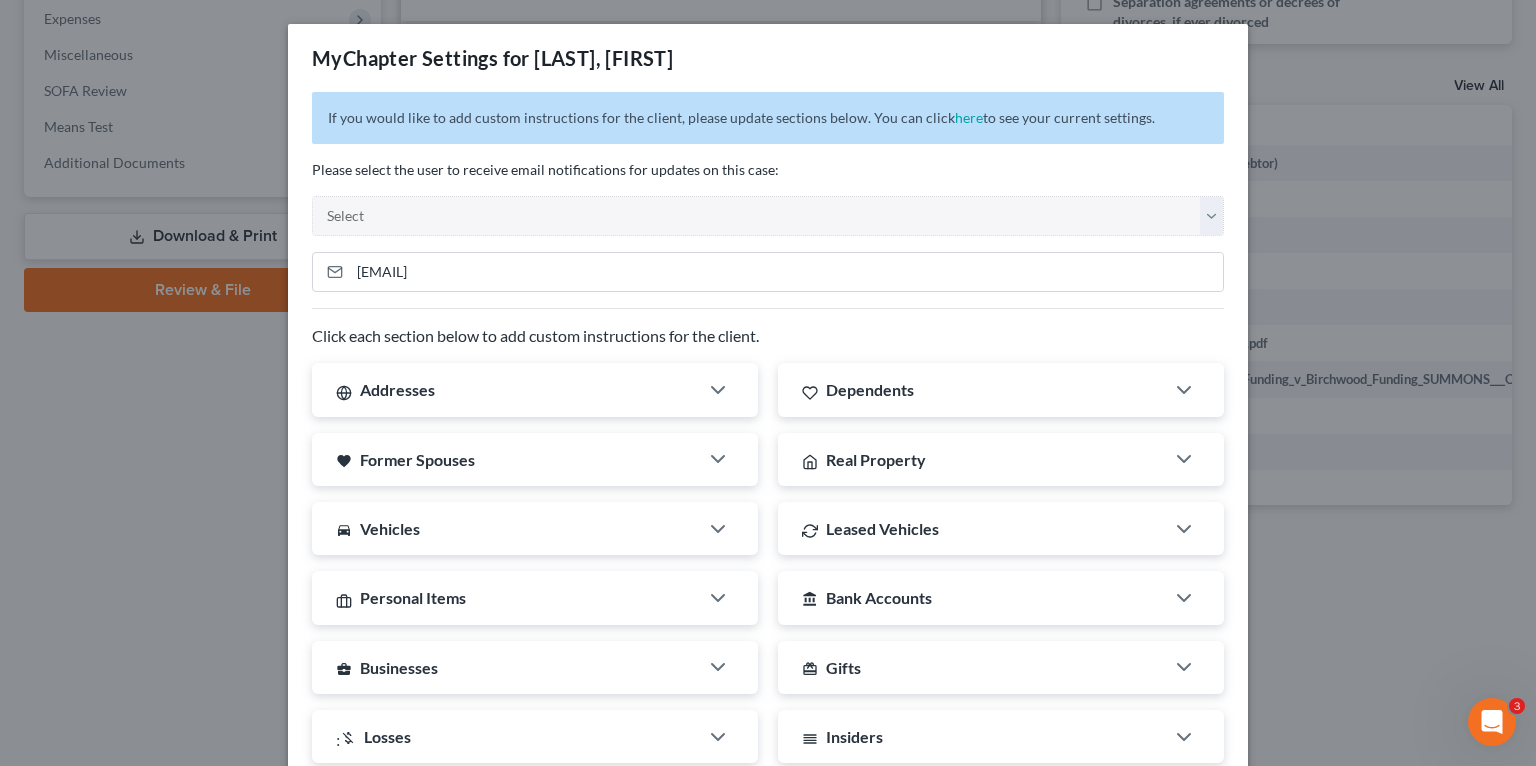 click on "If you would like to add custom instructions for the client, please update sections below. You can click here to see your current settings. Please select the user to receive email notifications for updates on this case: Select [EMAIL] [EMAIL] [EMAIL] [EMAIL] [EMAIL] [EMAIL] [EMAIL]
Click each section below to add custom instructions for the client. Addresses Custom Instructions (anywhere you've lived in the last 3 years) Dependents Custom Instructions Please only list your dependents relationship and ages. Do not list their names. favorite Former Spouses Custom Instructions This section asks for spouses and former spouses that reside or have resided in a community property state only. Real Property Custom Instructions directions_car Vehicles Custom Instructions Leased Vehicles Custom Instructions Personal Items Custom Instructions account_balance Bank Accounts Custom Instructions business_center" at bounding box center (768, 619) 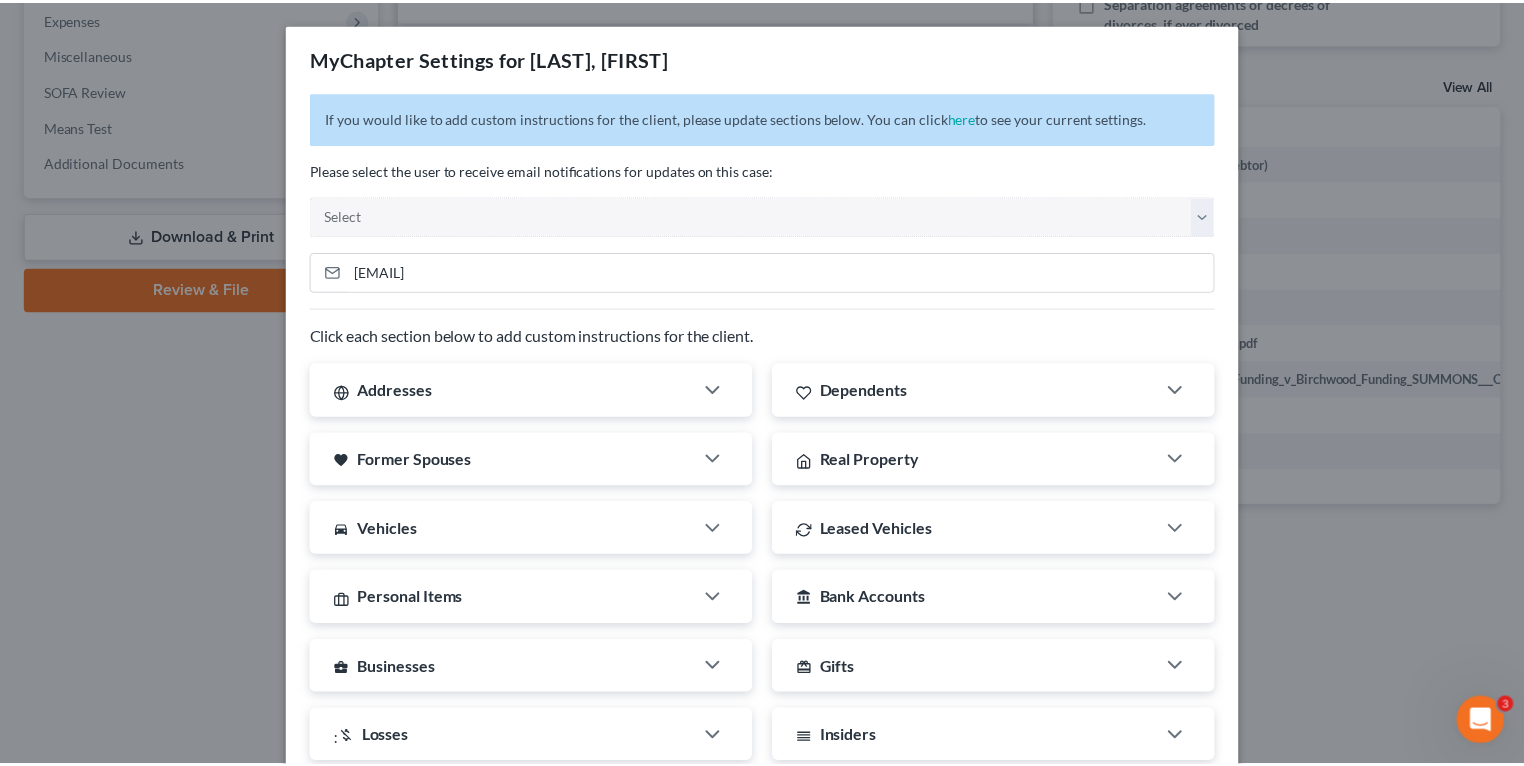 scroll, scrollTop: 467, scrollLeft: 0, axis: vertical 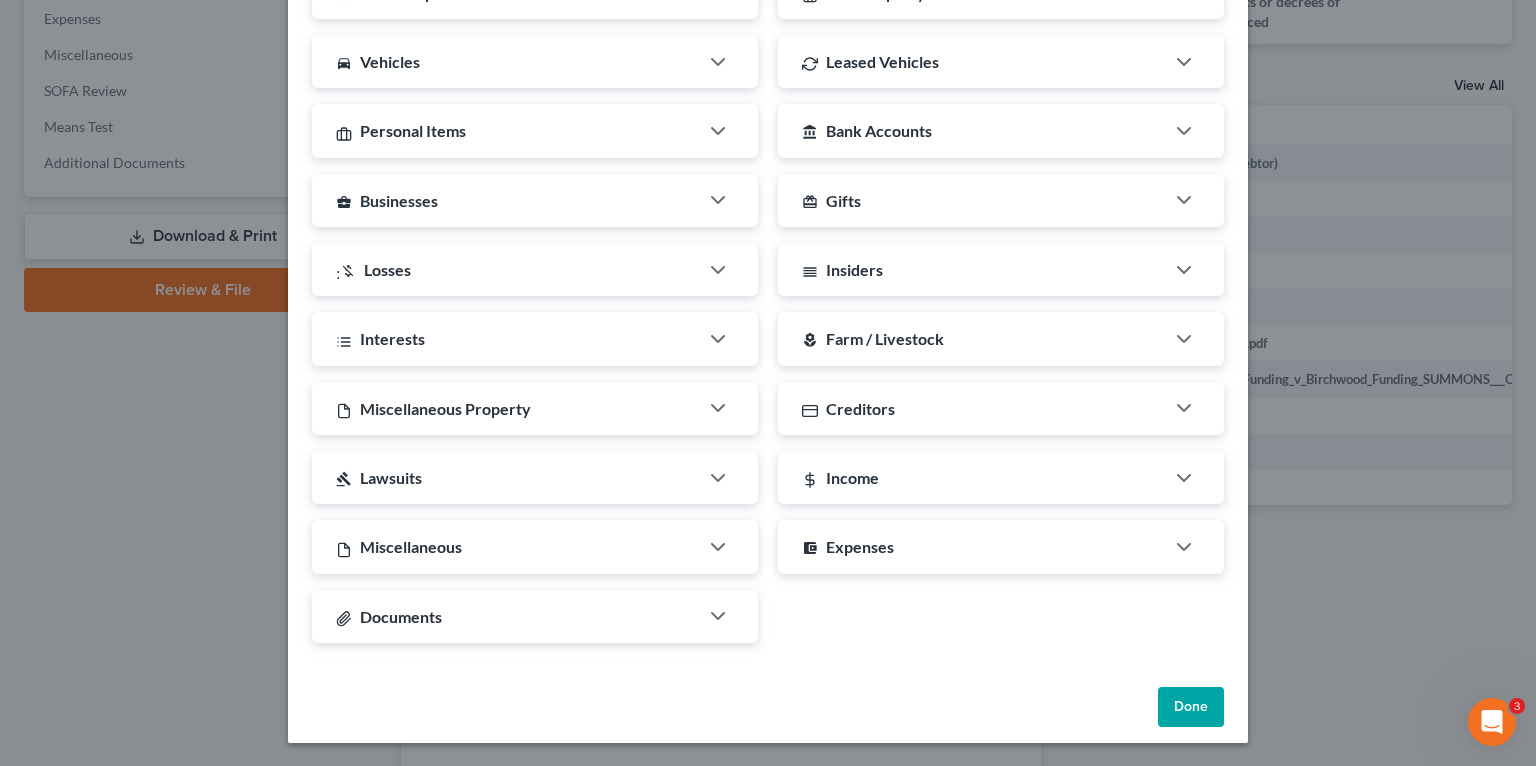 click on "Done" at bounding box center [1191, 707] 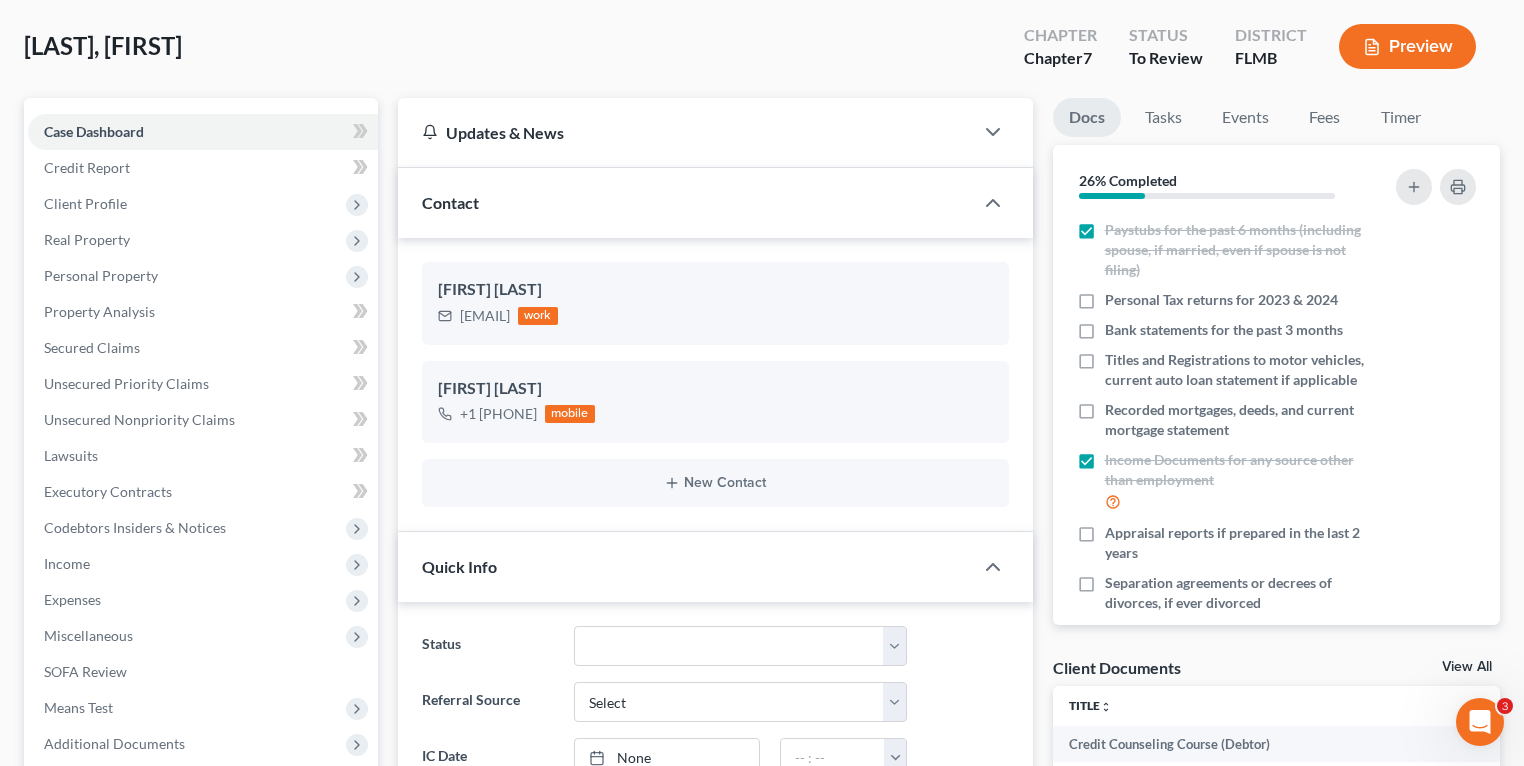 scroll, scrollTop: 0, scrollLeft: 0, axis: both 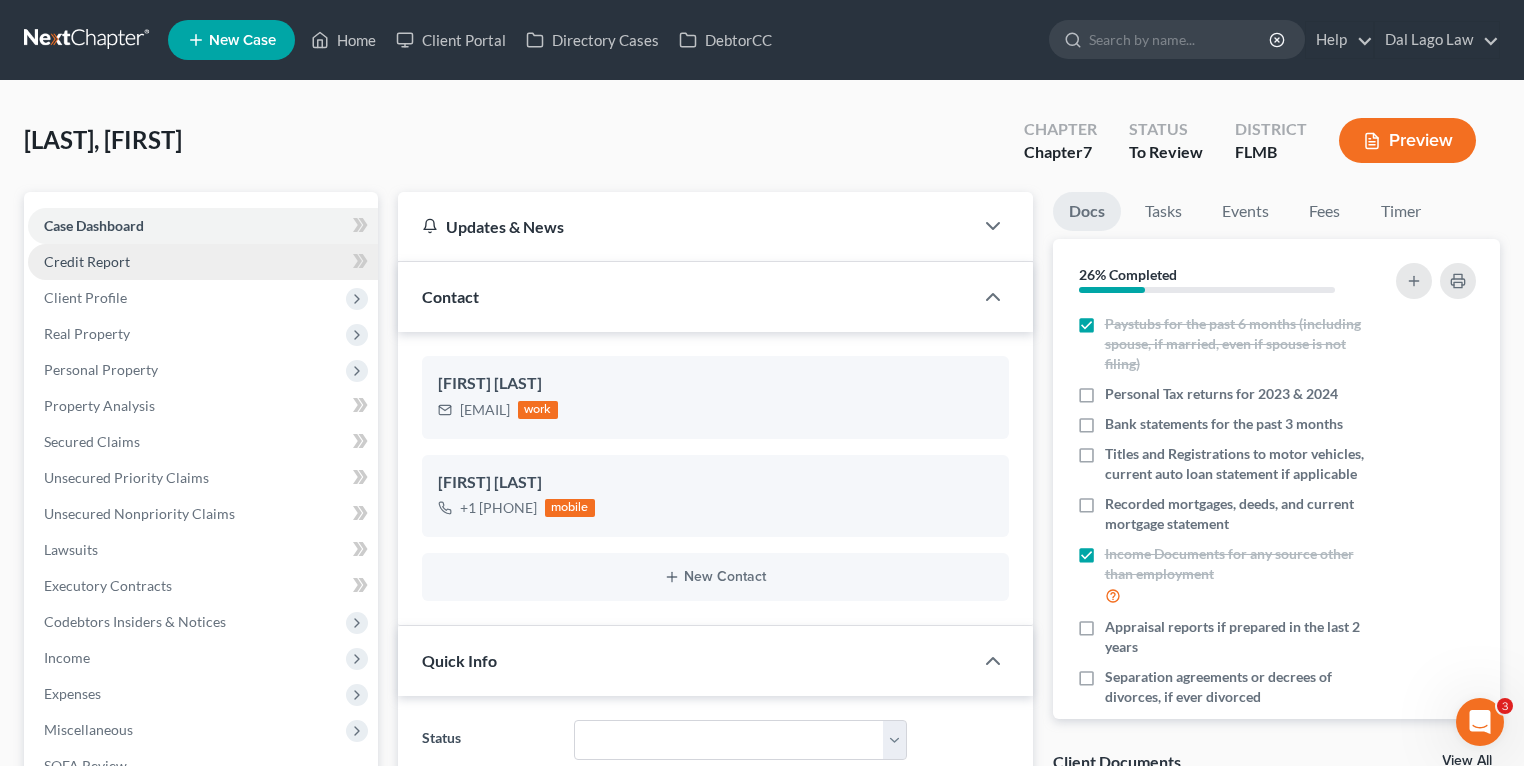 click on "Credit Report" at bounding box center (87, 261) 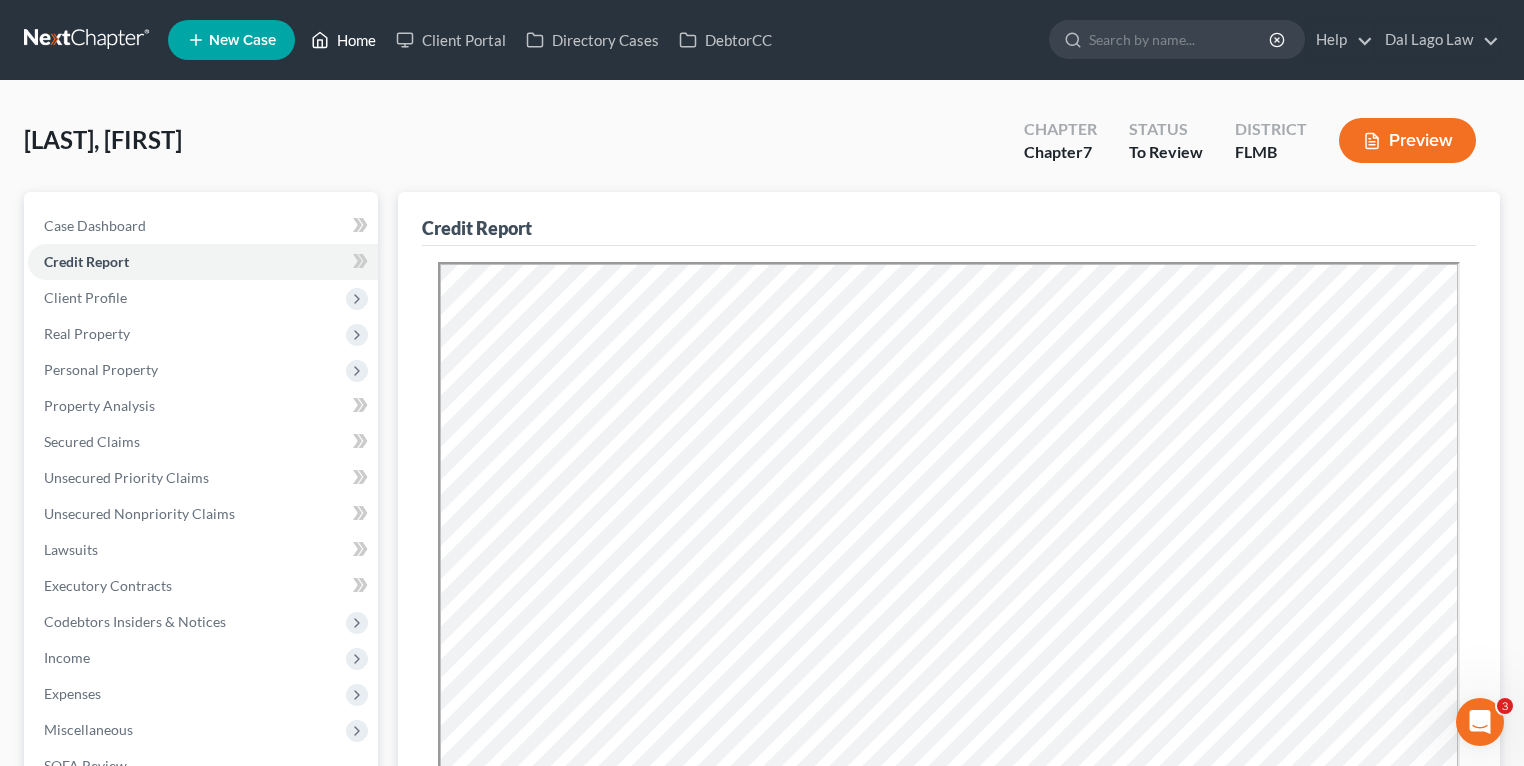 scroll, scrollTop: 0, scrollLeft: 0, axis: both 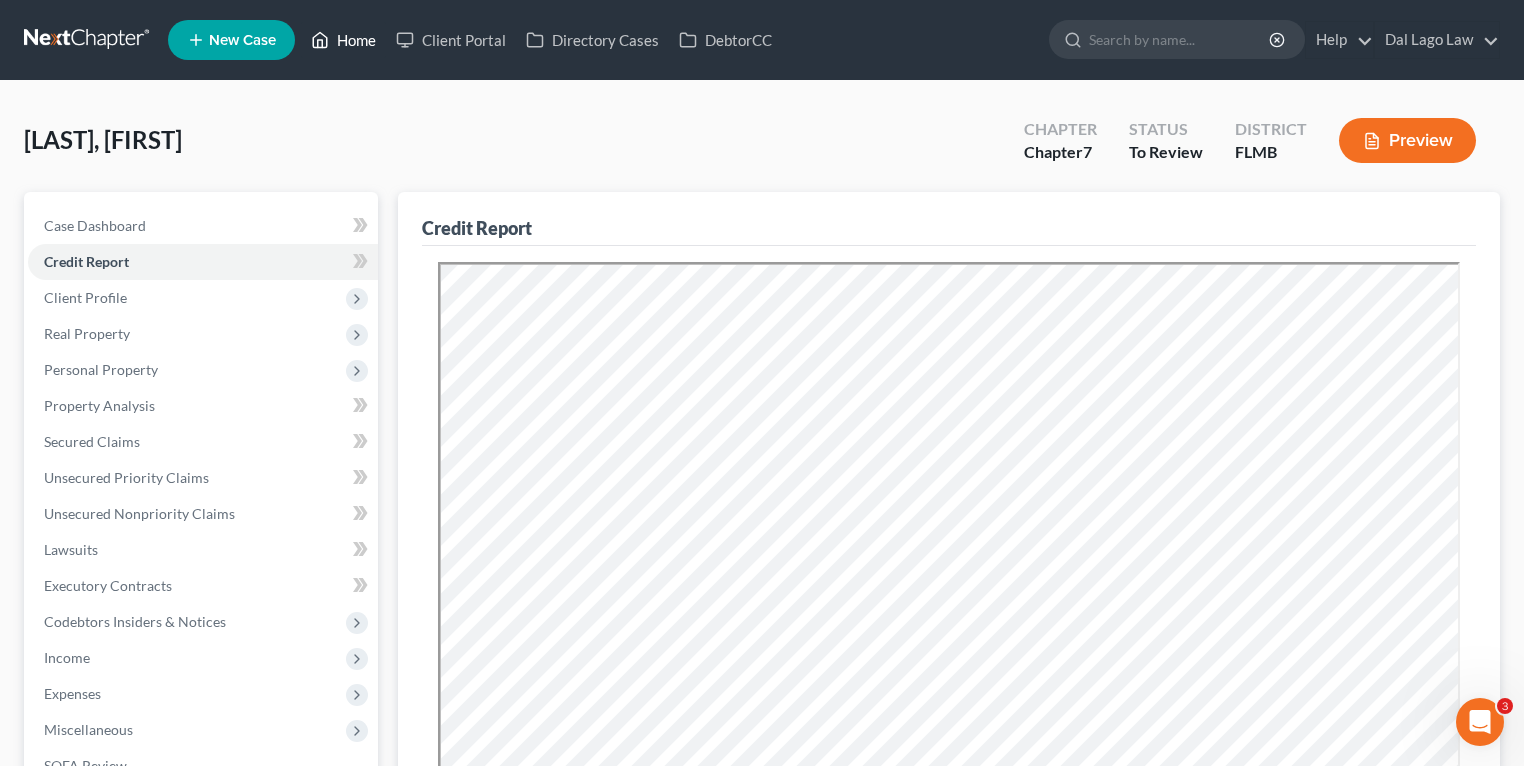 click on "Home" at bounding box center (343, 40) 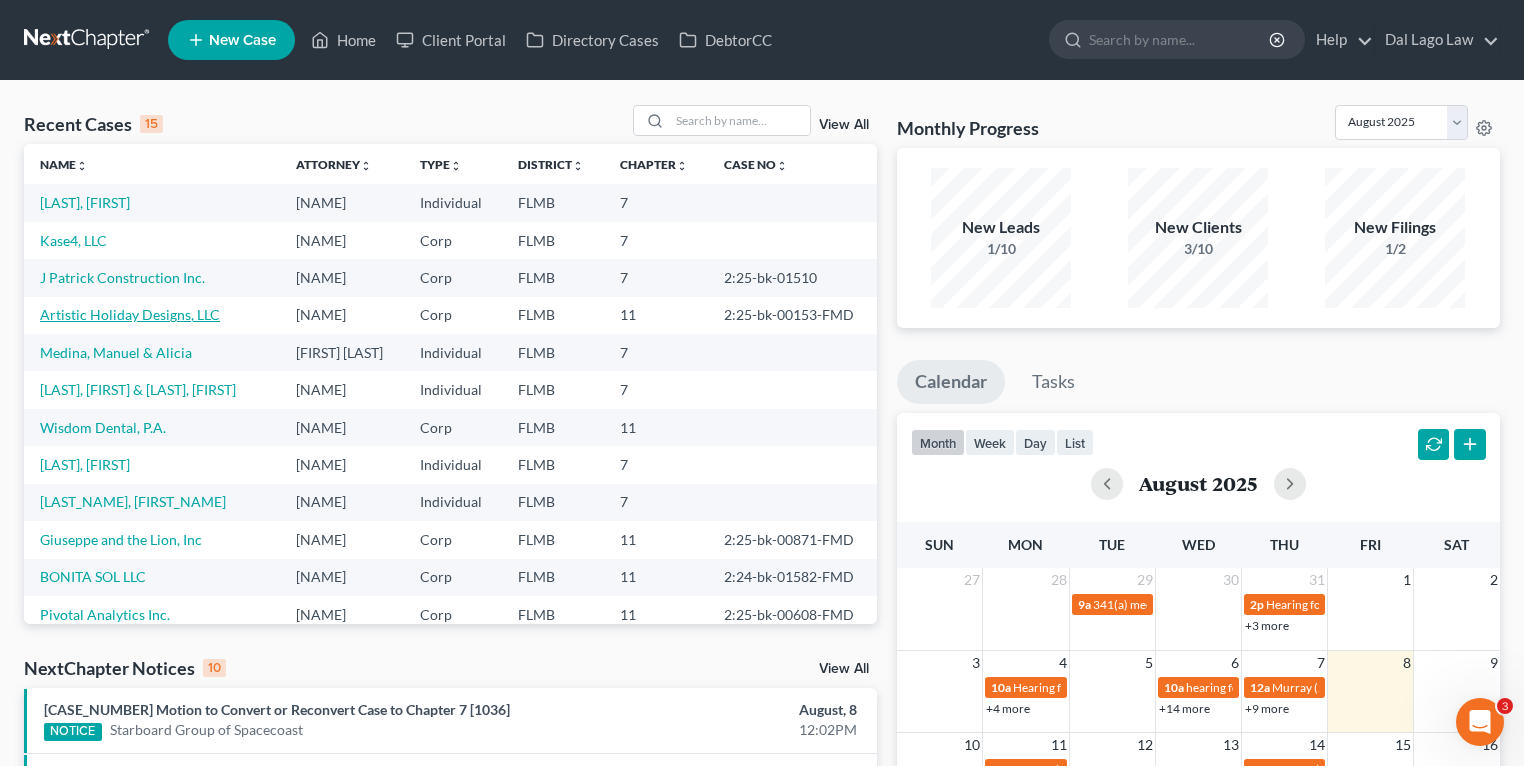 click on "Artistic Holiday Designs, LLC" at bounding box center (130, 314) 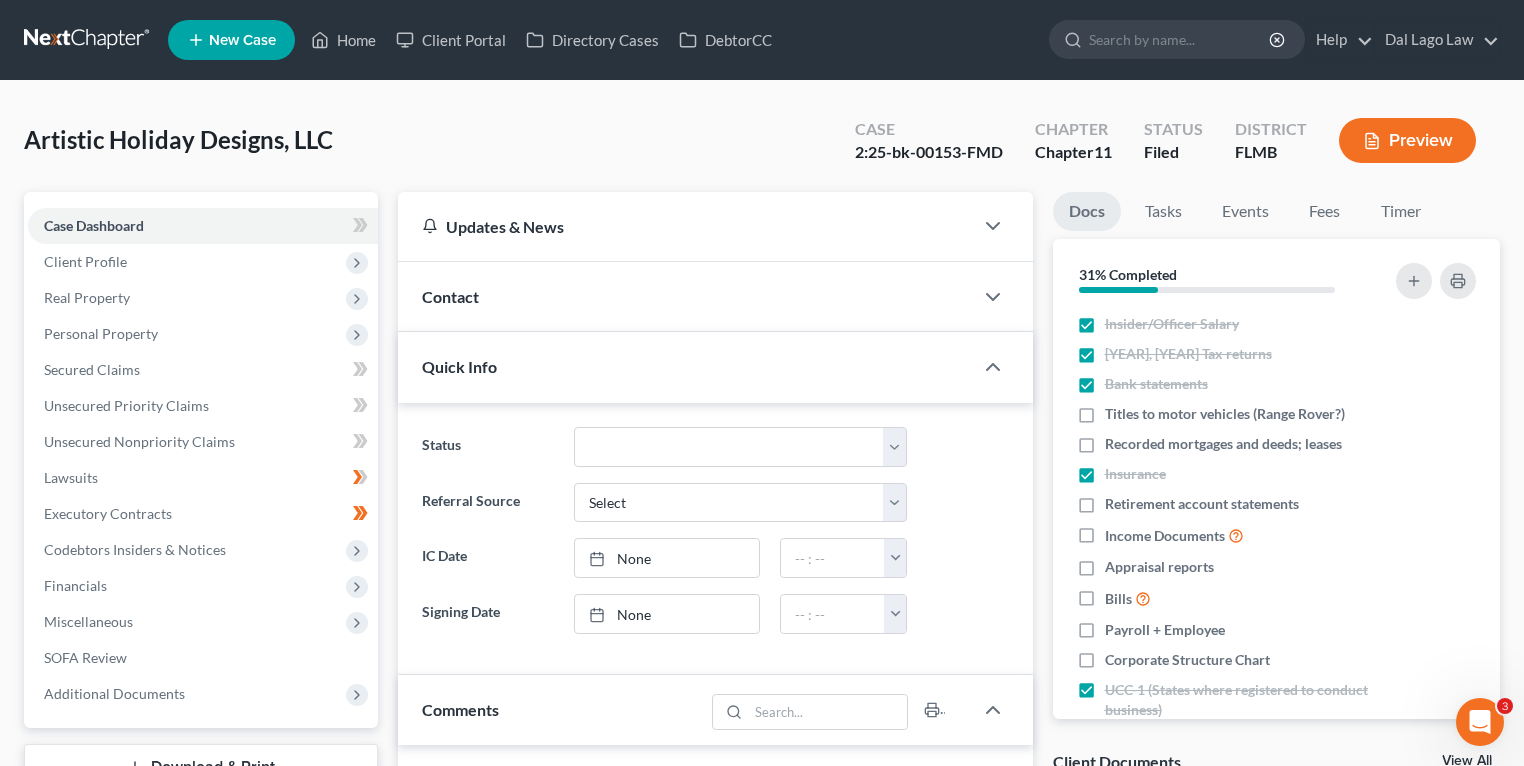 scroll, scrollTop: 480, scrollLeft: 0, axis: vertical 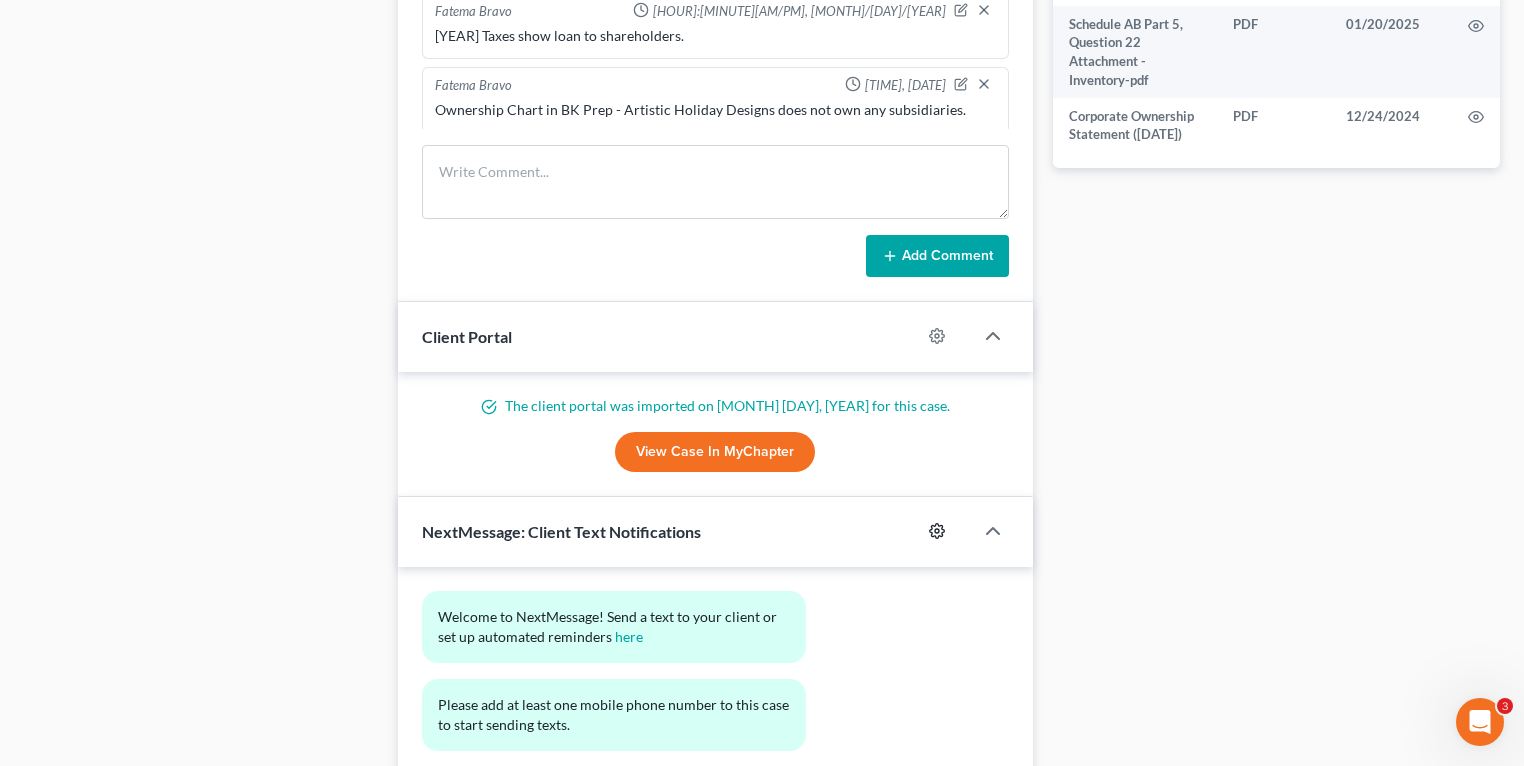 click 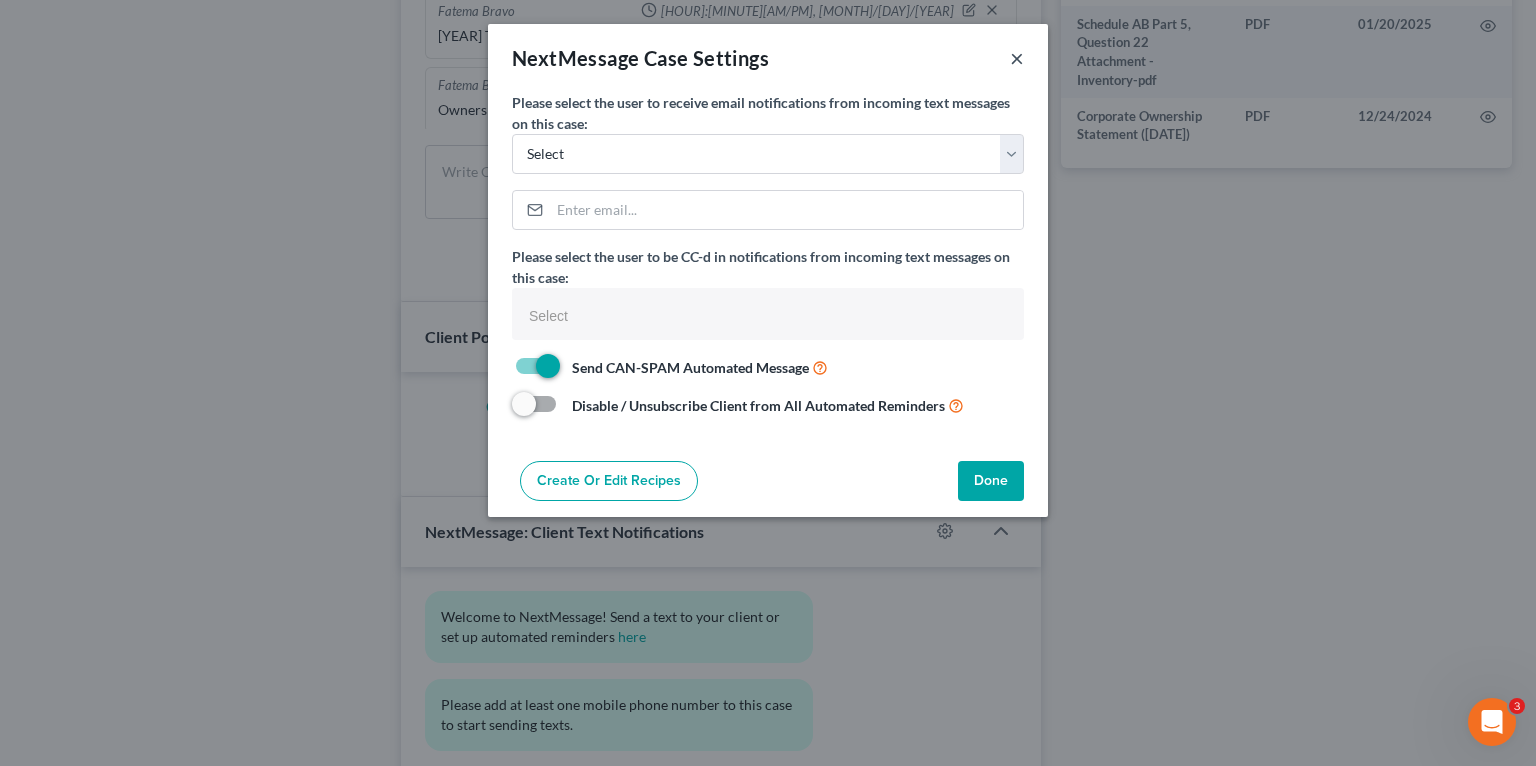 drag, startPoint x: 1027, startPoint y: 57, endPoint x: 1015, endPoint y: 56, distance: 12.0415945 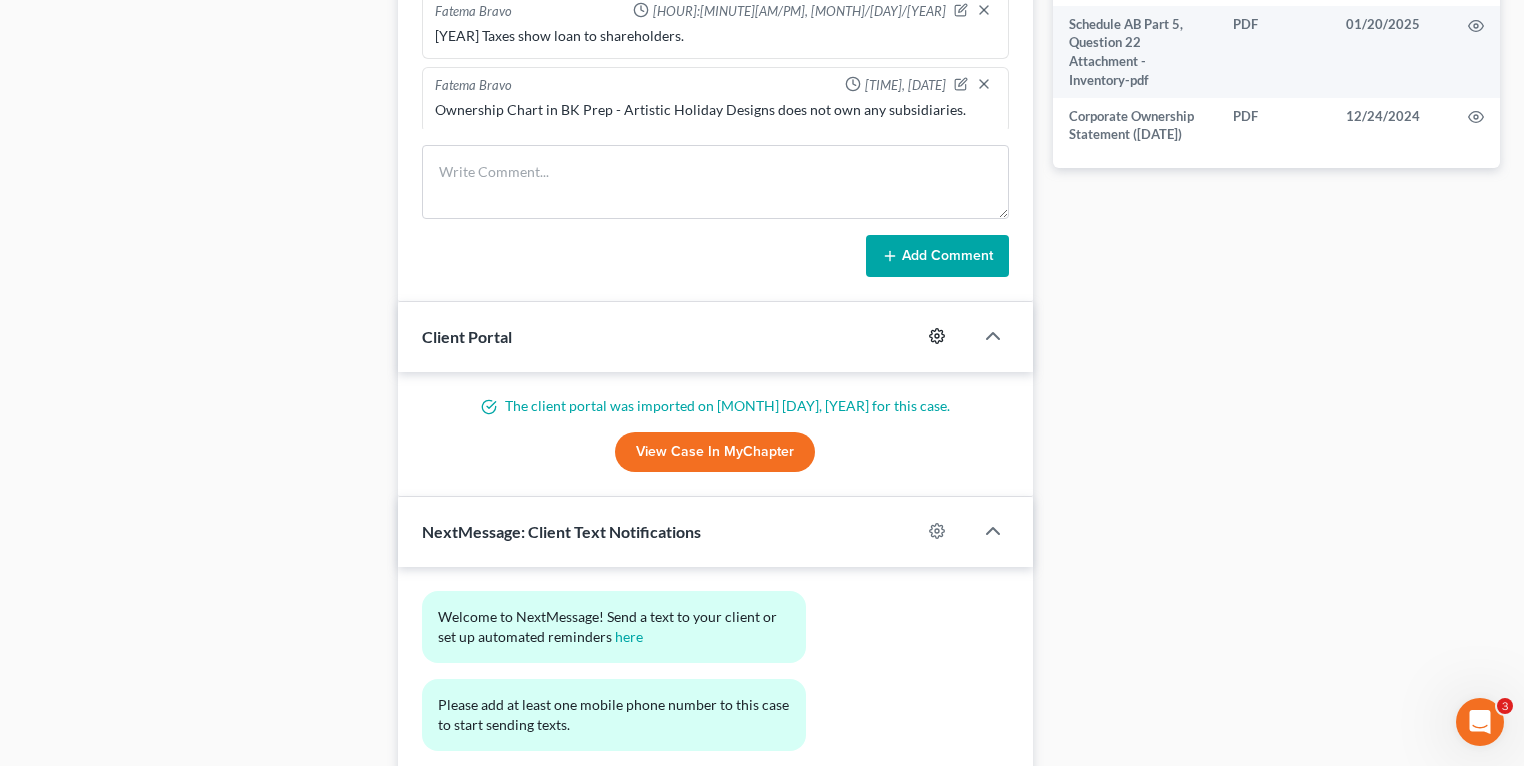 click 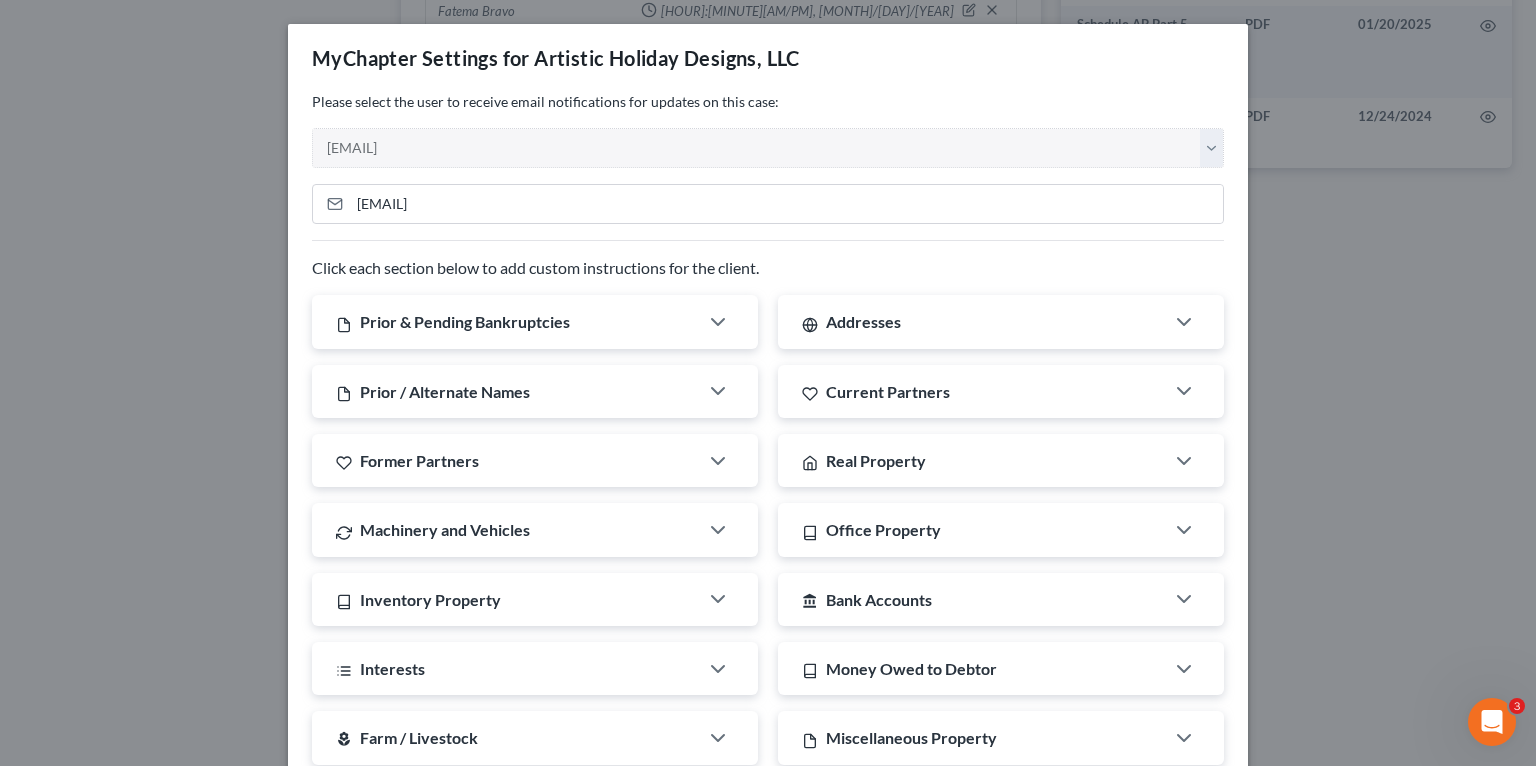 click on "MyChapter Settings for Artistic Holiday Designs, LLC If you would like to add custom instructions for the client, please update sections below. You can click here to see your current settings. Please select the user to receive email notifications for updates on this case: Select [EMAIL] [EMAIL] [EMAIL] [EMAIL] [EMAIL] [EMAIL]
Click each section below to add custom instructions for the client. Prior & Pending Bankruptcies Custom Instructions Addresses Custom Instructions (anywhere you've lived in the last 3 years) Prior / Alternate Names Custom Instructions Current Partners Custom Instructions Former Partners Custom Instructions Real Property Custom Instructions Machinery and Vehicles Custom Instructions Office Property Custom Instructions Inventory Property Custom Instructions account_balance Bank Accounts Custom Instructions Interests Custom Instructions Creditors" at bounding box center (768, 383) 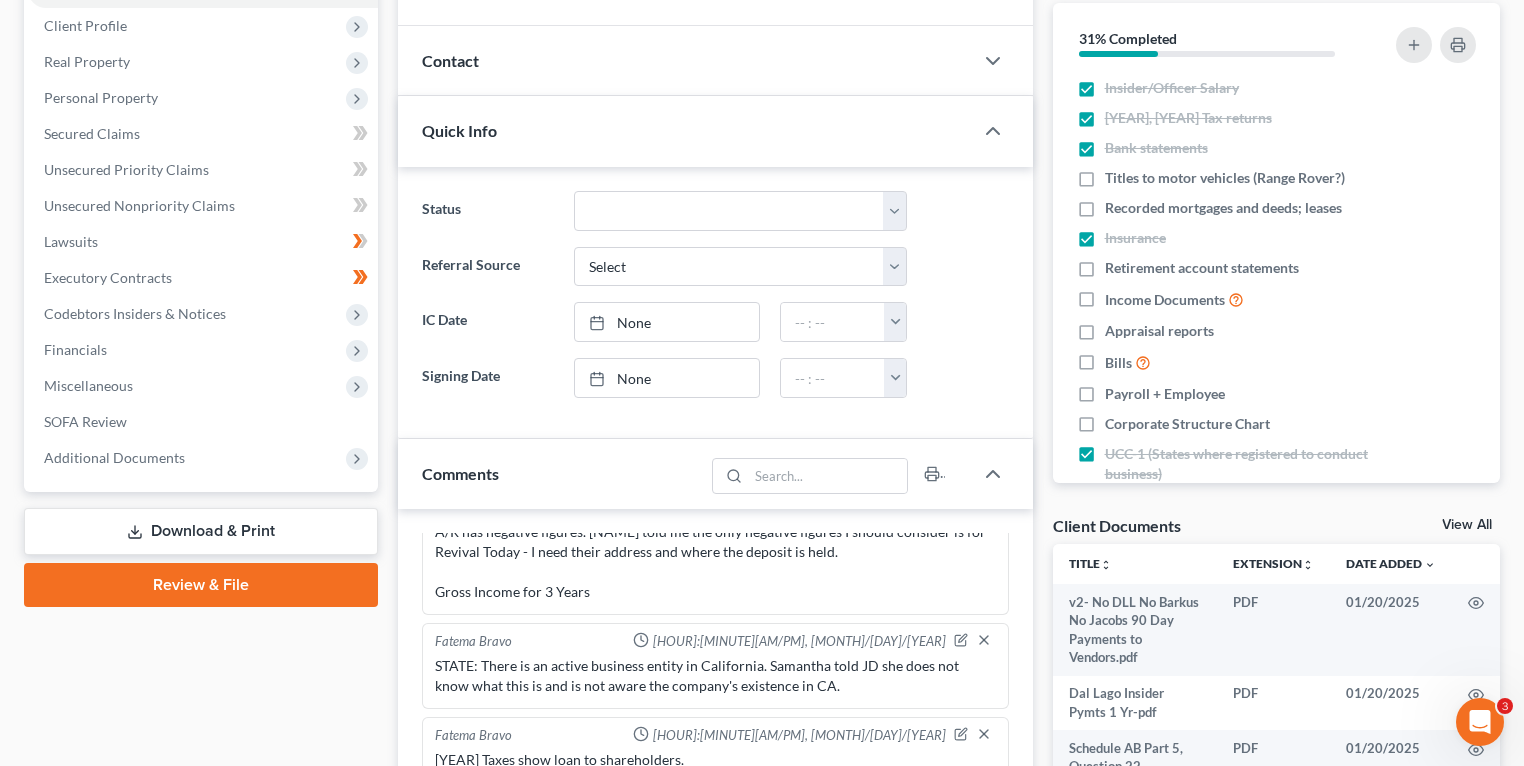 scroll, scrollTop: 0, scrollLeft: 0, axis: both 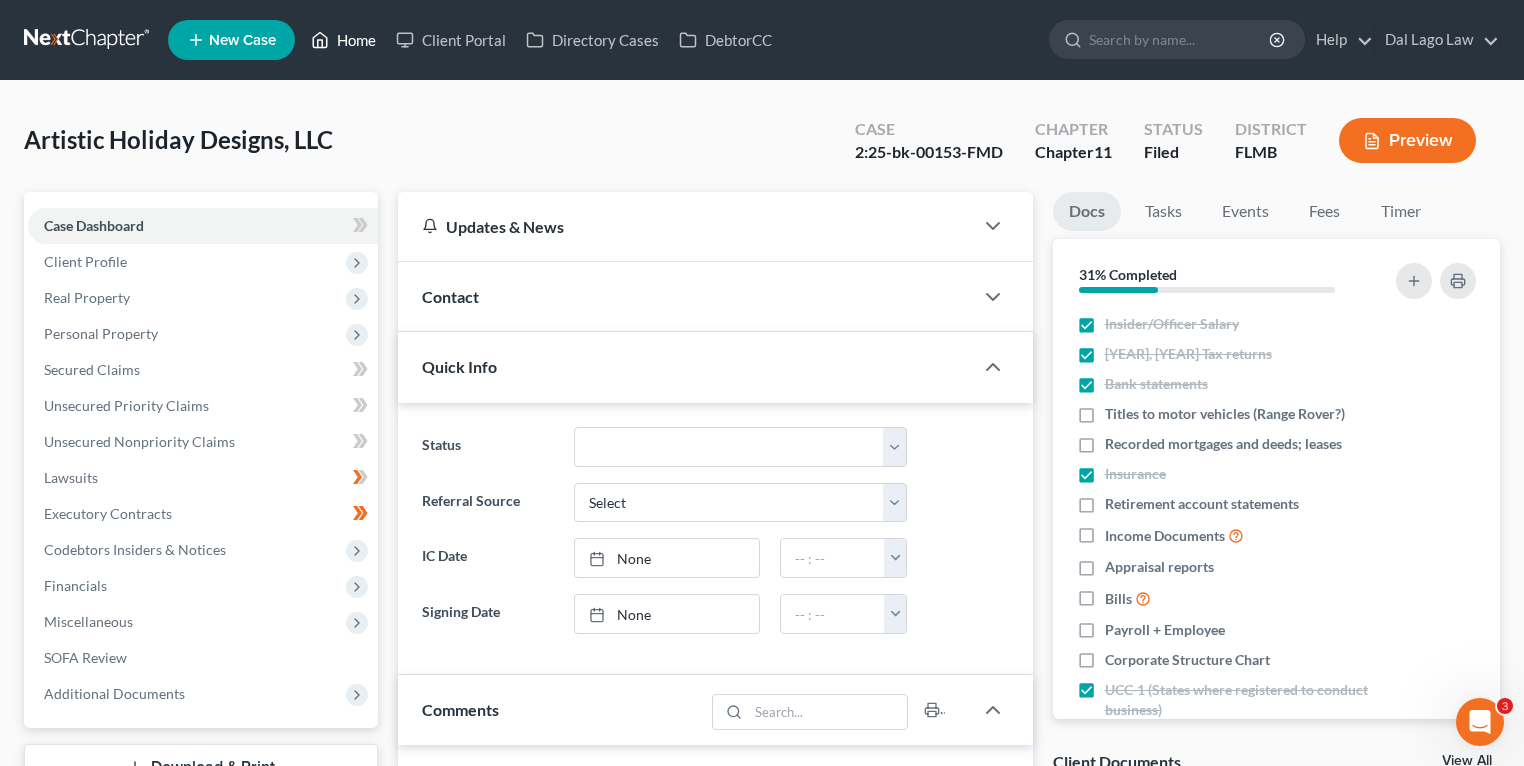 click on "Home" at bounding box center [343, 40] 